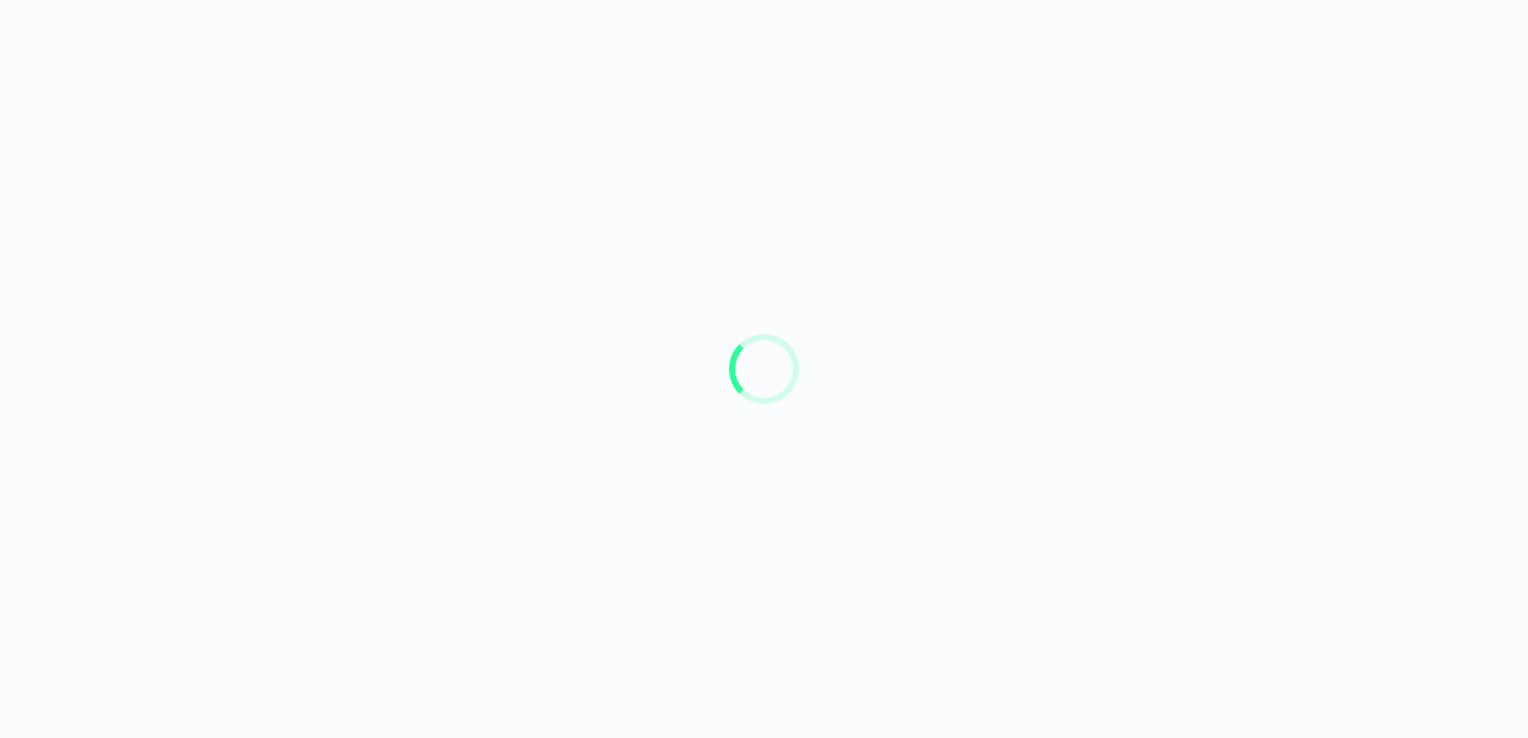 scroll, scrollTop: 0, scrollLeft: 0, axis: both 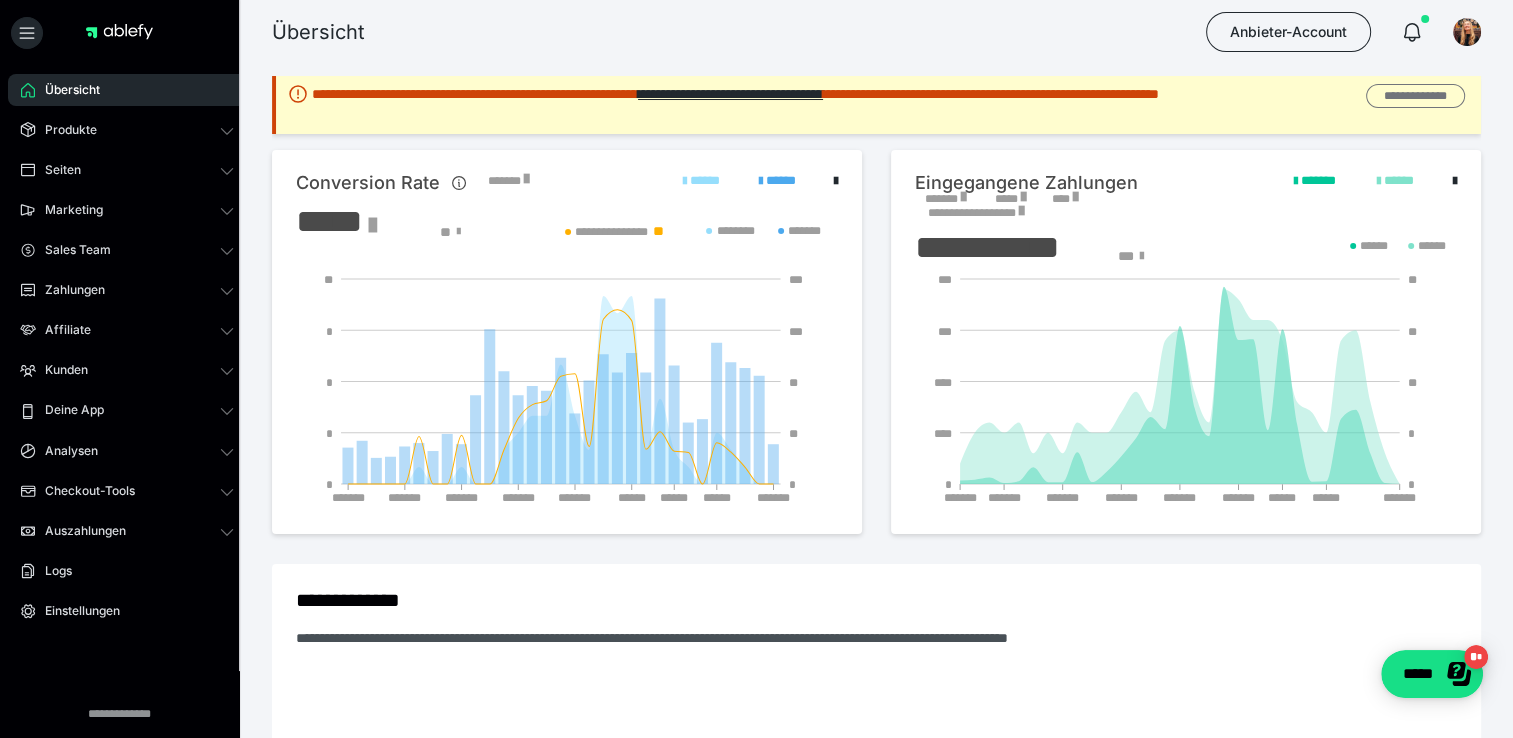 click on "**********" at bounding box center [1415, 96] 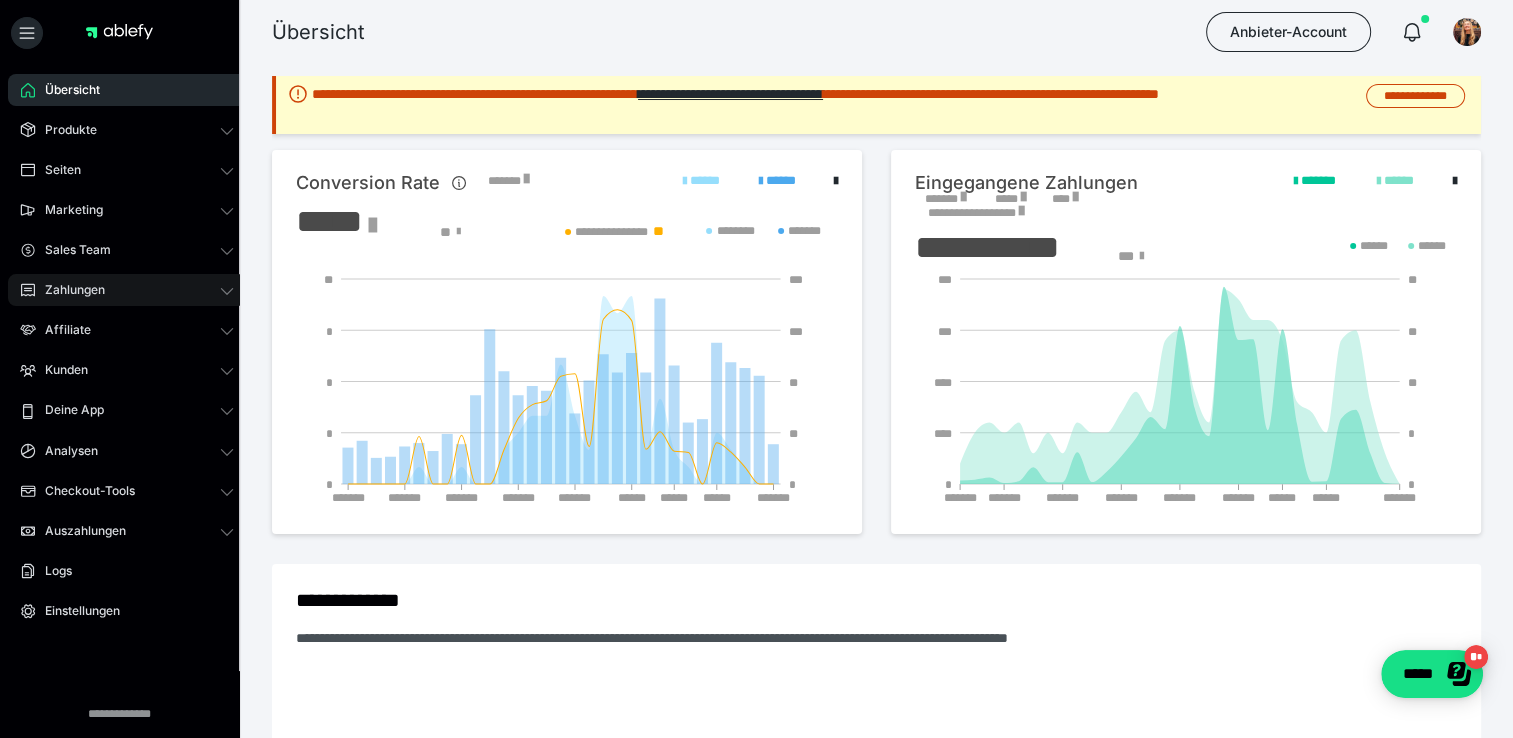 click on "Zahlungen" at bounding box center (68, 290) 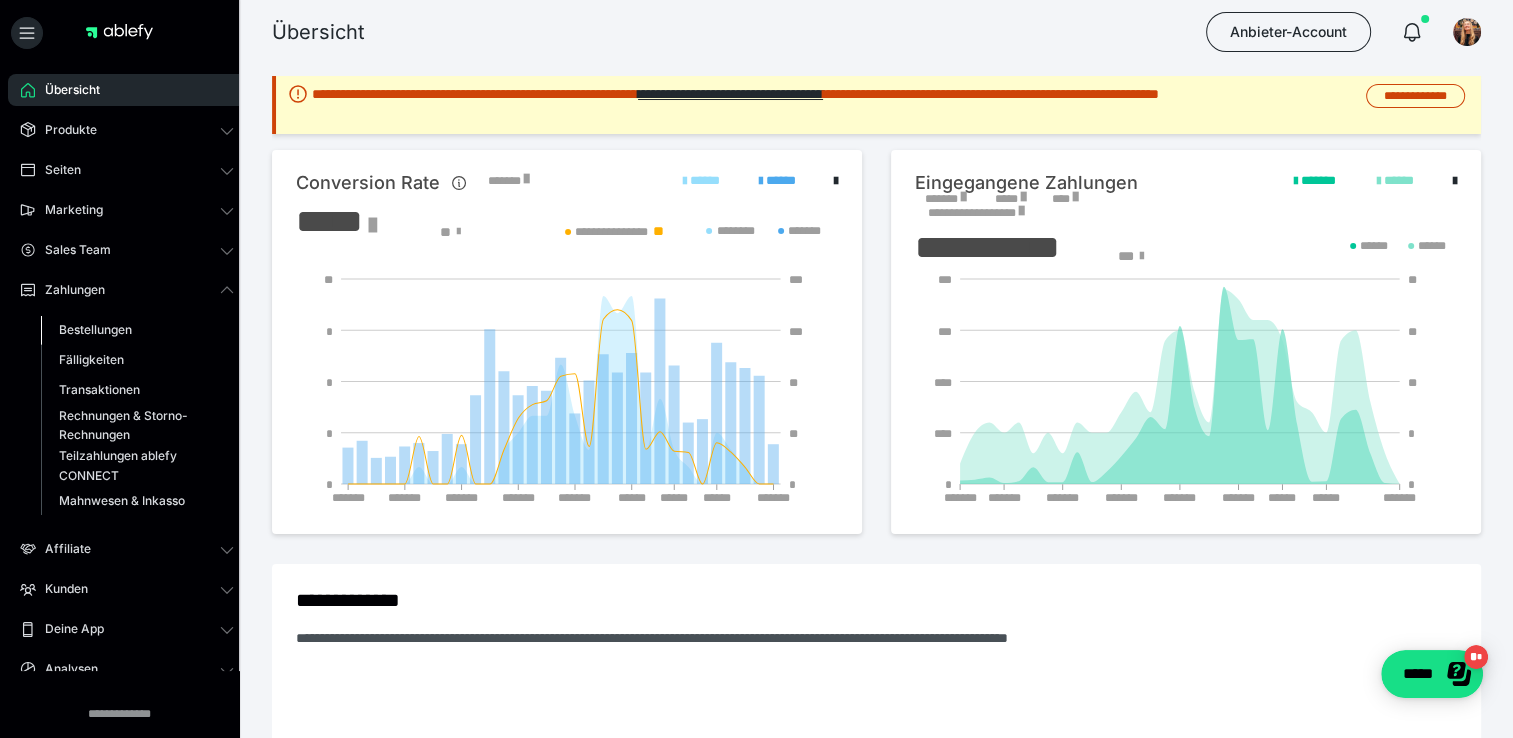 click on "Bestellungen" at bounding box center [95, 329] 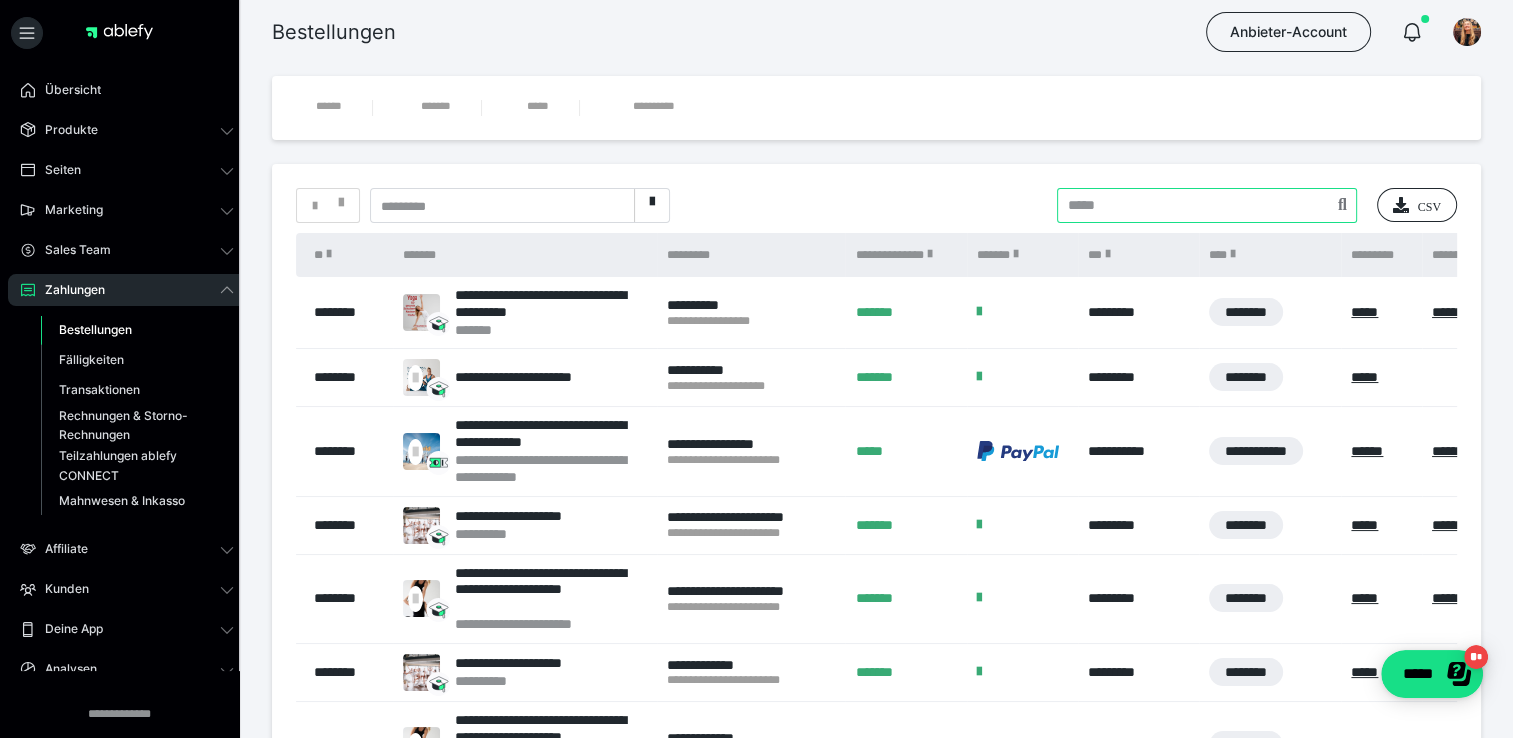 click on "**********" at bounding box center [876, 606] 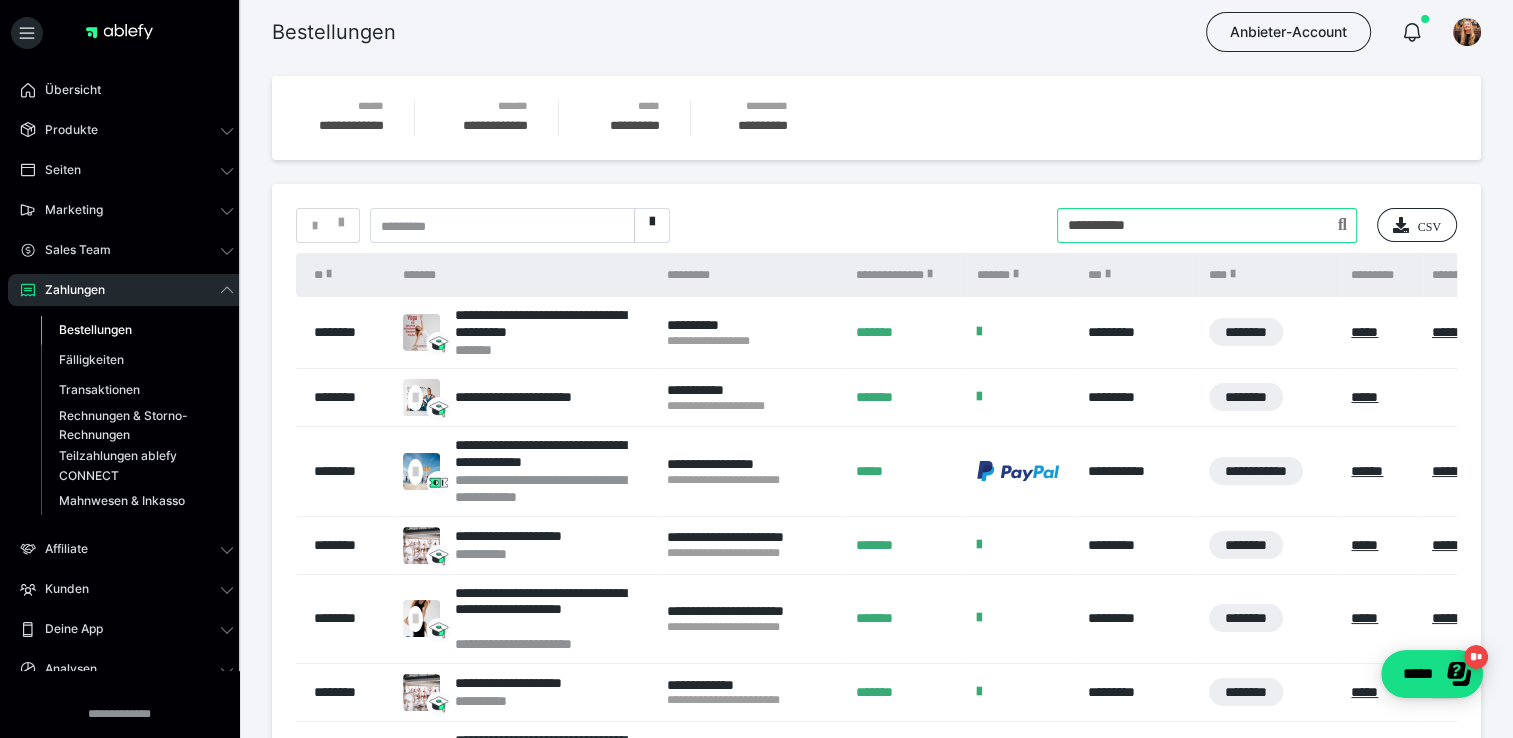 type on "**********" 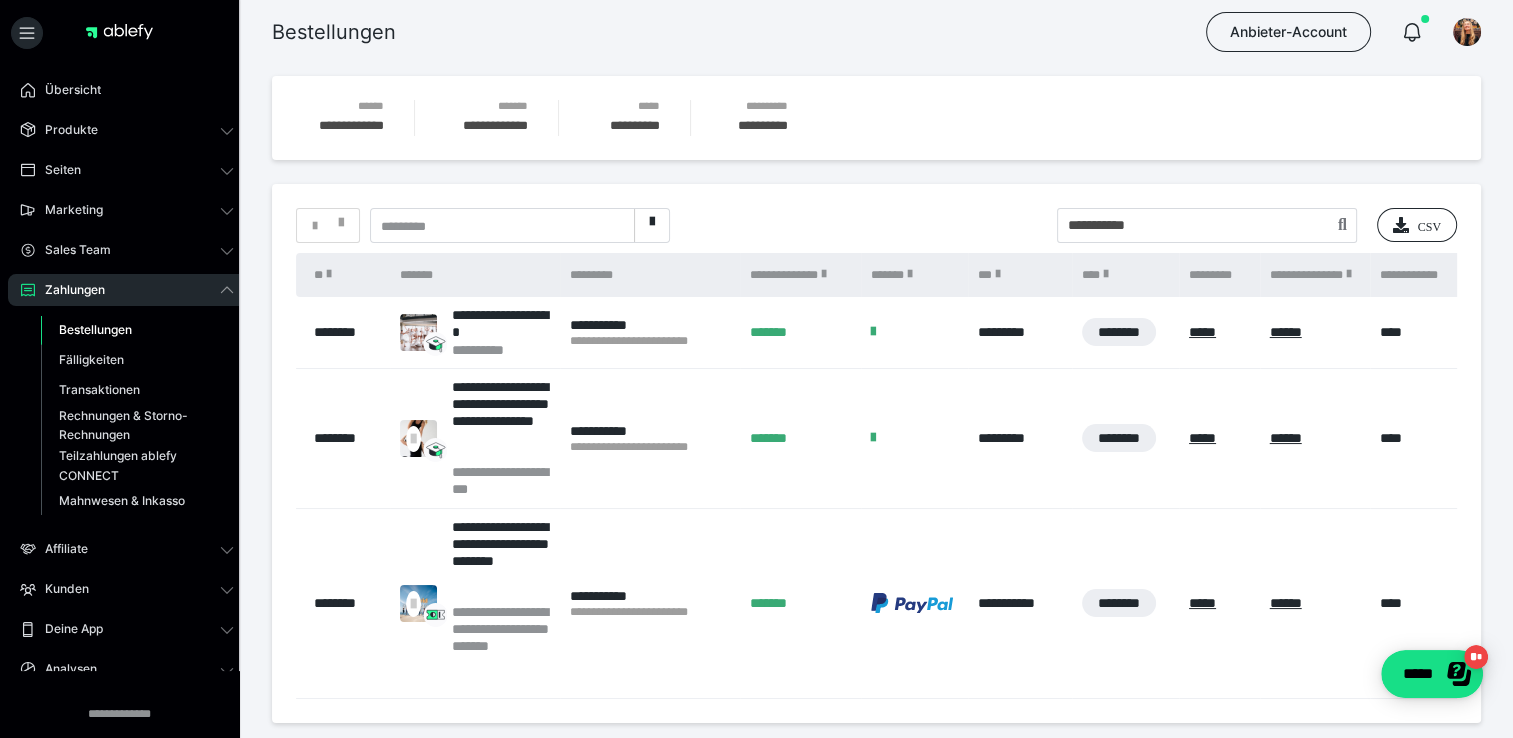 scroll, scrollTop: 115, scrollLeft: 0, axis: vertical 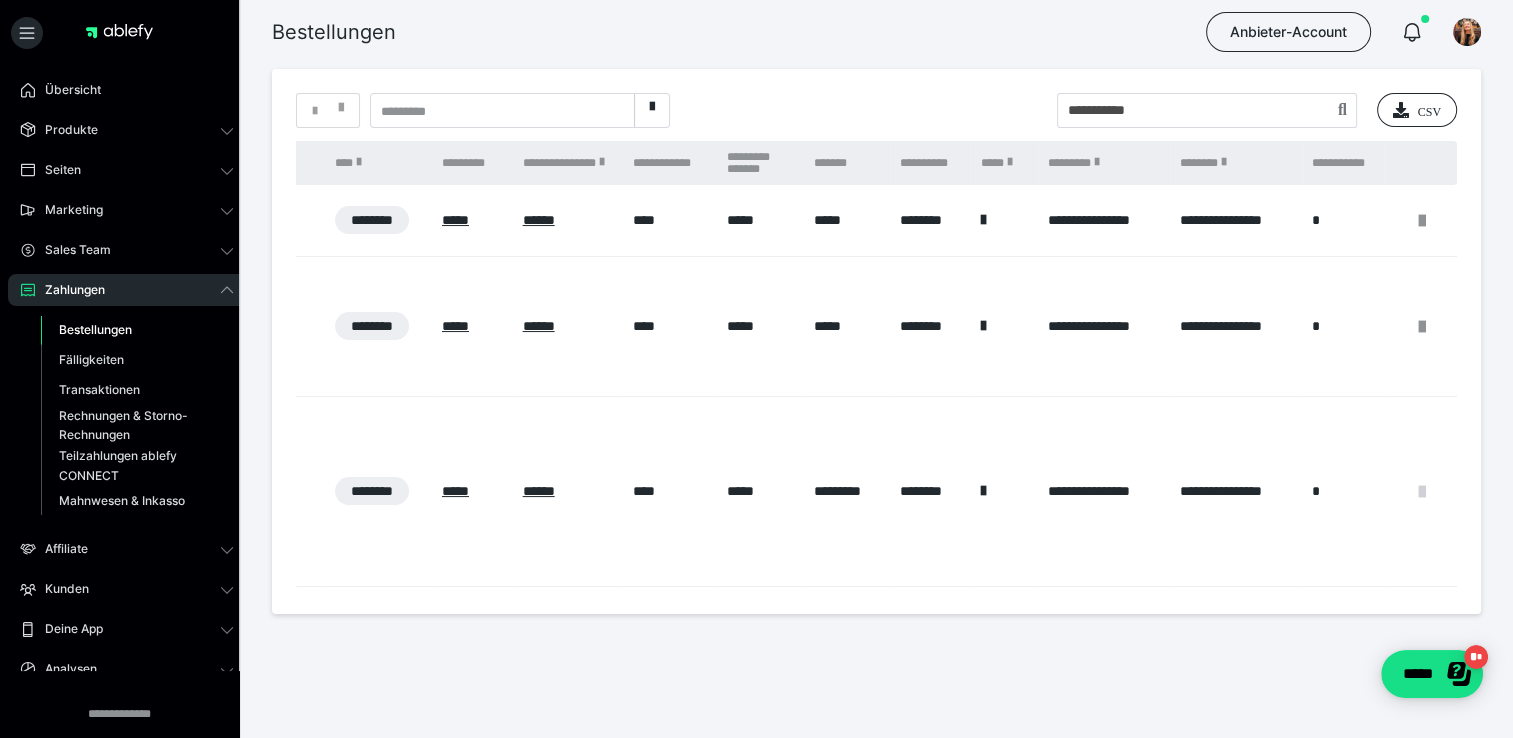 click at bounding box center (1421, 492) 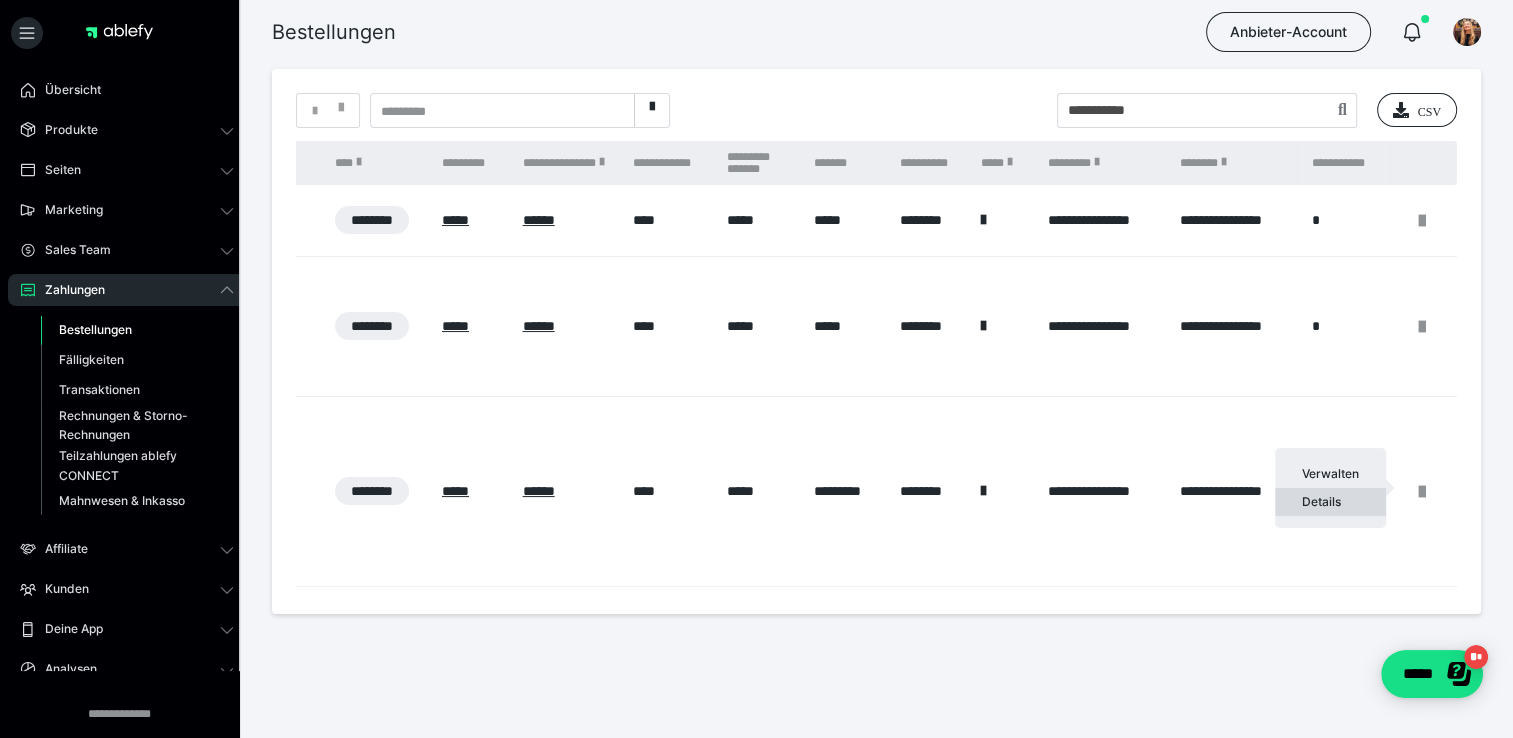 click on "Details" at bounding box center [1330, 502] 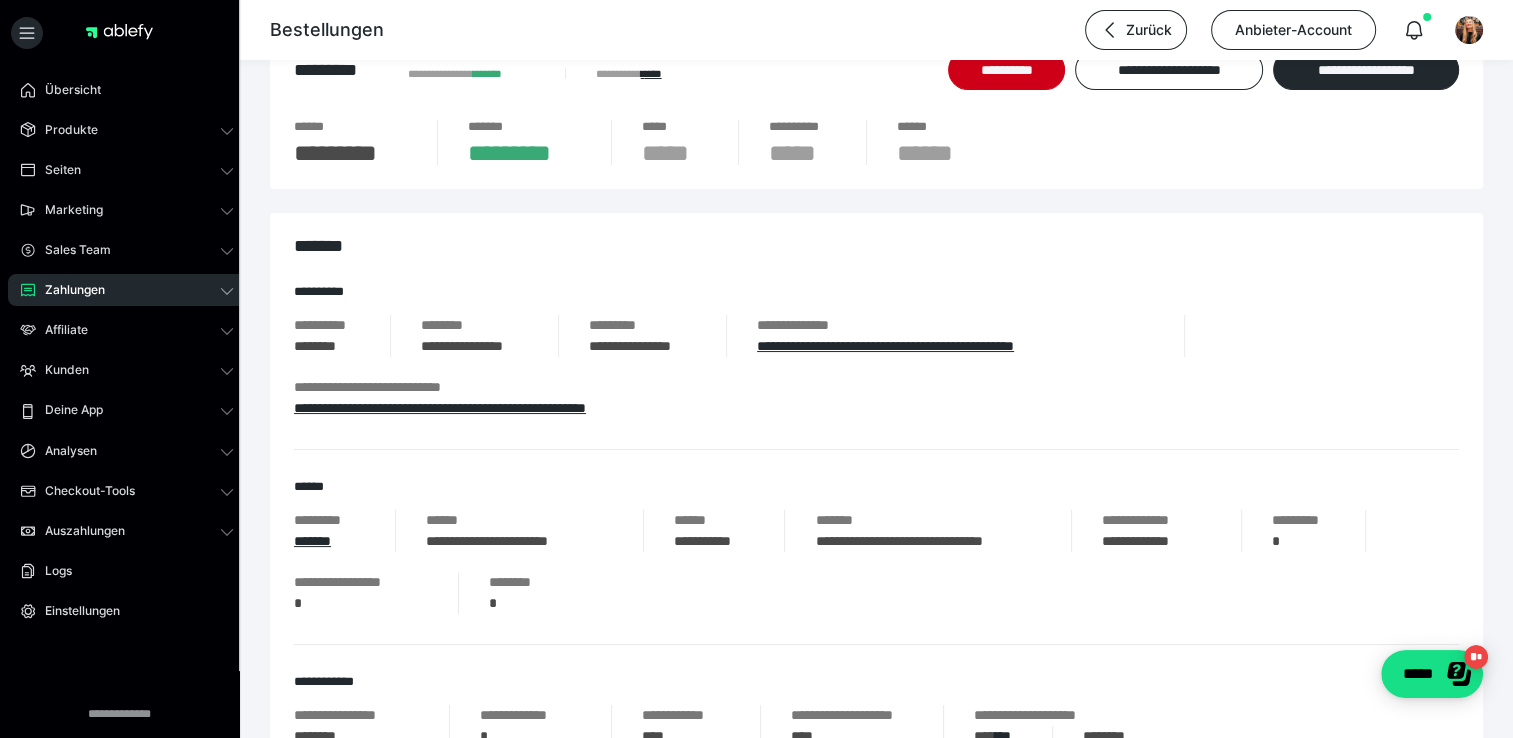 scroll, scrollTop: 0, scrollLeft: 0, axis: both 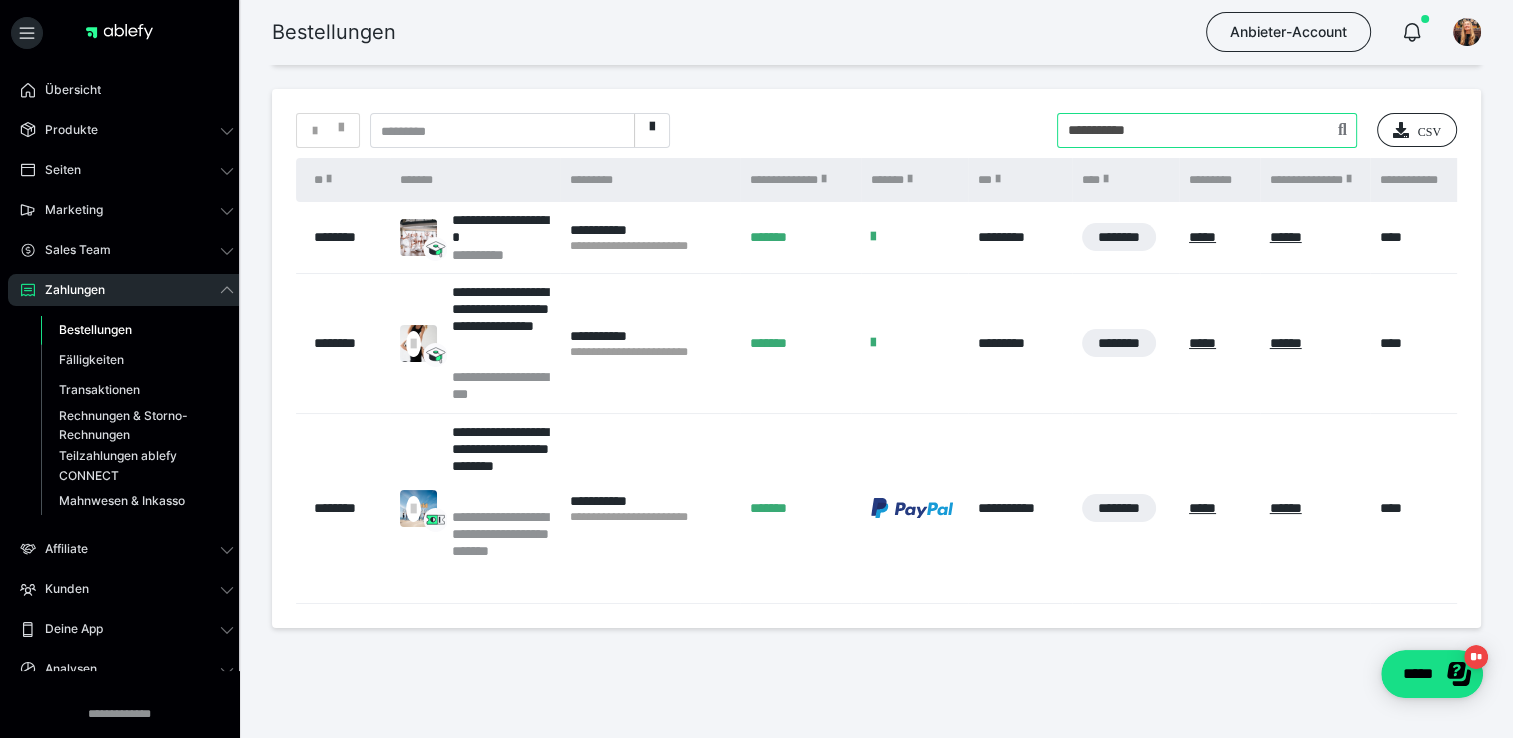 drag, startPoint x: 1162, startPoint y: 132, endPoint x: 988, endPoint y: 131, distance: 174.00287 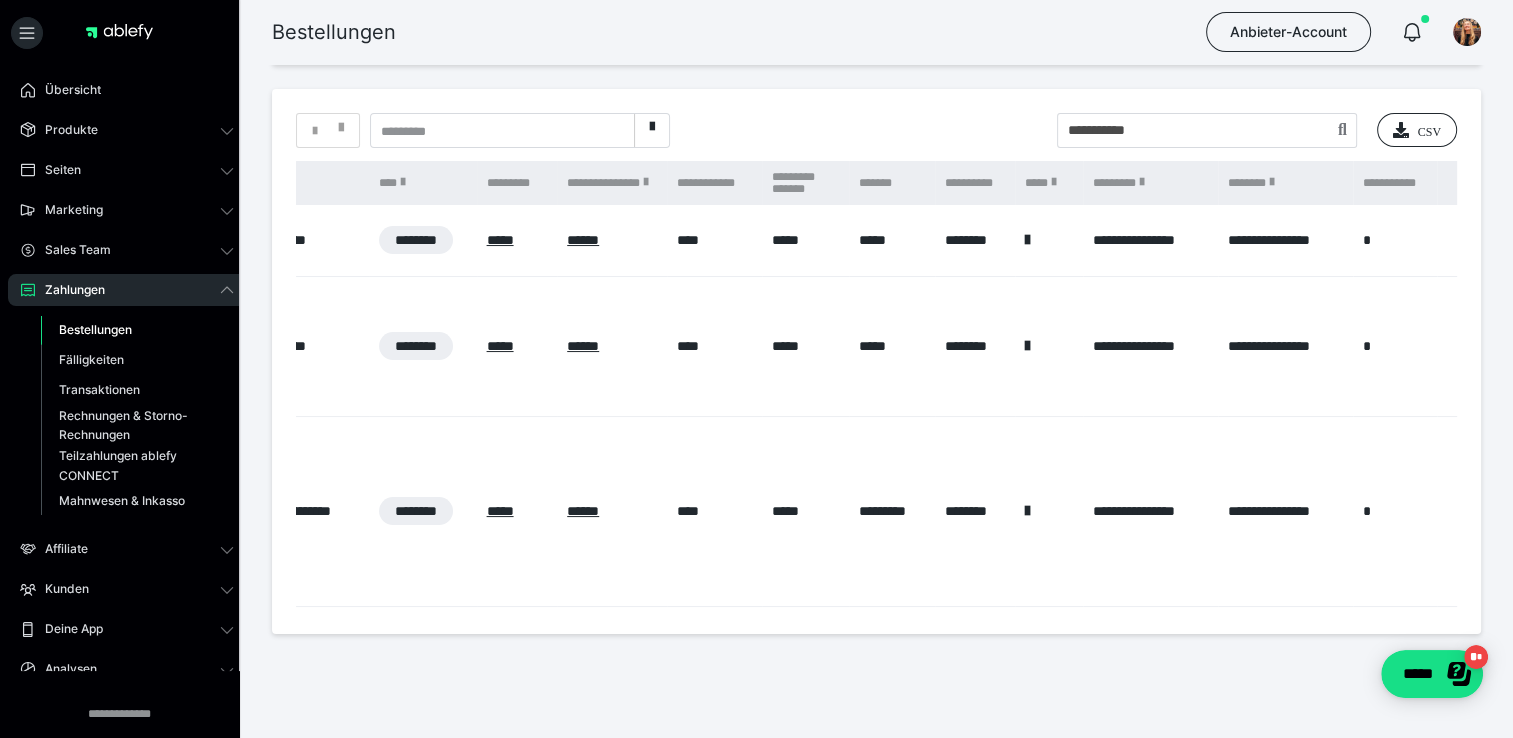 scroll, scrollTop: 0, scrollLeft: 874, axis: horizontal 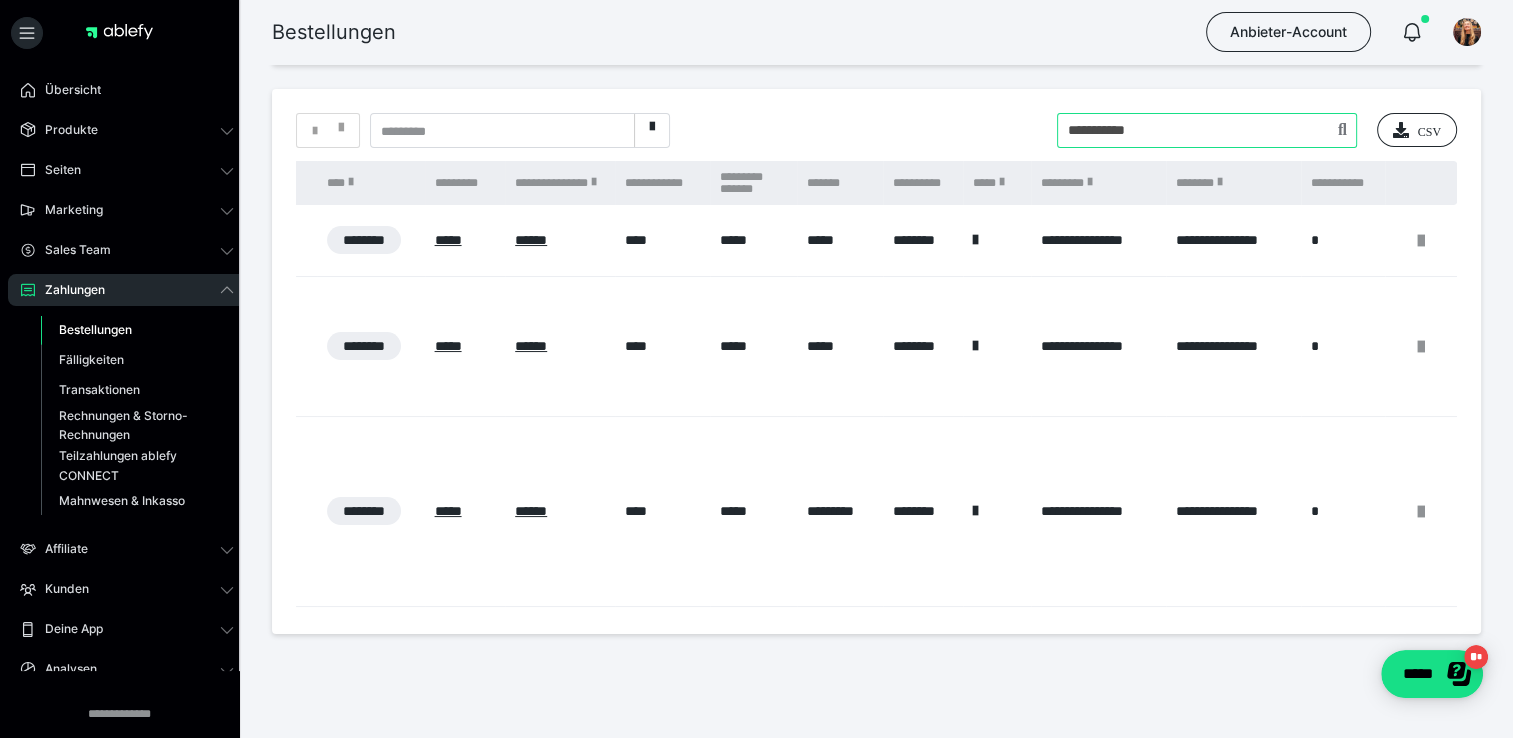 drag, startPoint x: 1172, startPoint y: 133, endPoint x: 1004, endPoint y: 112, distance: 169.30742 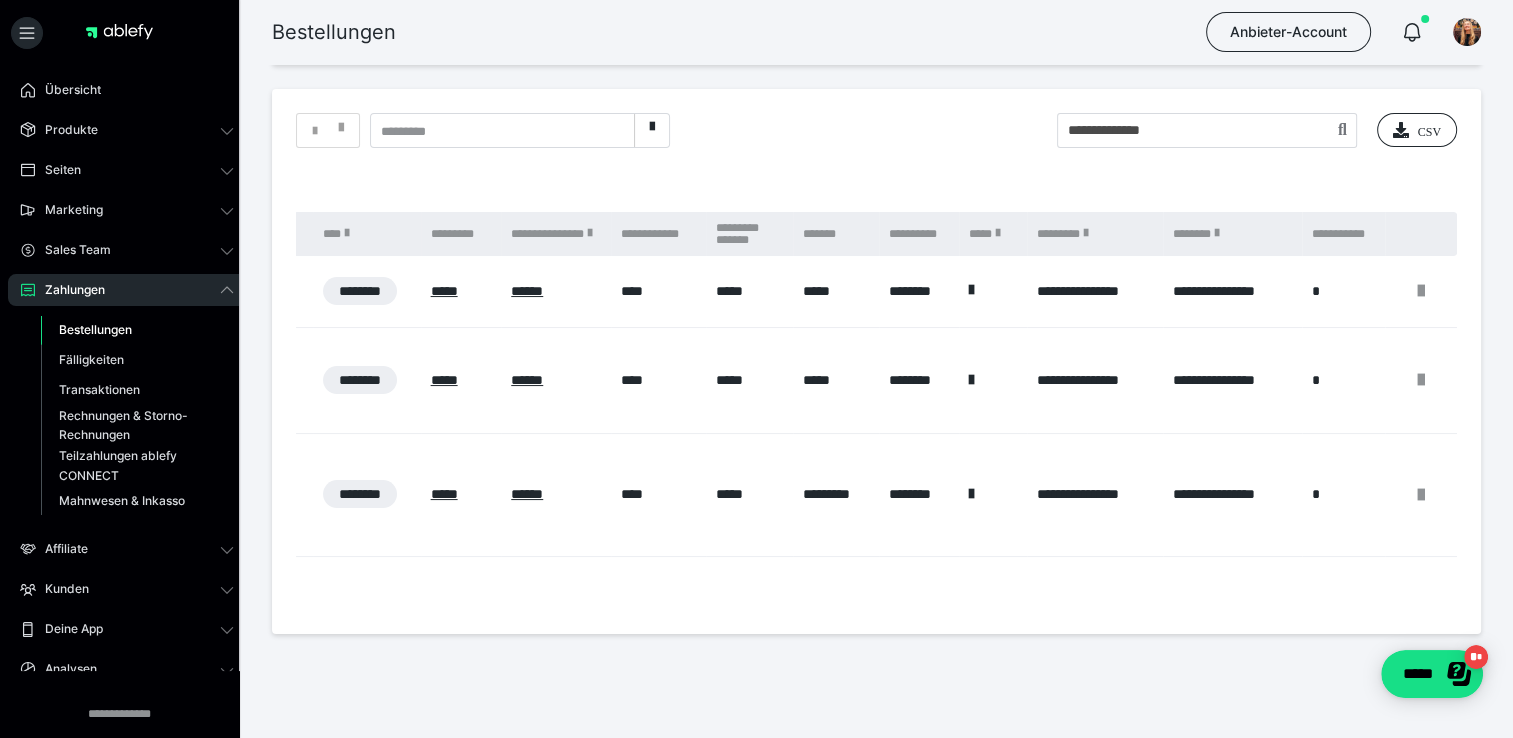 scroll, scrollTop: 0, scrollLeft: 722, axis: horizontal 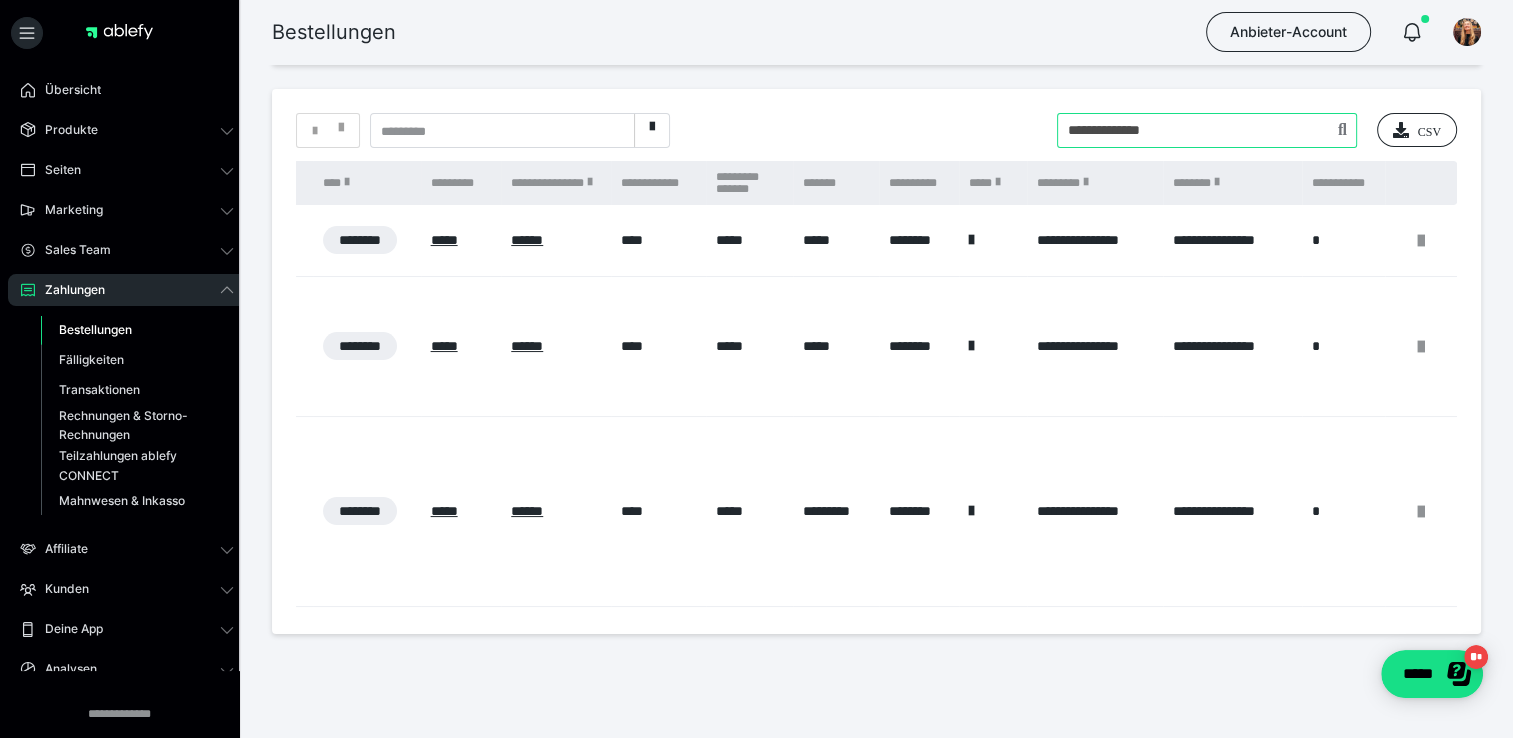 drag, startPoint x: 1170, startPoint y: 138, endPoint x: 1002, endPoint y: 140, distance: 168.0119 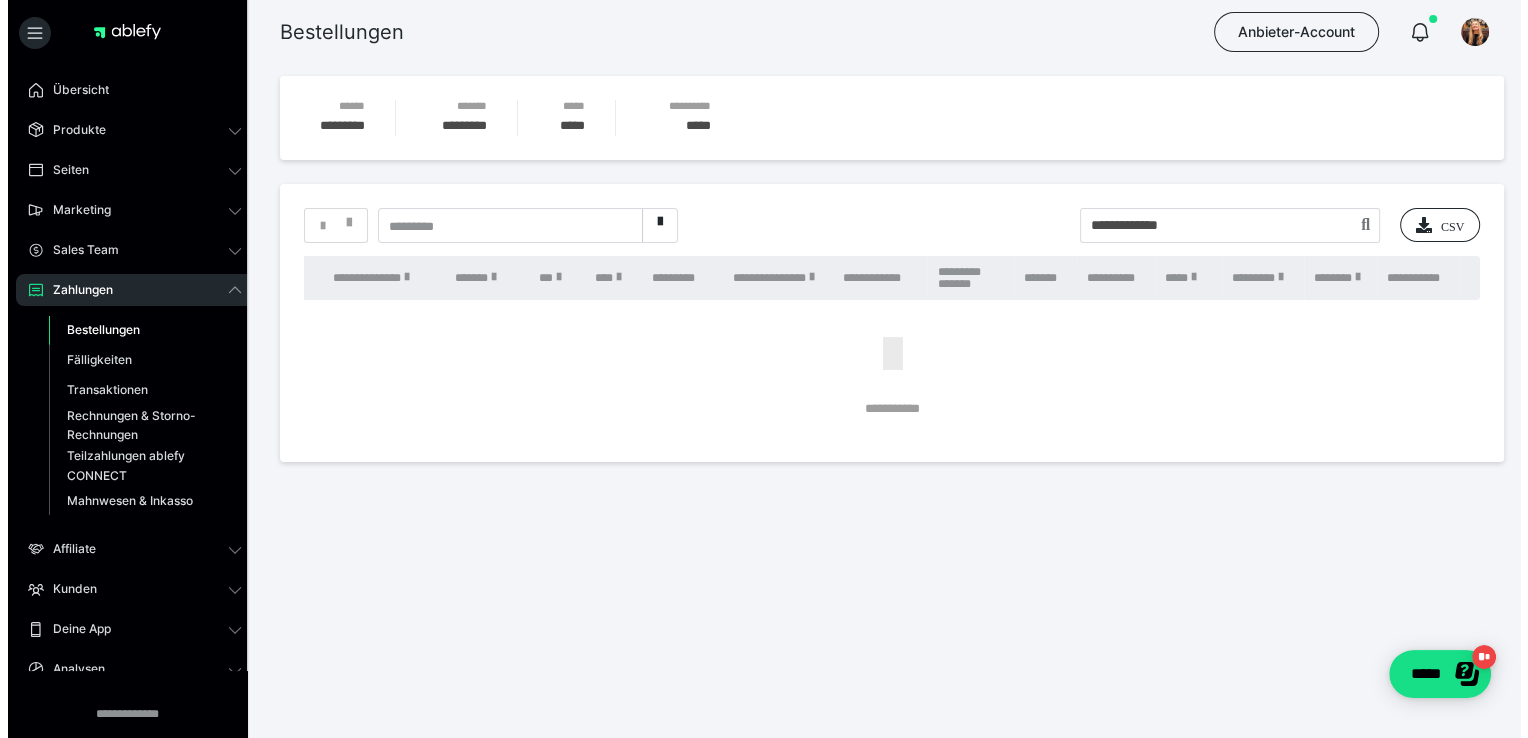 scroll, scrollTop: 0, scrollLeft: 0, axis: both 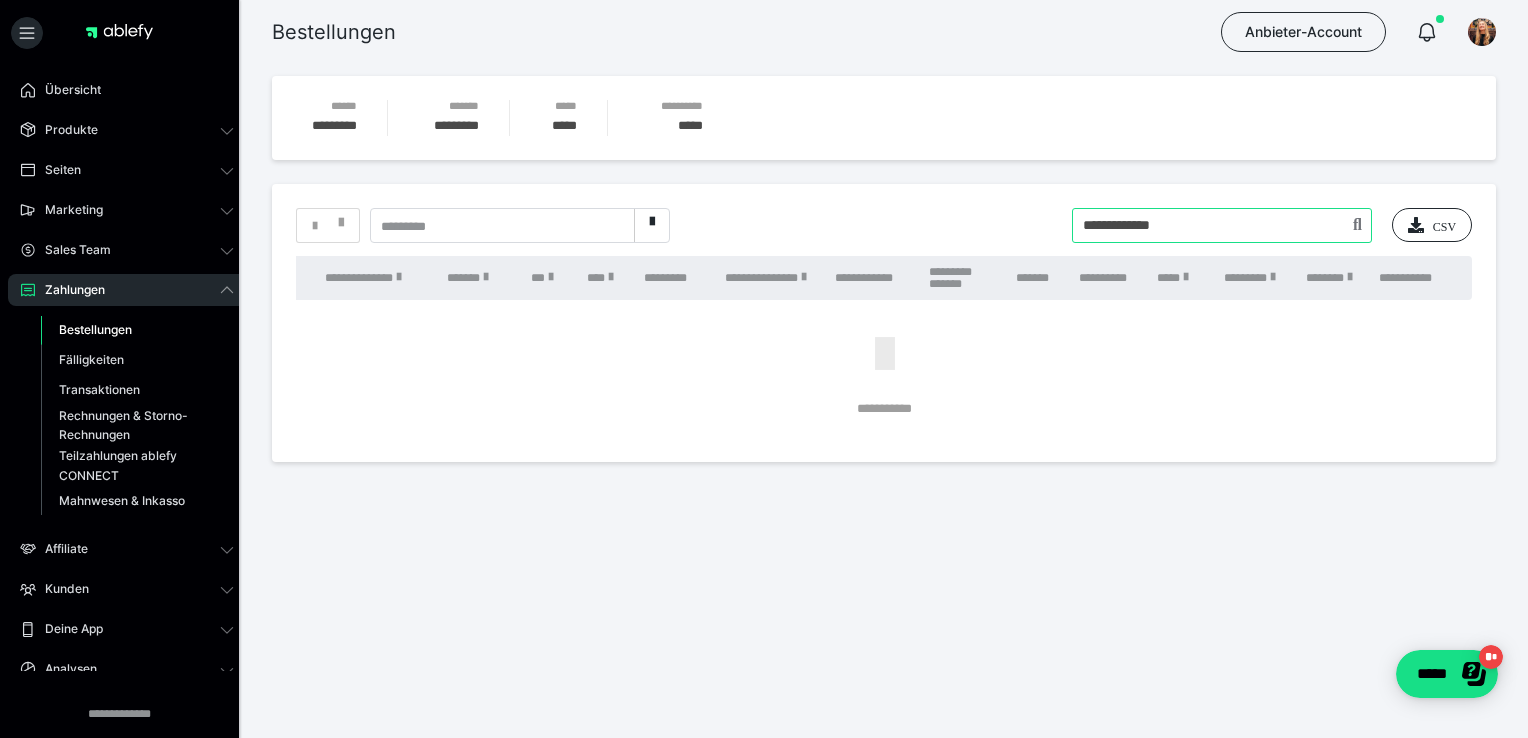 click at bounding box center [1222, 225] 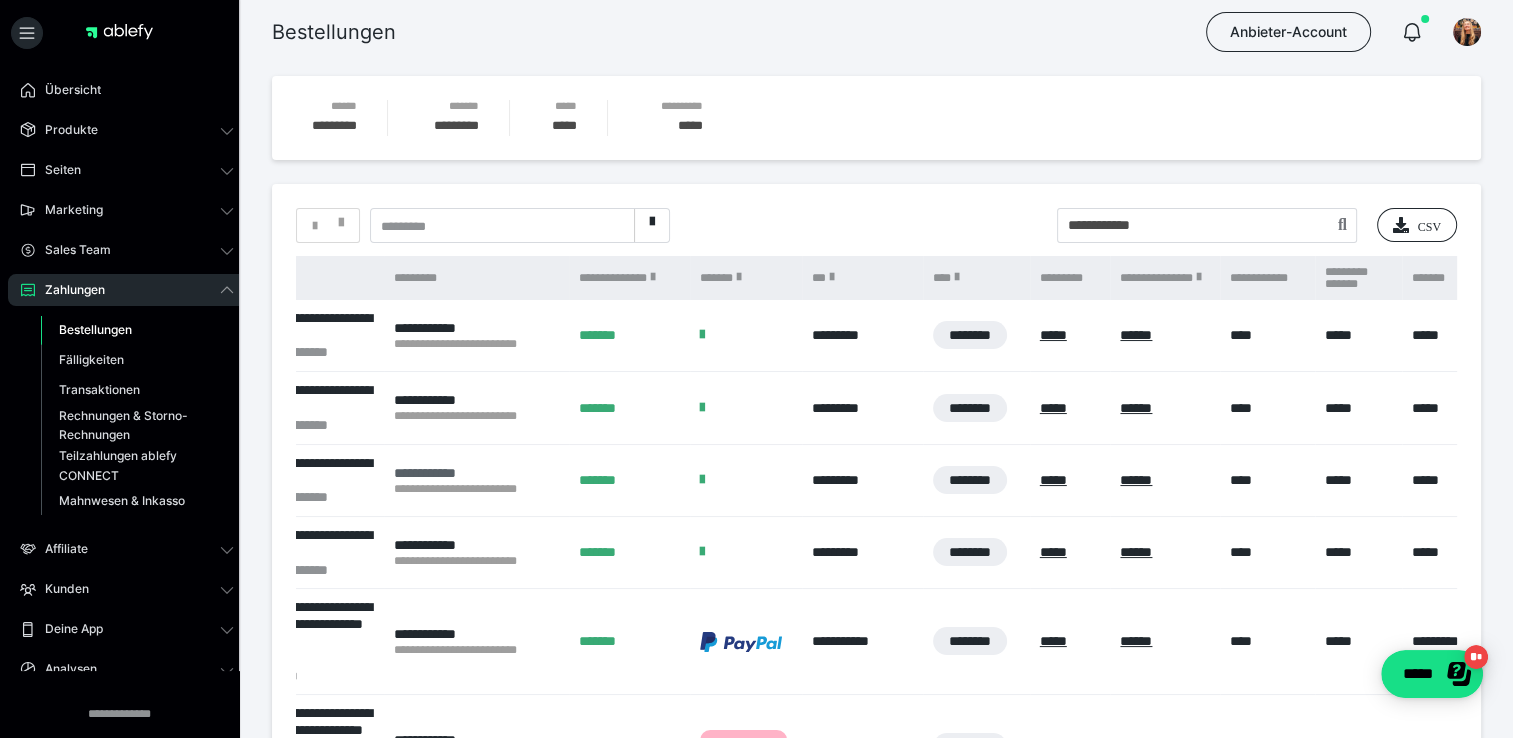 scroll, scrollTop: 0, scrollLeft: 0, axis: both 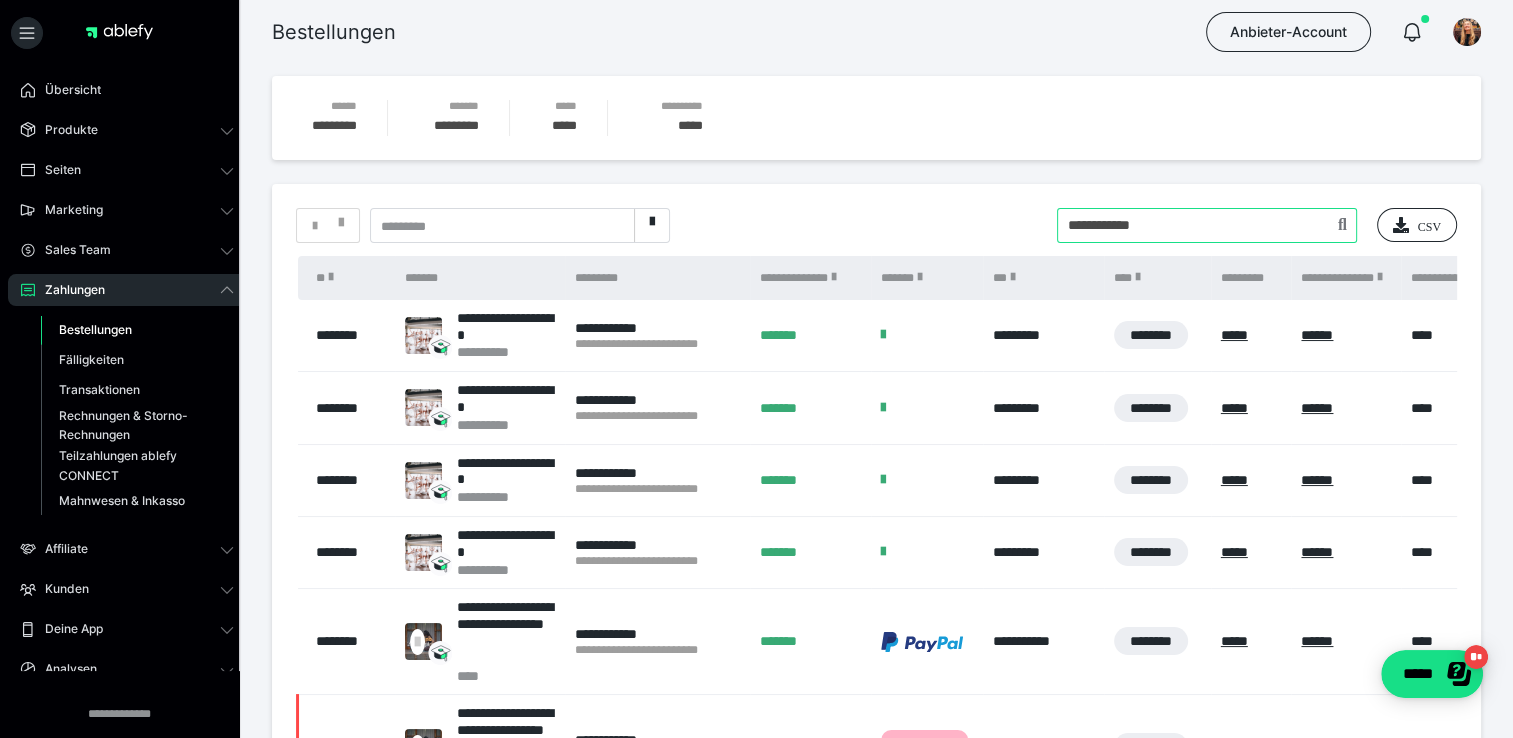click at bounding box center [1207, 225] 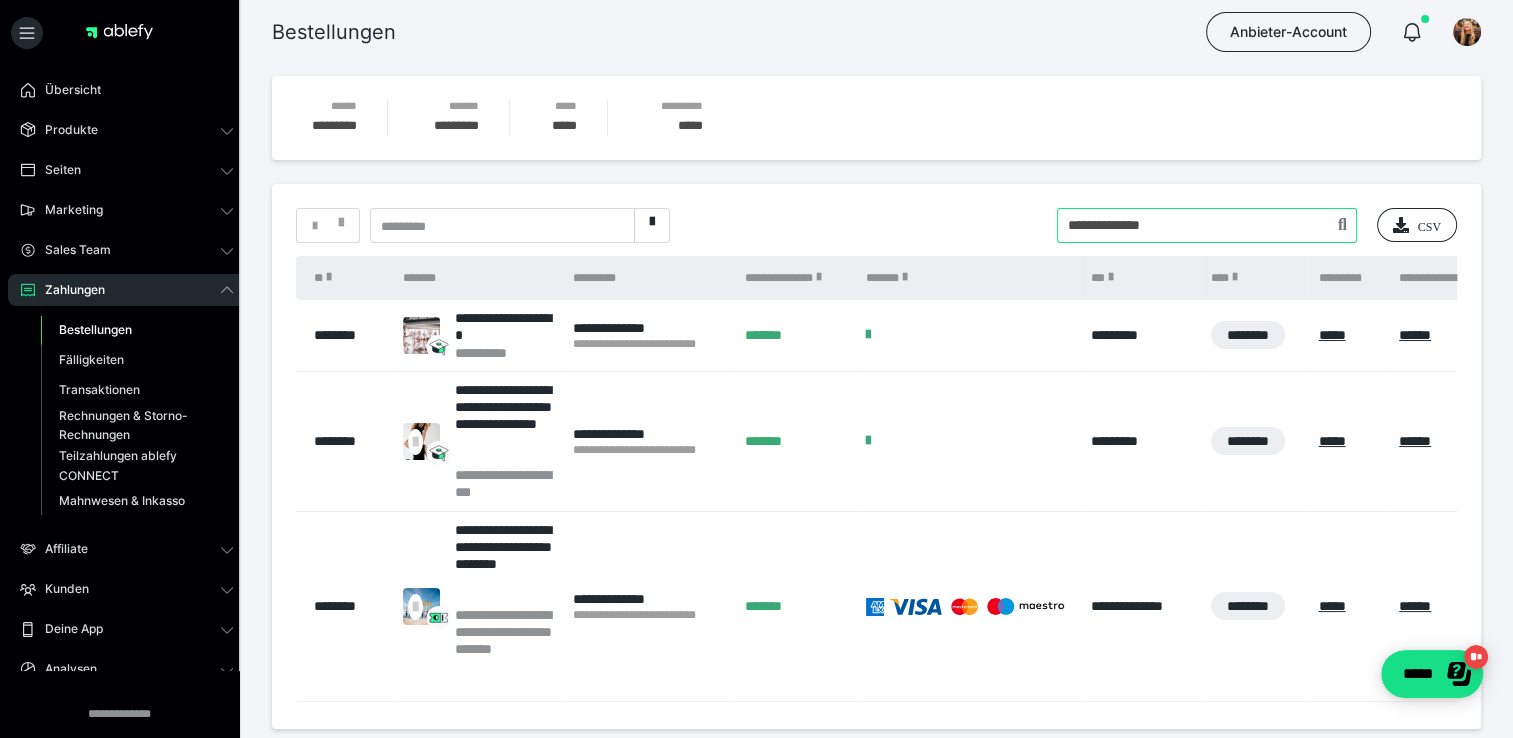 drag, startPoint x: 1209, startPoint y: 229, endPoint x: 968, endPoint y: 219, distance: 241.20738 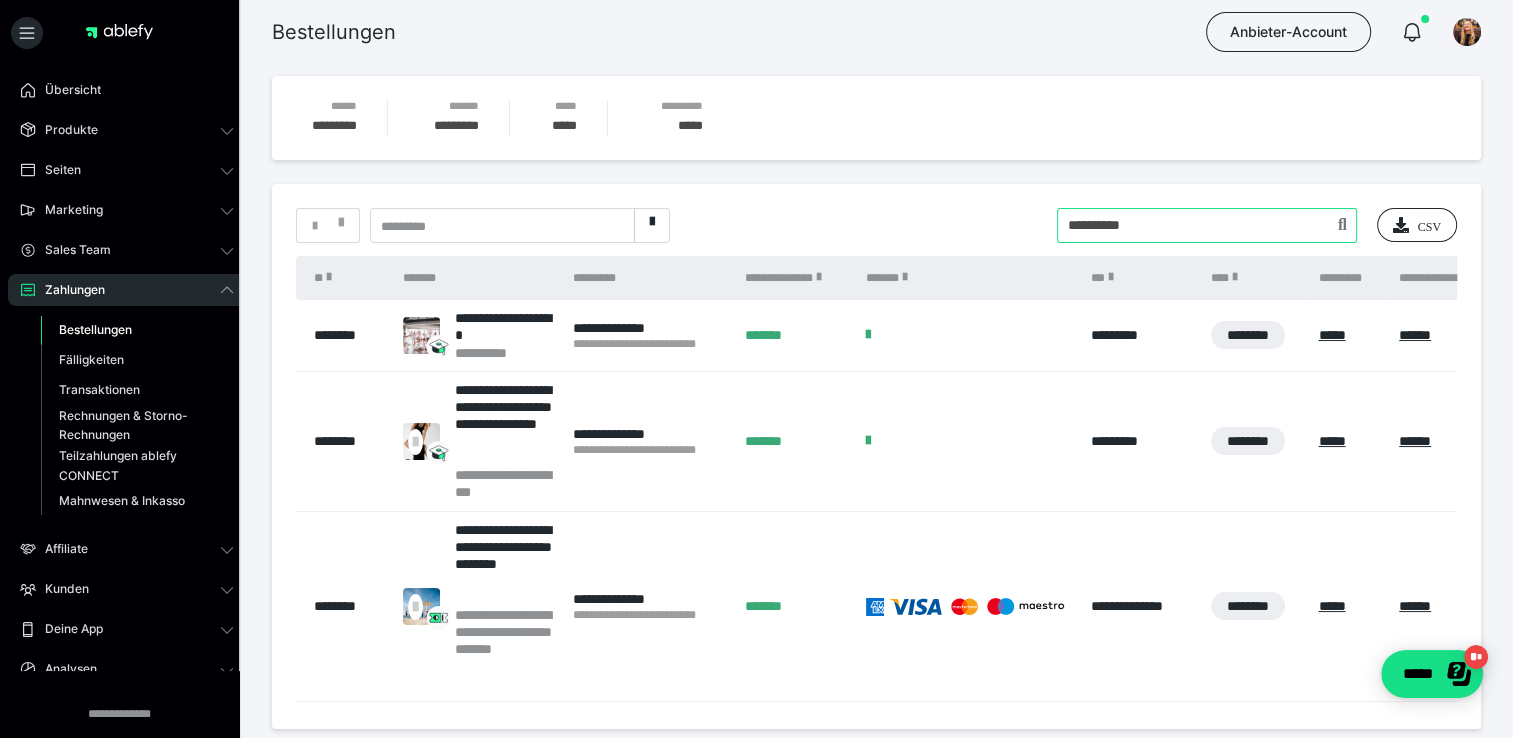 type on "**********" 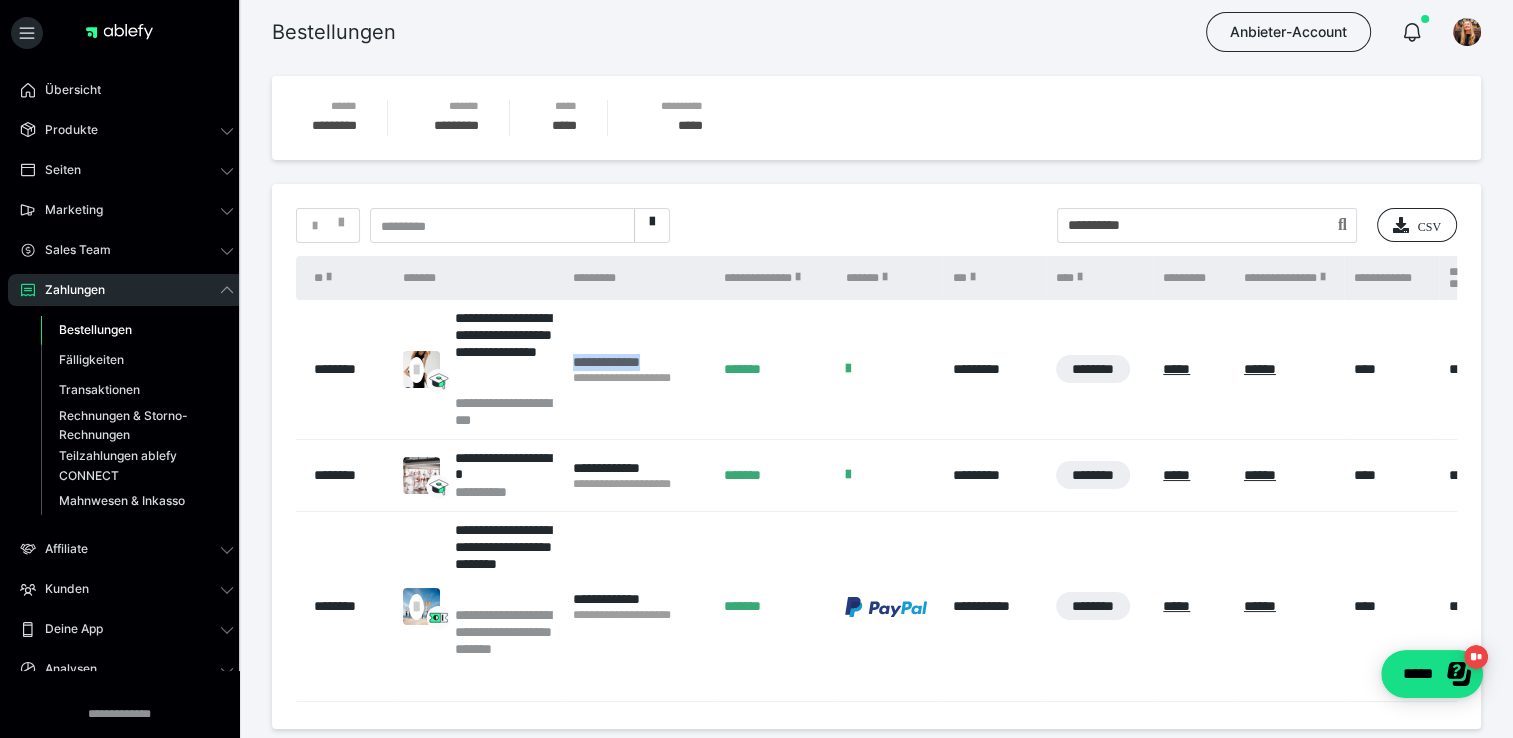 drag, startPoint x: 563, startPoint y: 360, endPoint x: 670, endPoint y: 360, distance: 107 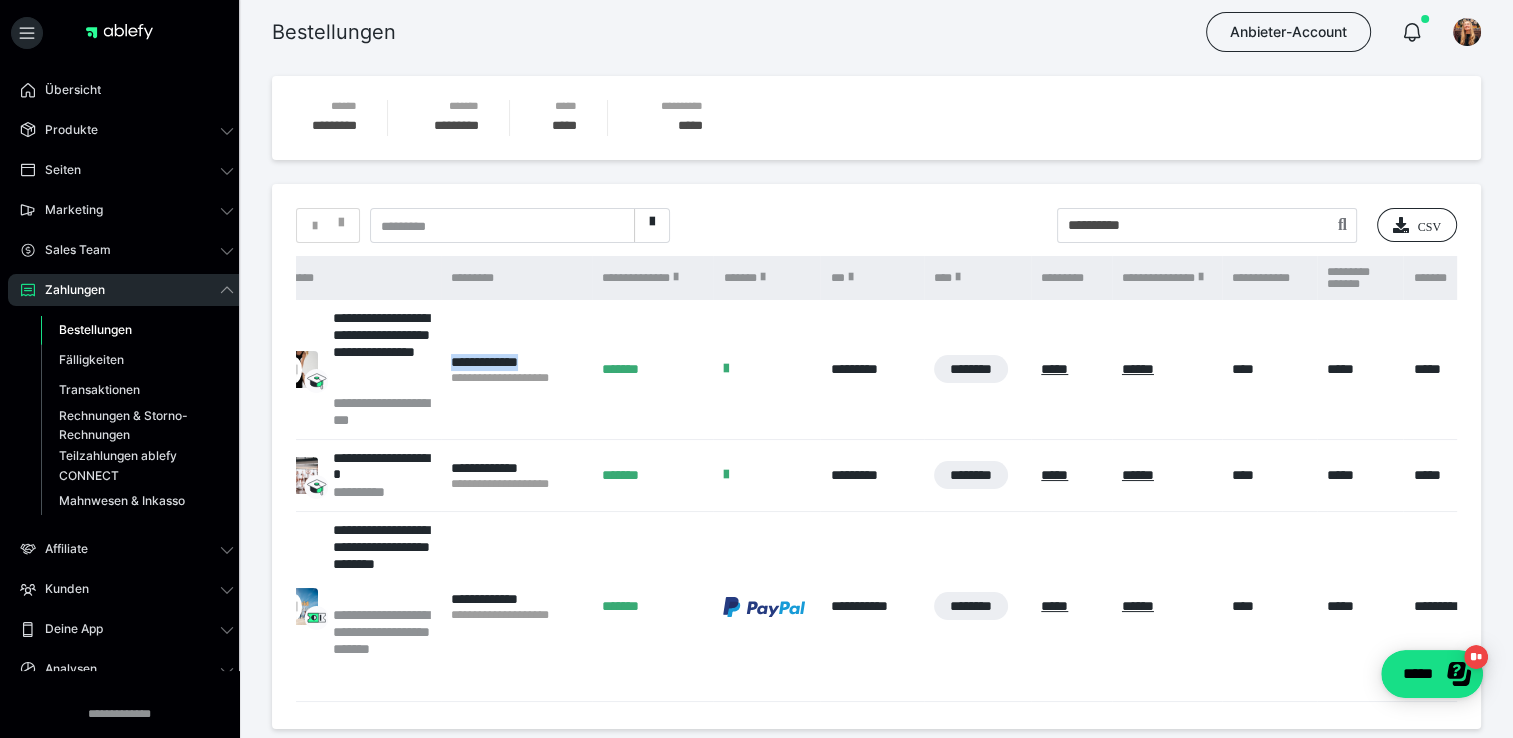 scroll, scrollTop: 0, scrollLeft: 0, axis: both 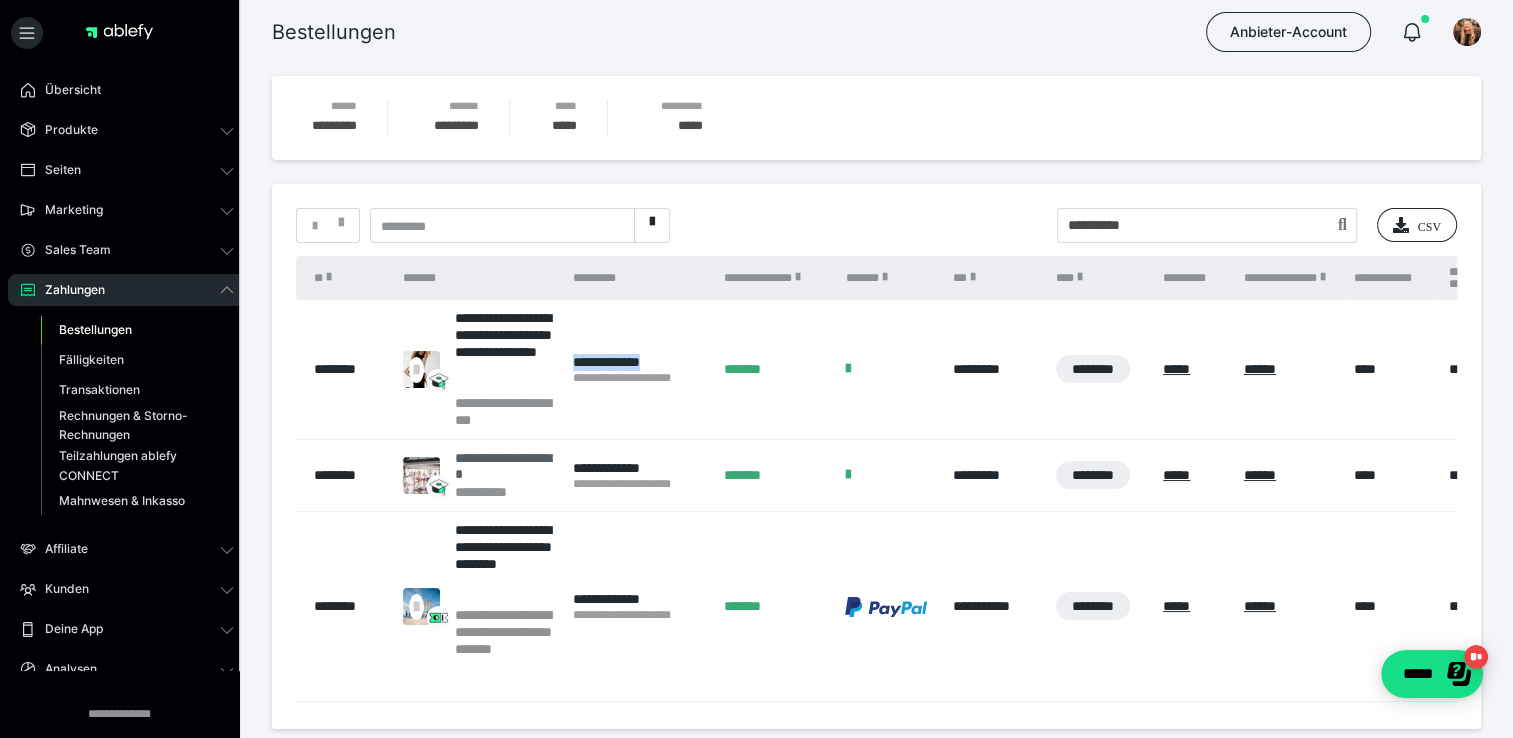 click on "**********" at bounding box center (504, 467) 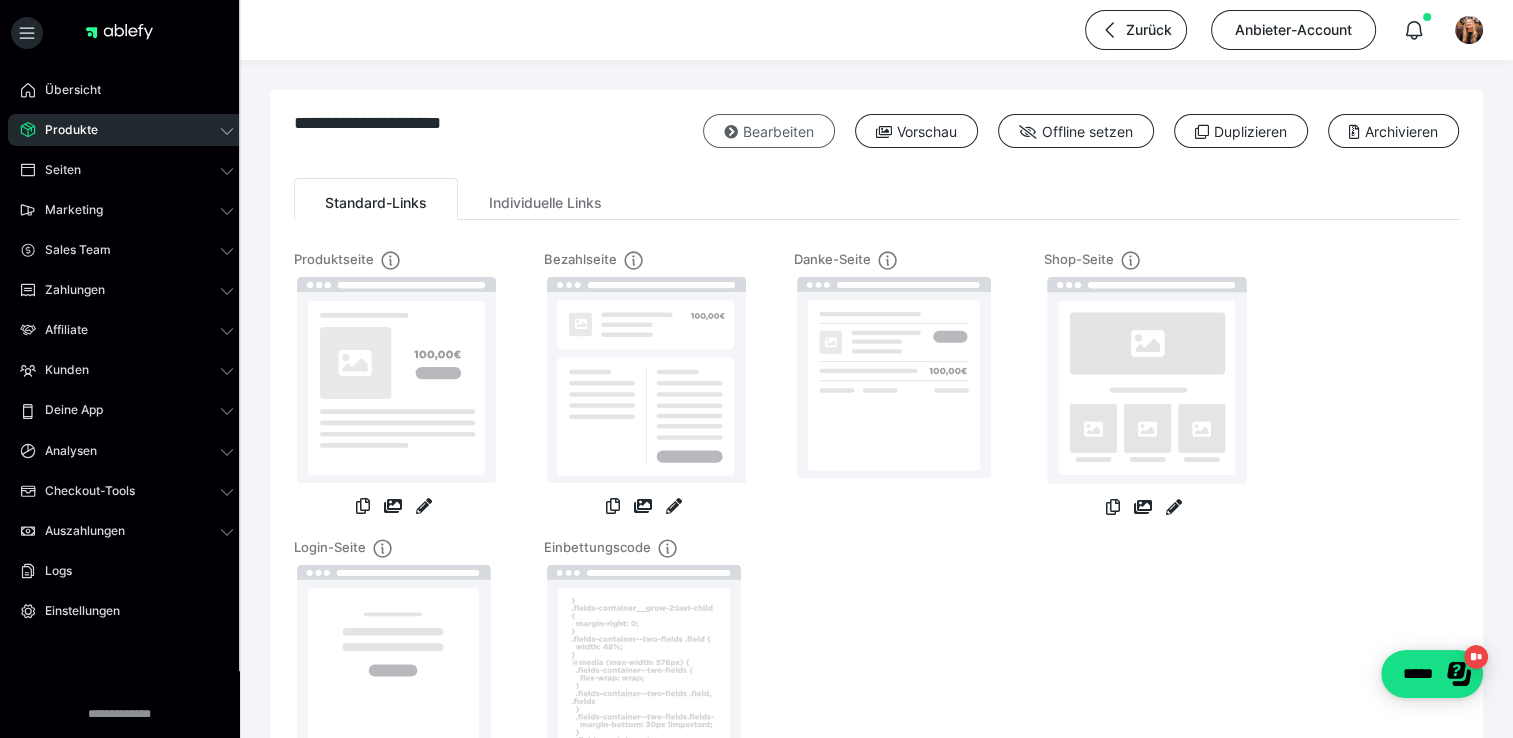 click on "Bearbeiten" at bounding box center (769, 131) 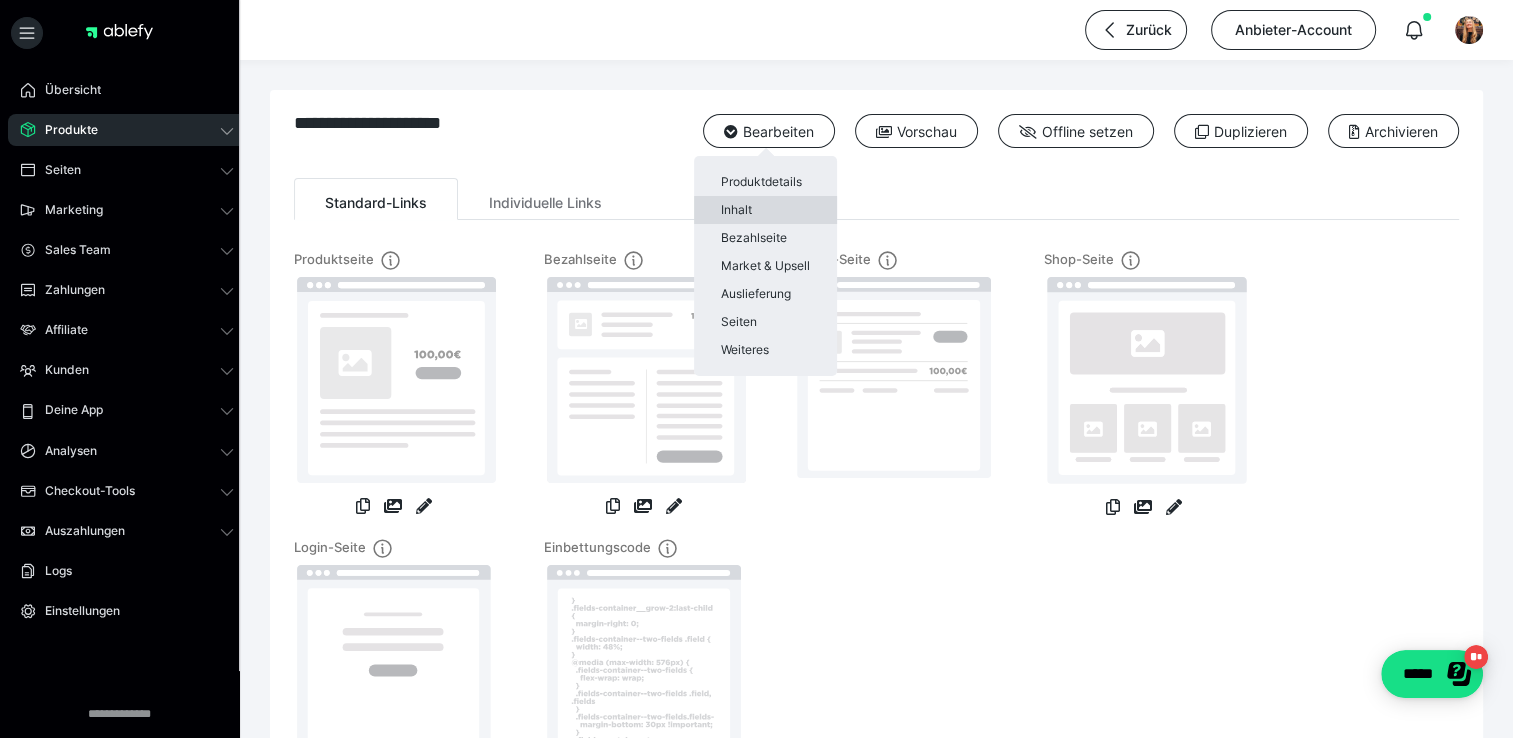 click on "Inhalt" at bounding box center (765, 210) 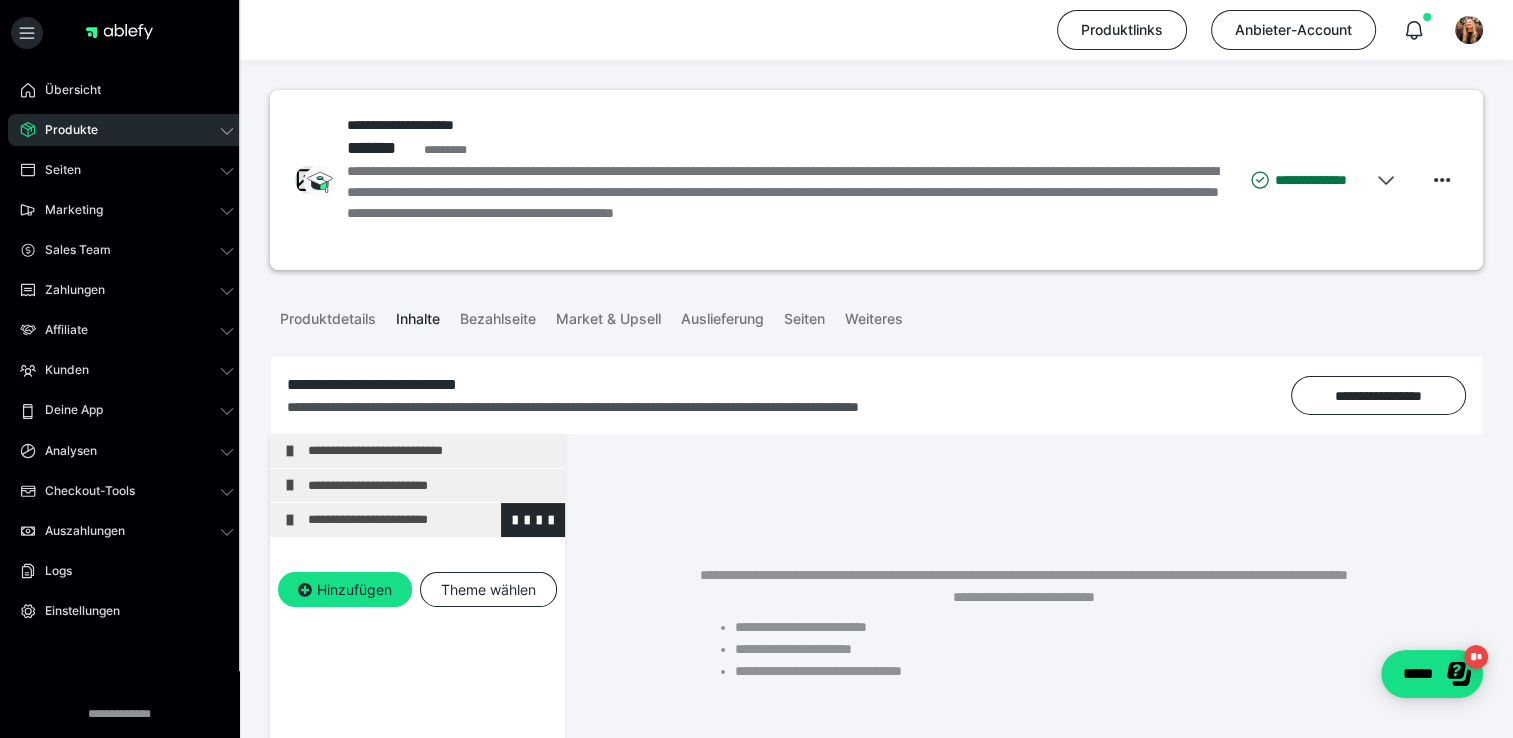click at bounding box center (290, 520) 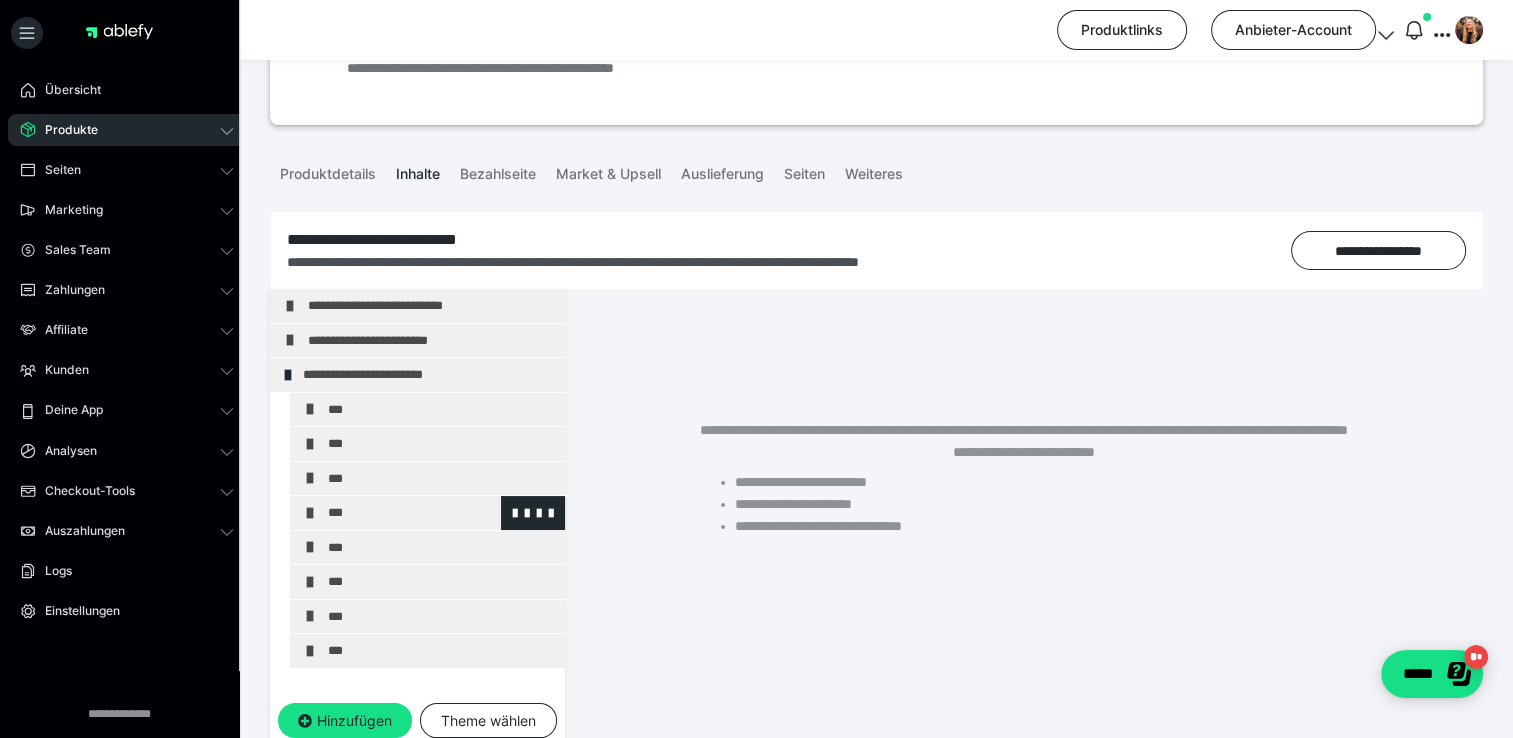scroll, scrollTop: 155, scrollLeft: 0, axis: vertical 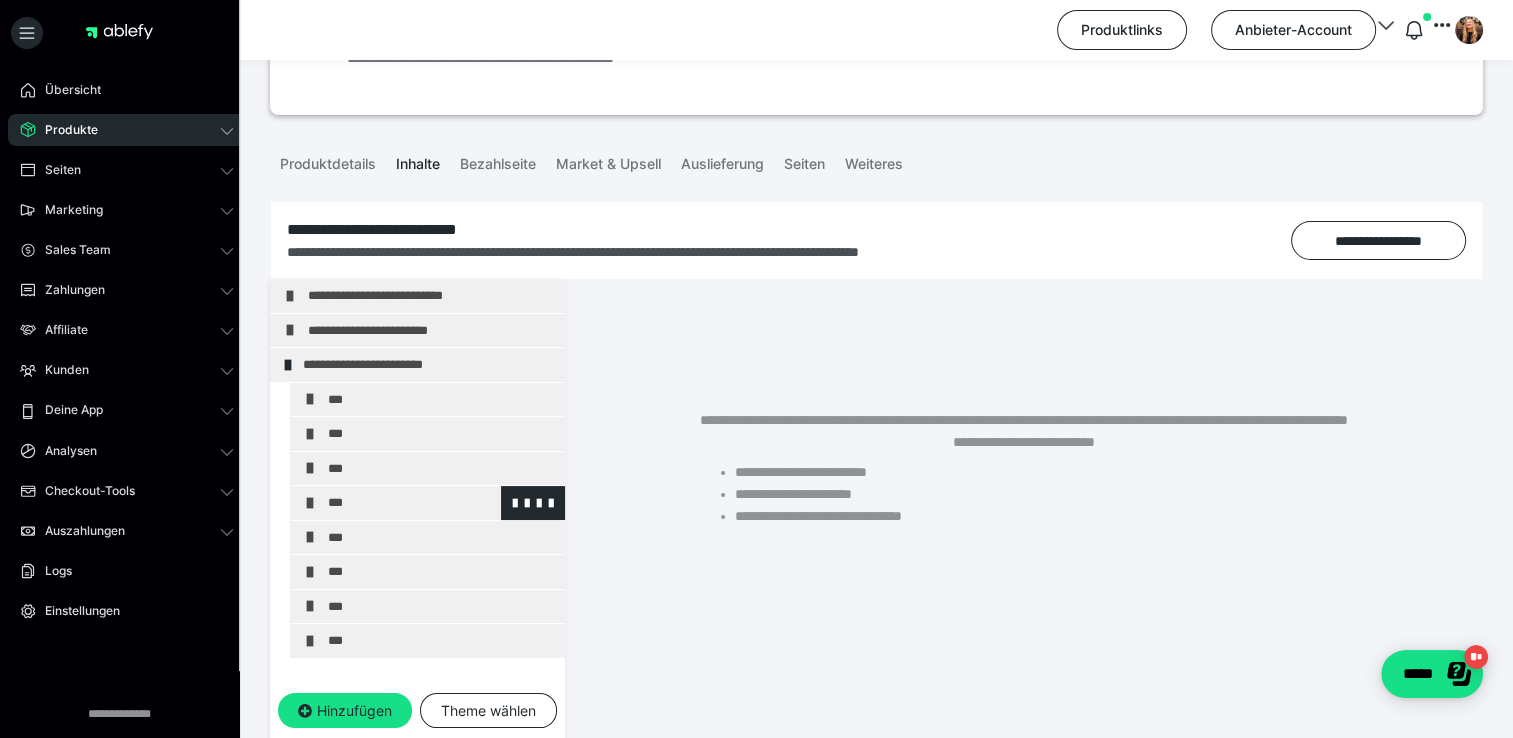 click at bounding box center [310, 503] 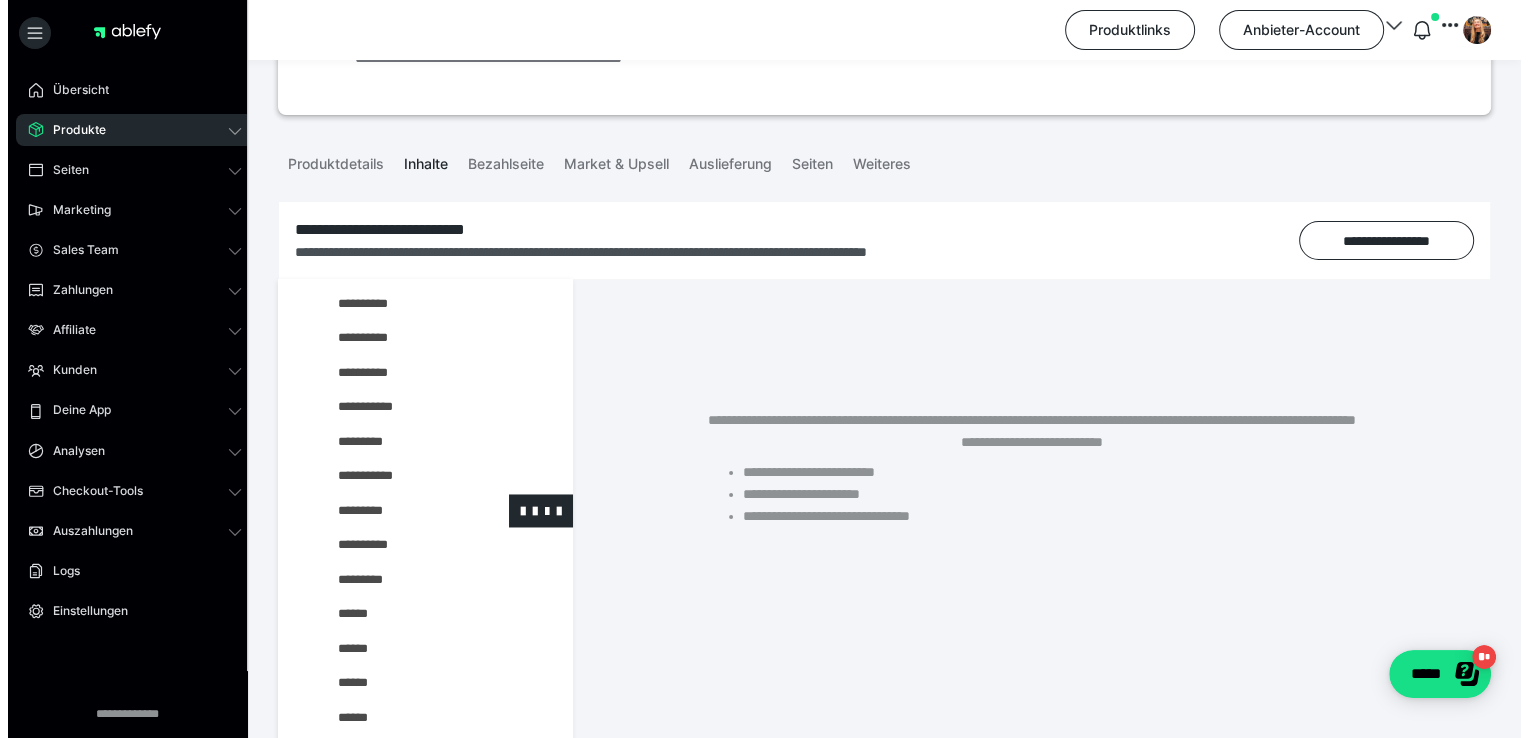 scroll, scrollTop: 3334, scrollLeft: 0, axis: vertical 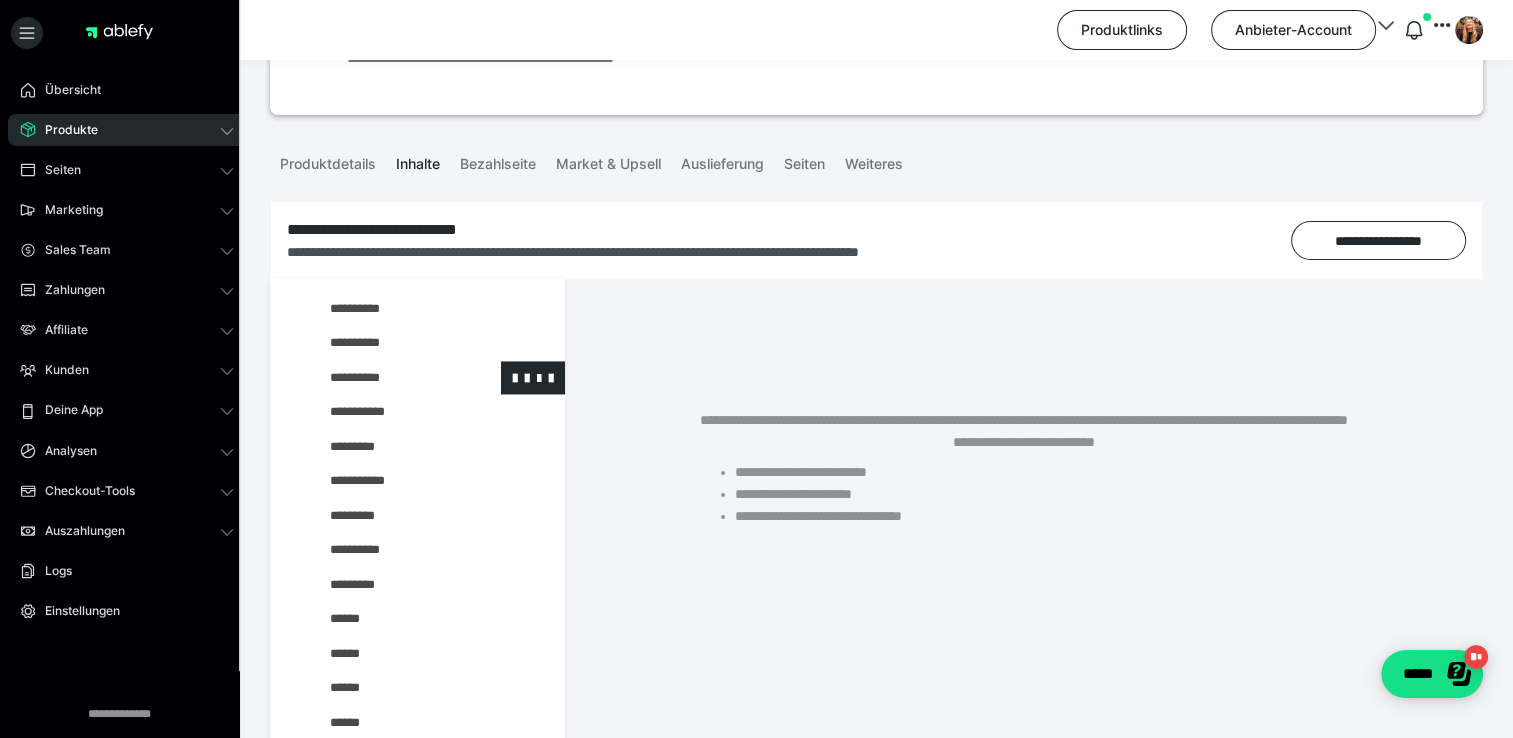click at bounding box center (385, 378) 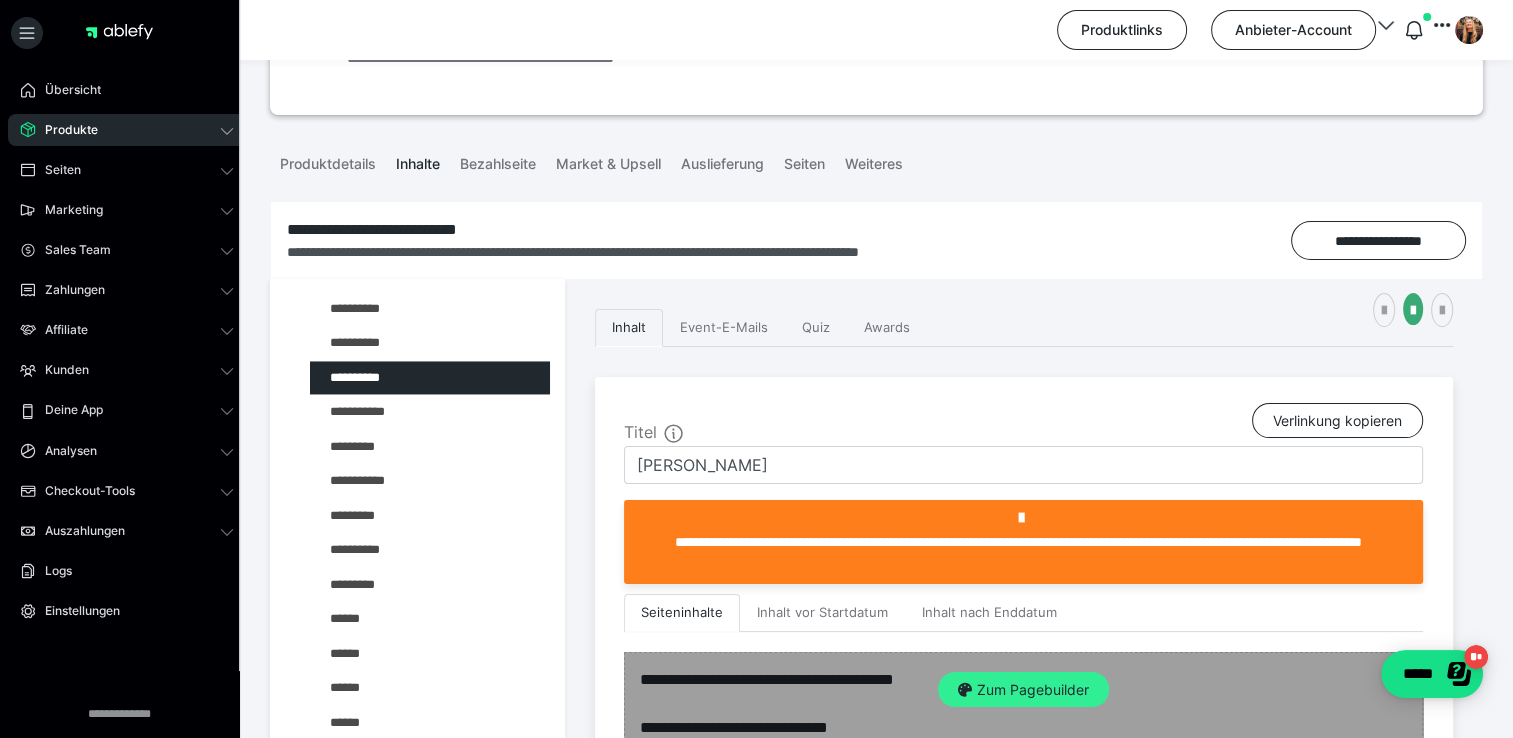 click on "Zum Pagebuilder" at bounding box center [1023, 690] 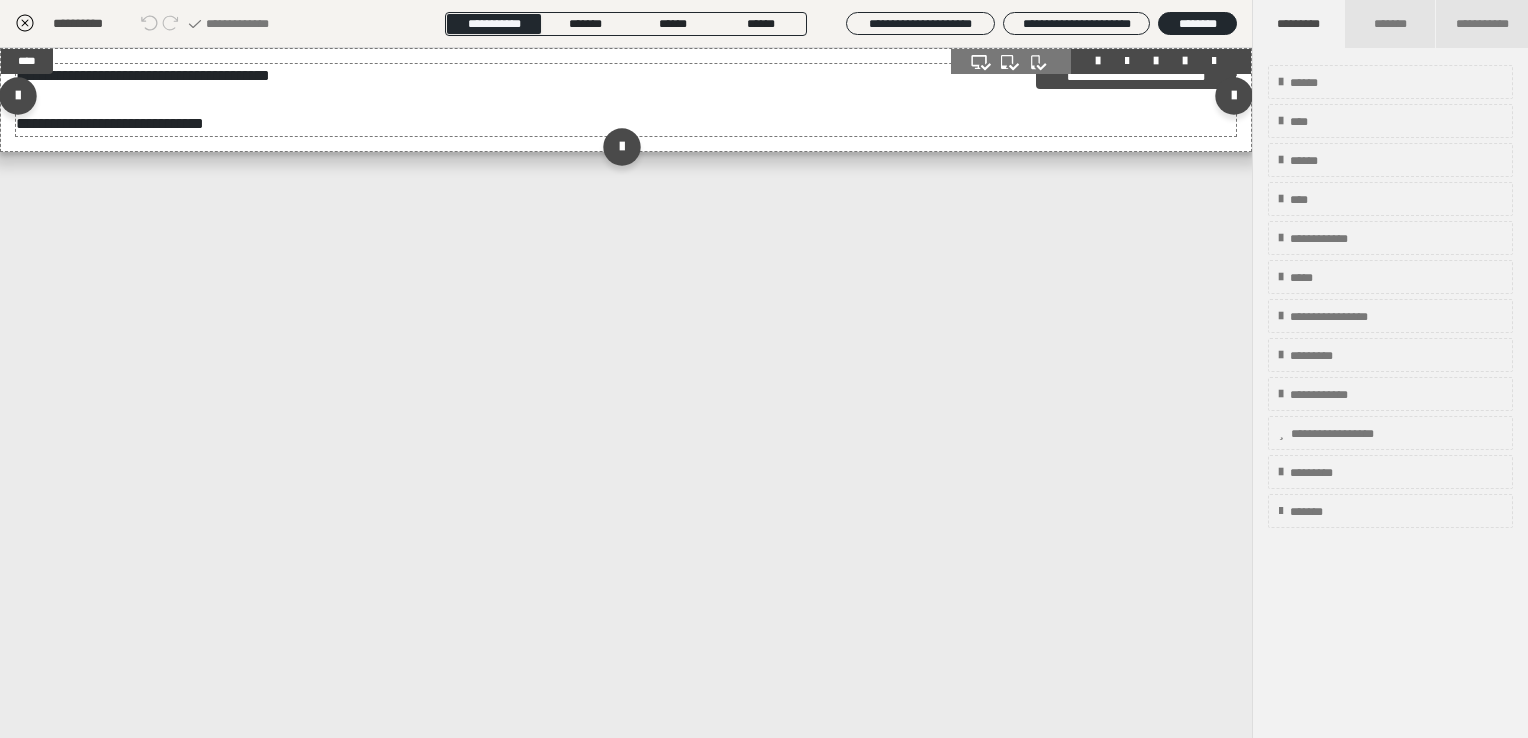 click on "**********" at bounding box center [626, 100] 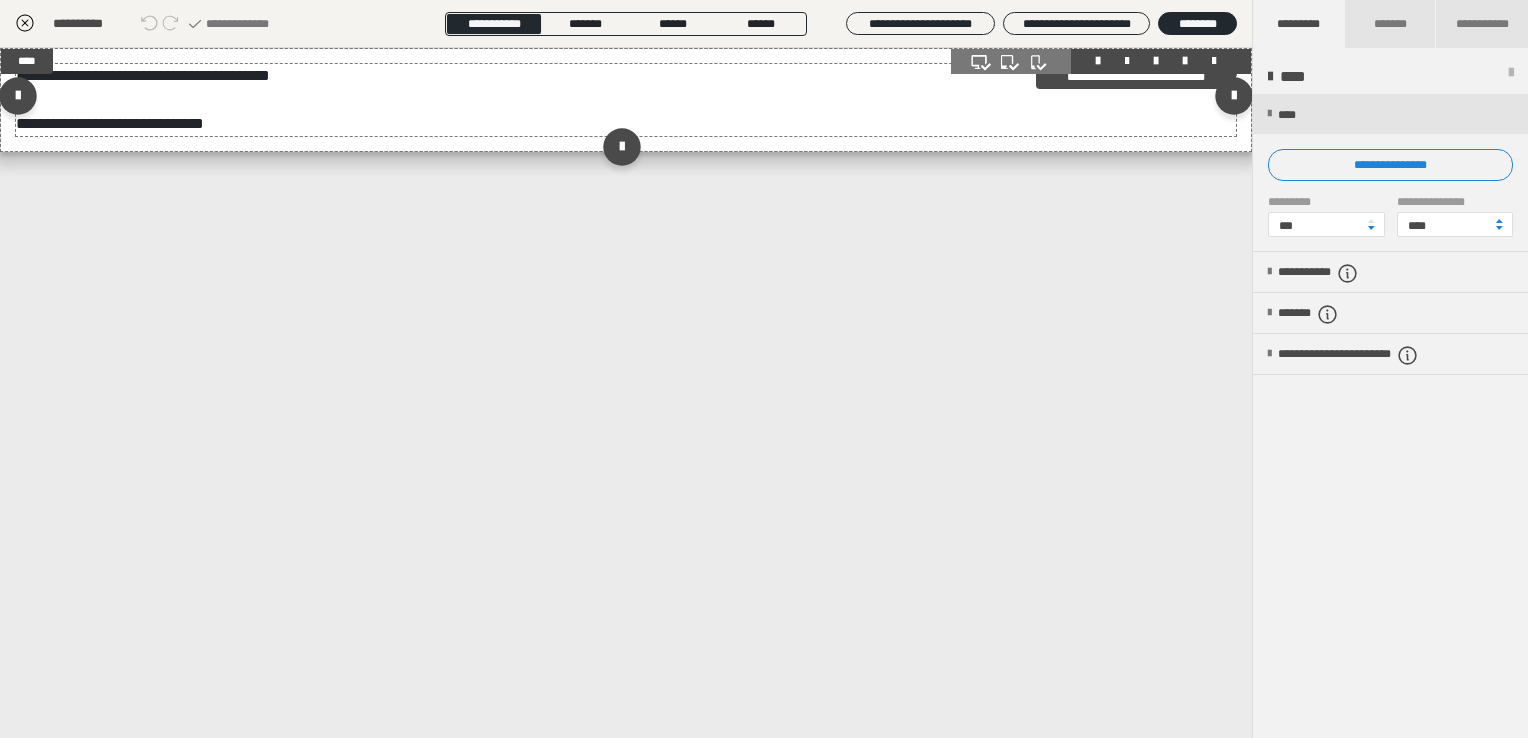 click on "**********" at bounding box center (626, 100) 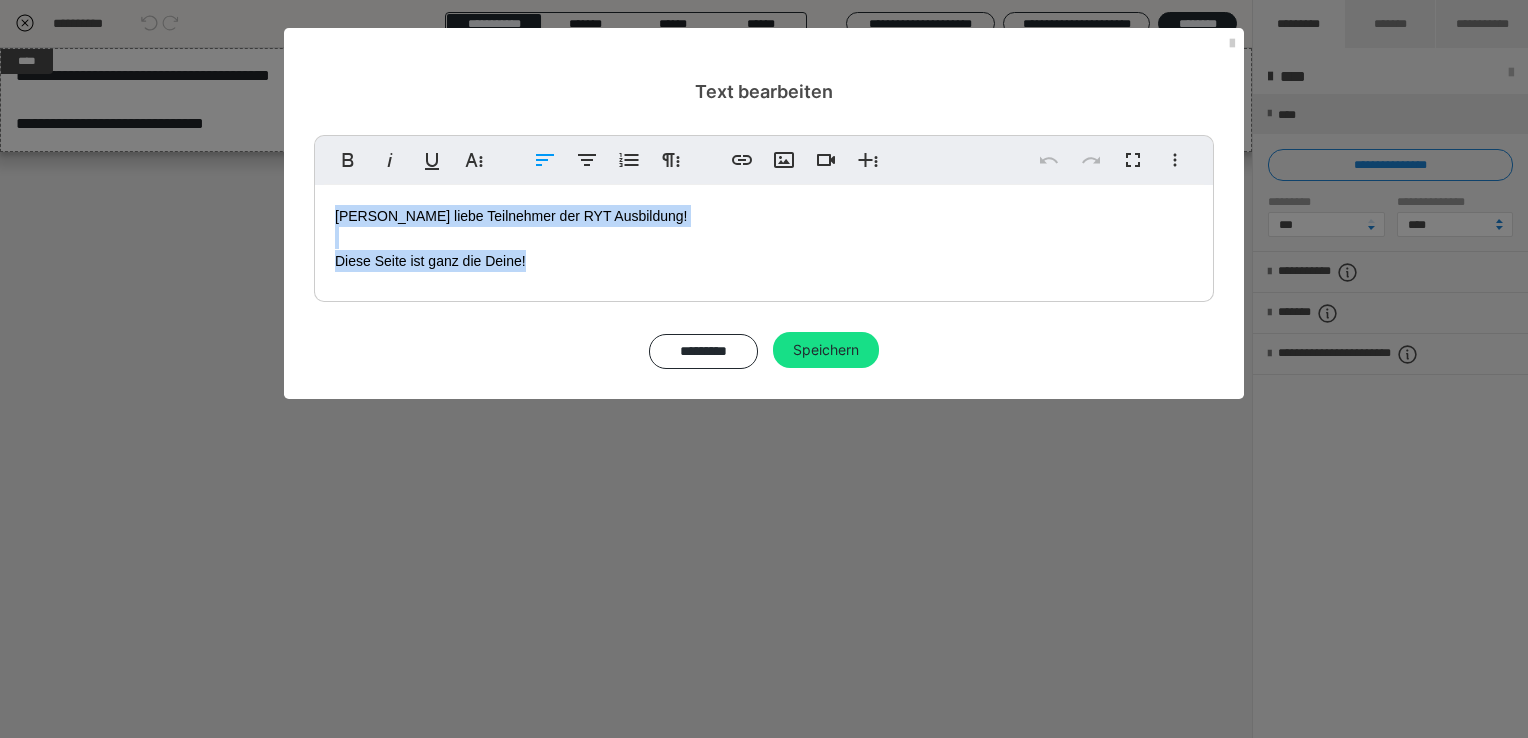 drag, startPoint x: 408, startPoint y: 258, endPoint x: 282, endPoint y: 197, distance: 139.98929 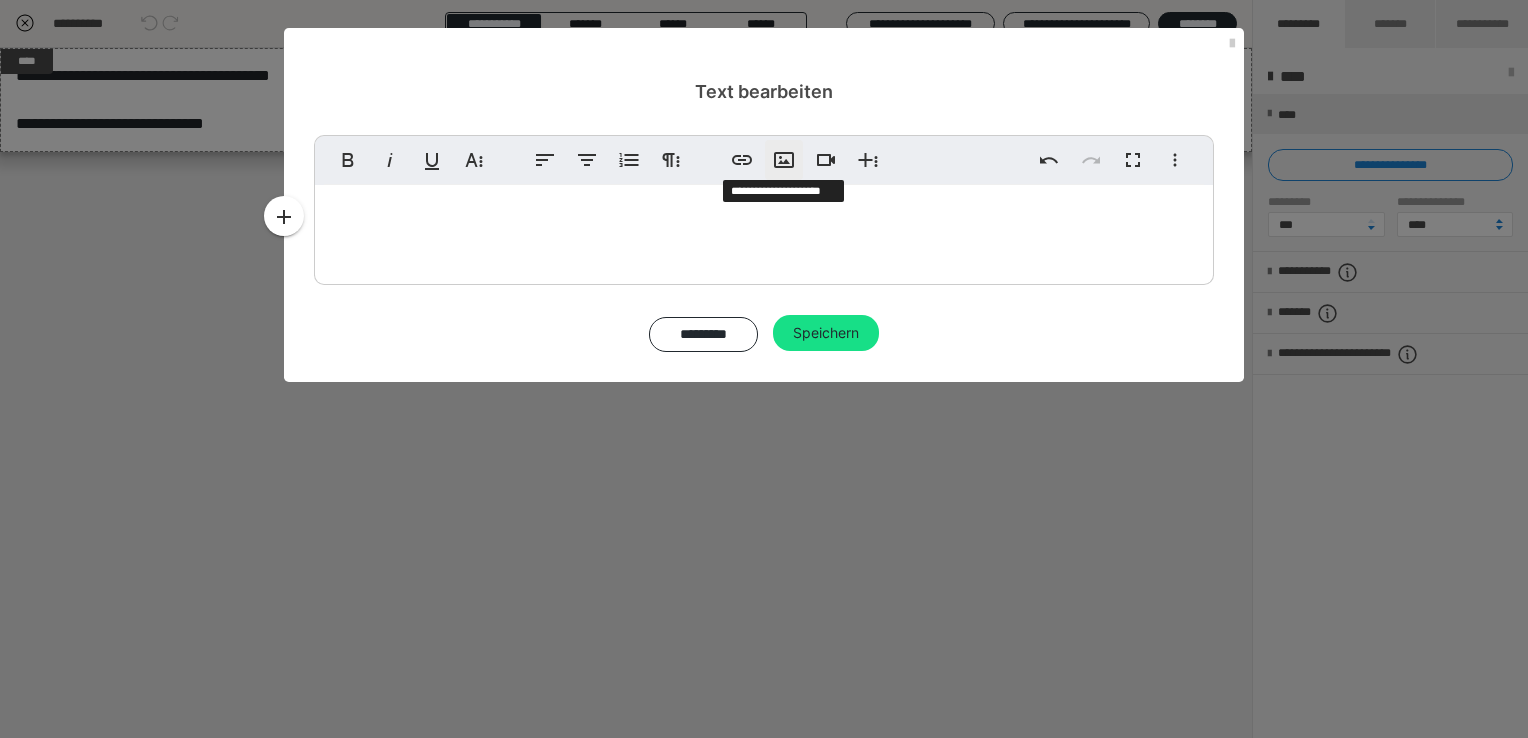 click 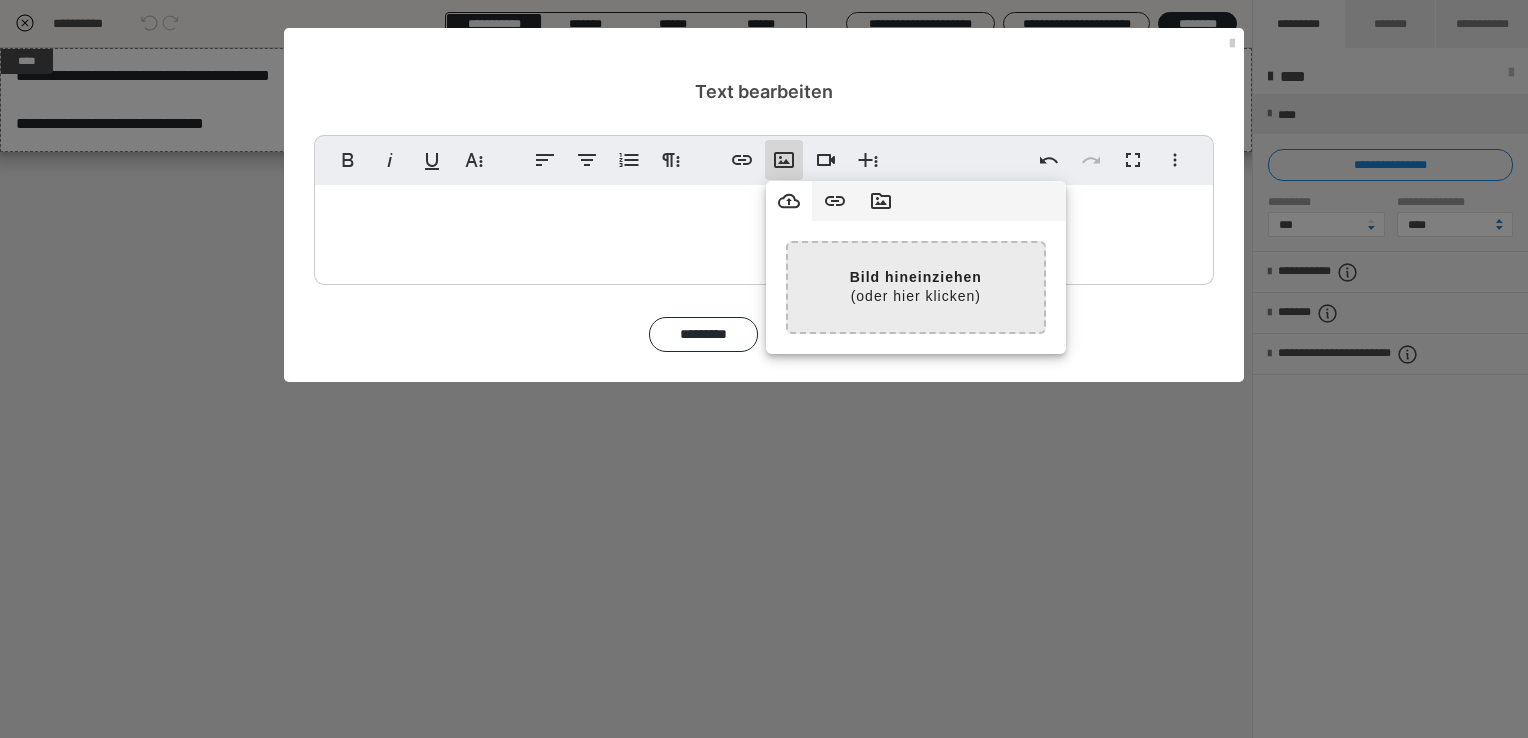 click at bounding box center (404, 287) 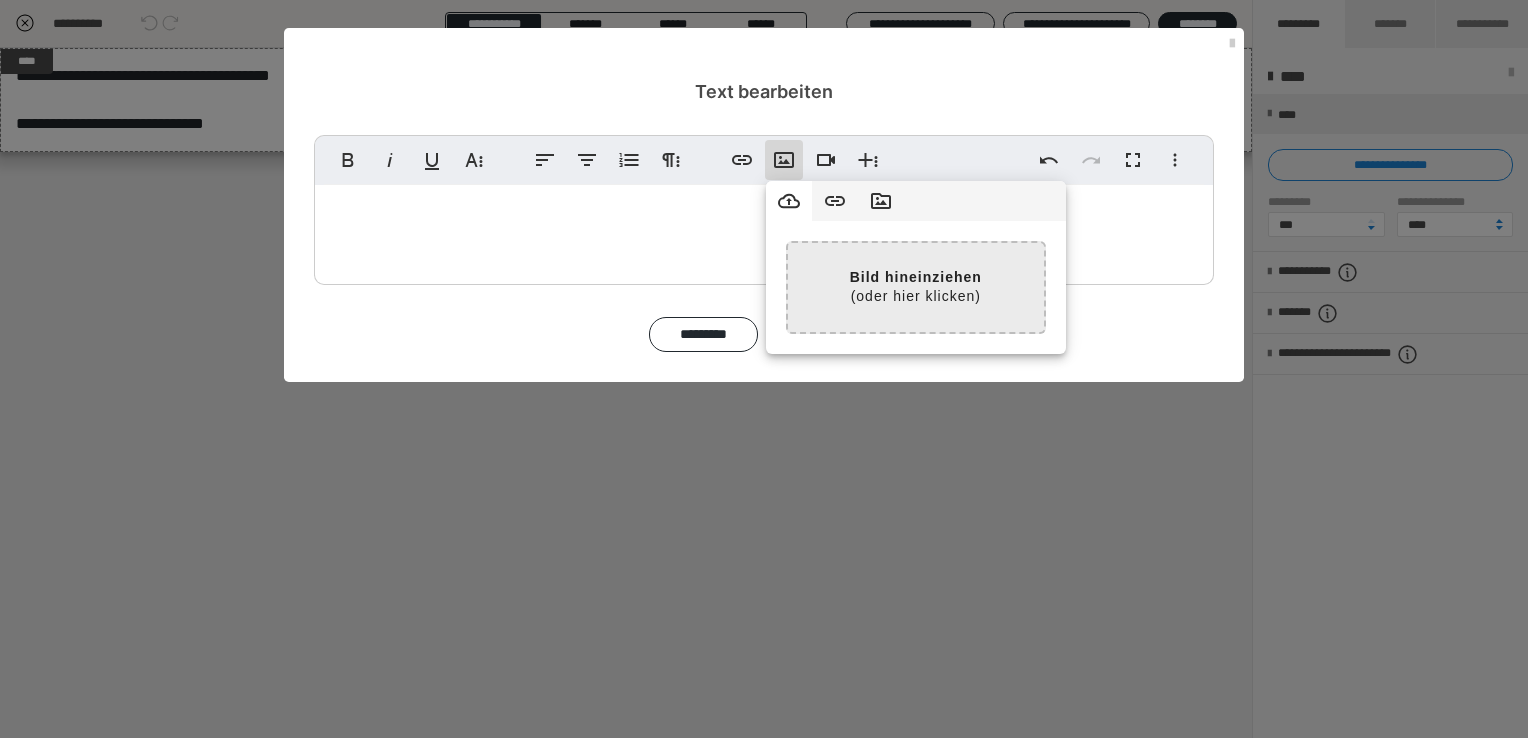 type on "C:\fakepath\IMG-20250710-WA0008.jpg" 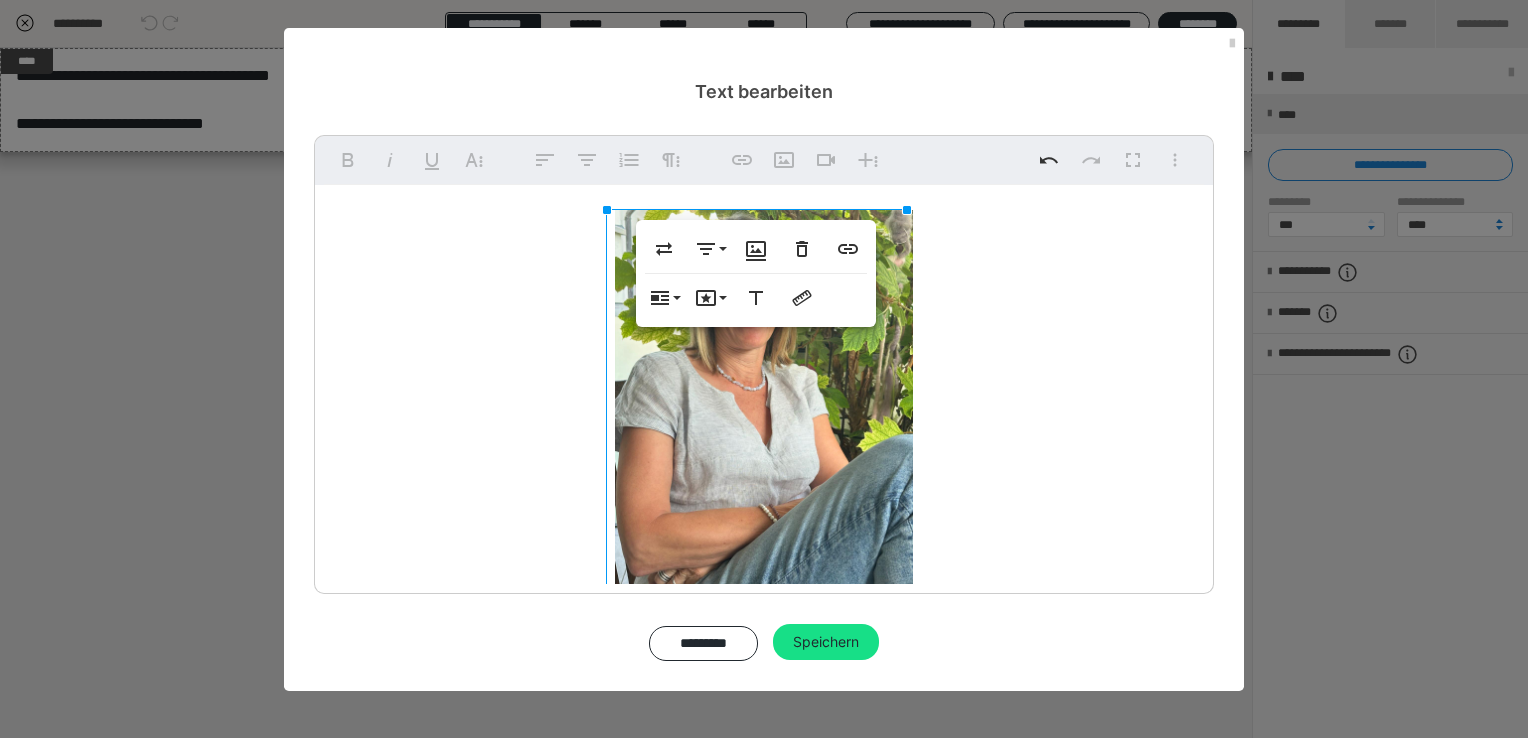 click at bounding box center (764, 408) 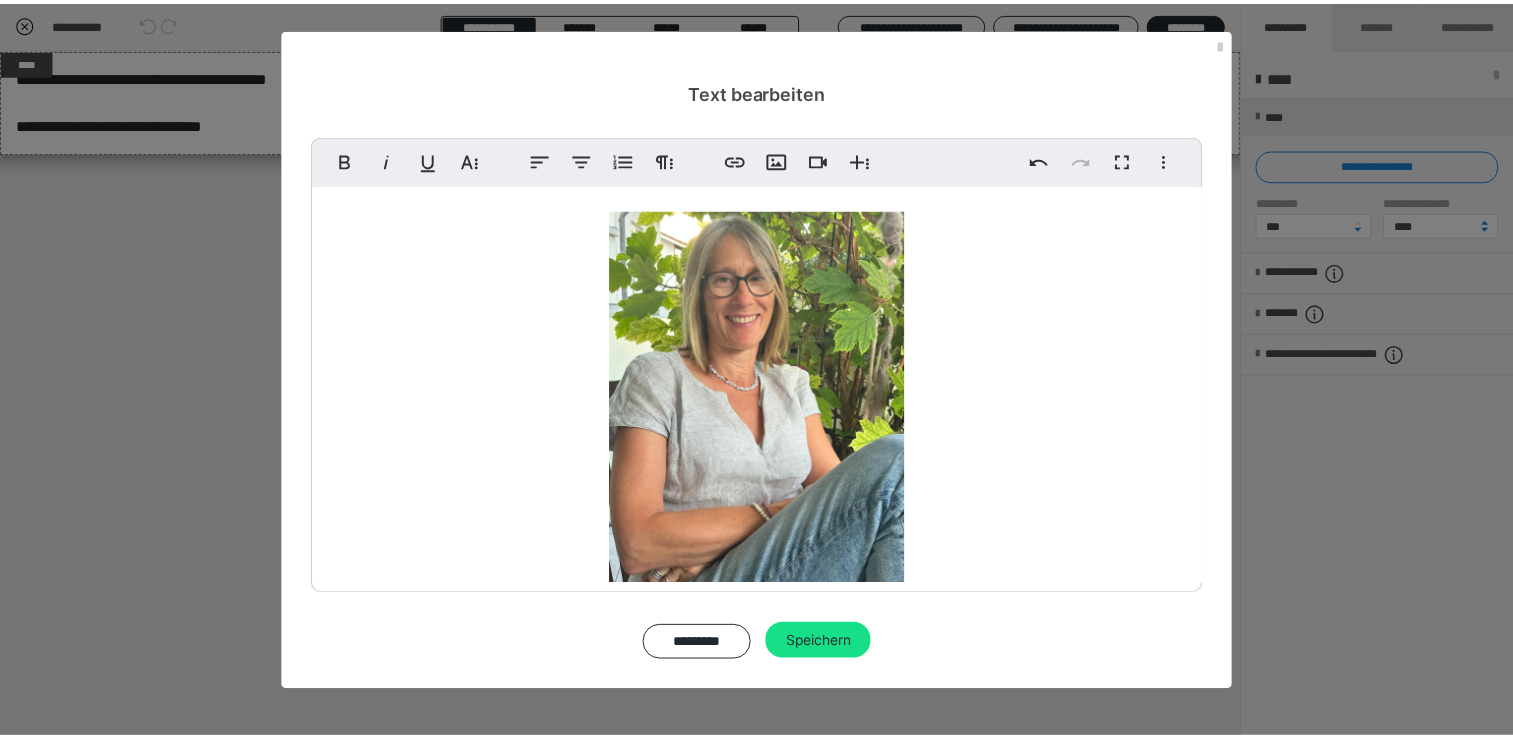 scroll, scrollTop: 364, scrollLeft: 0, axis: vertical 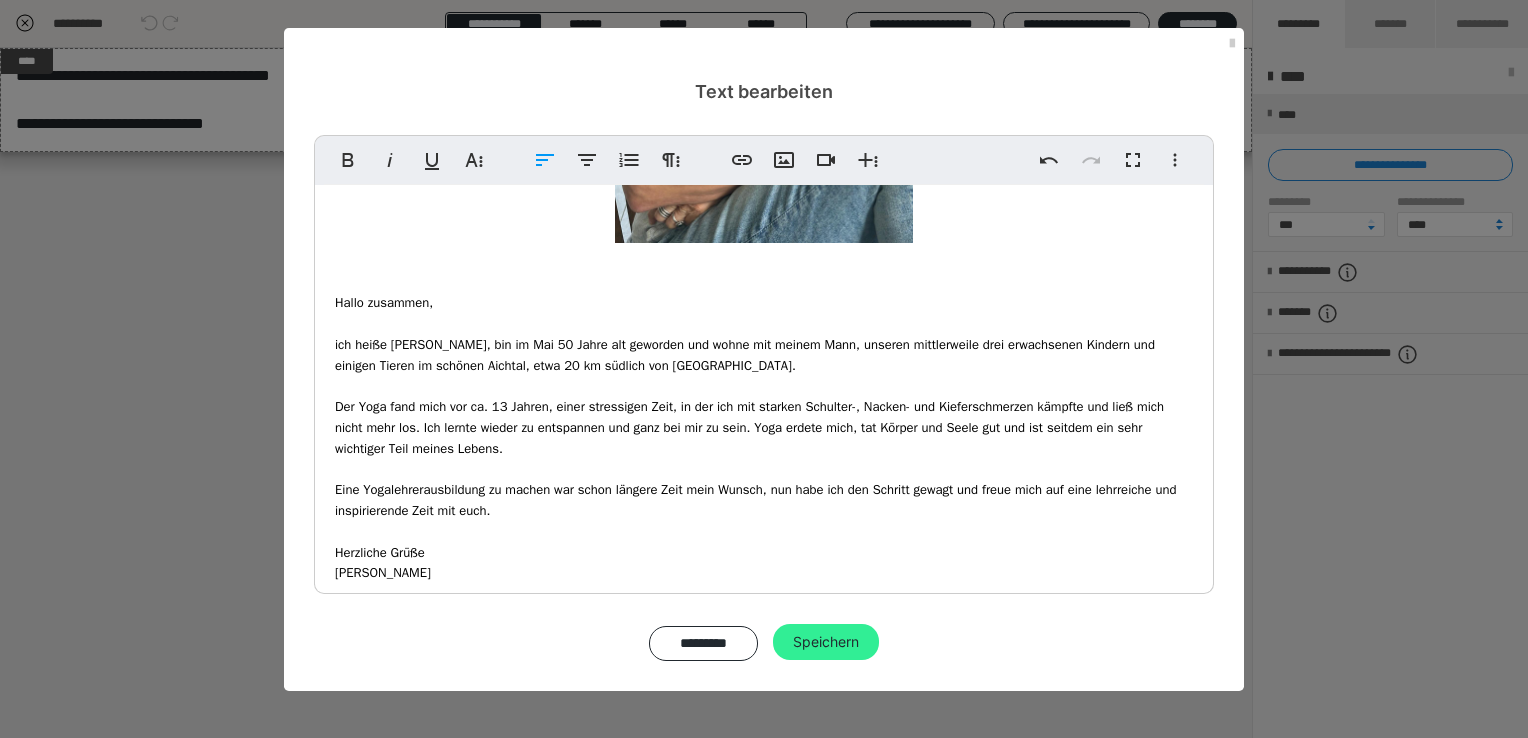 click on "Speichern" at bounding box center (826, 642) 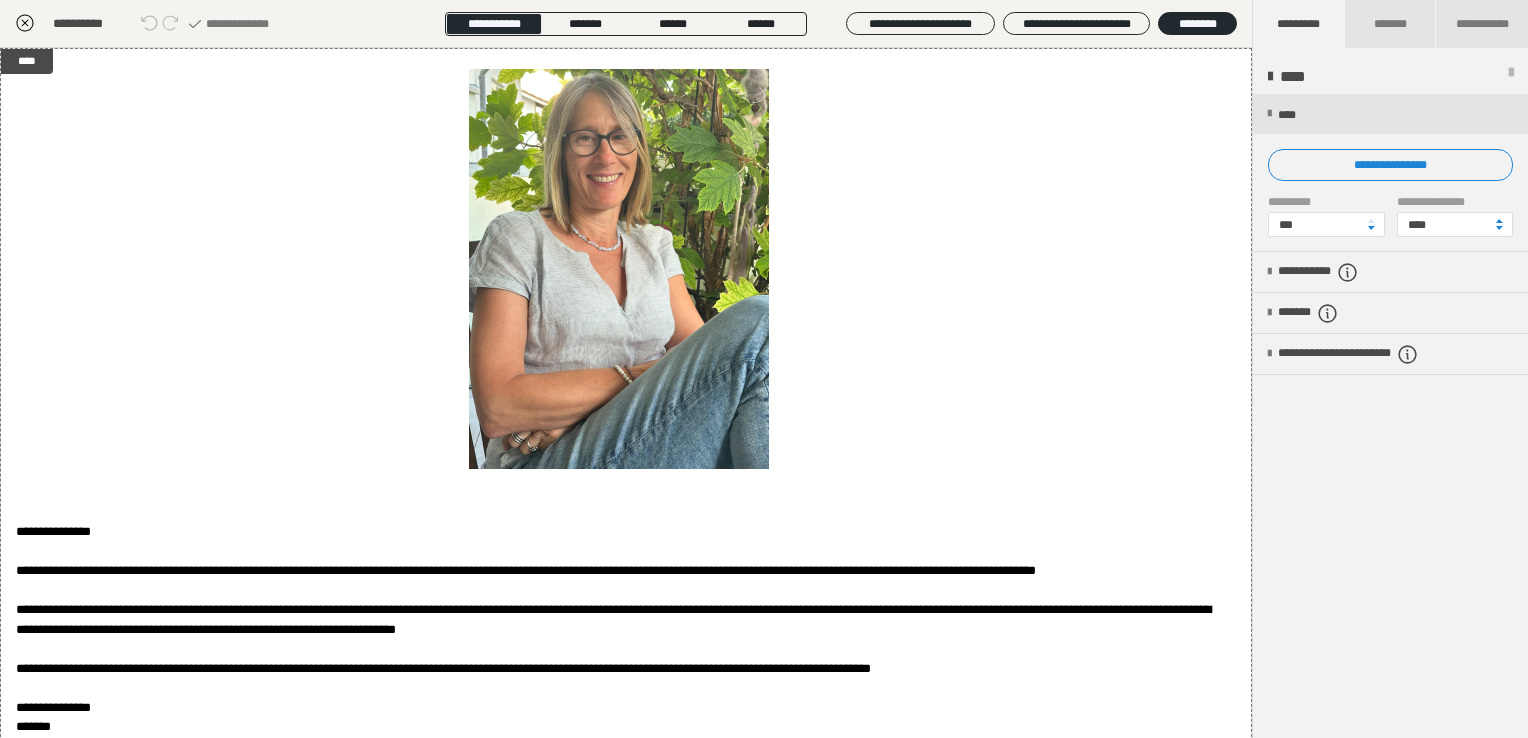 click 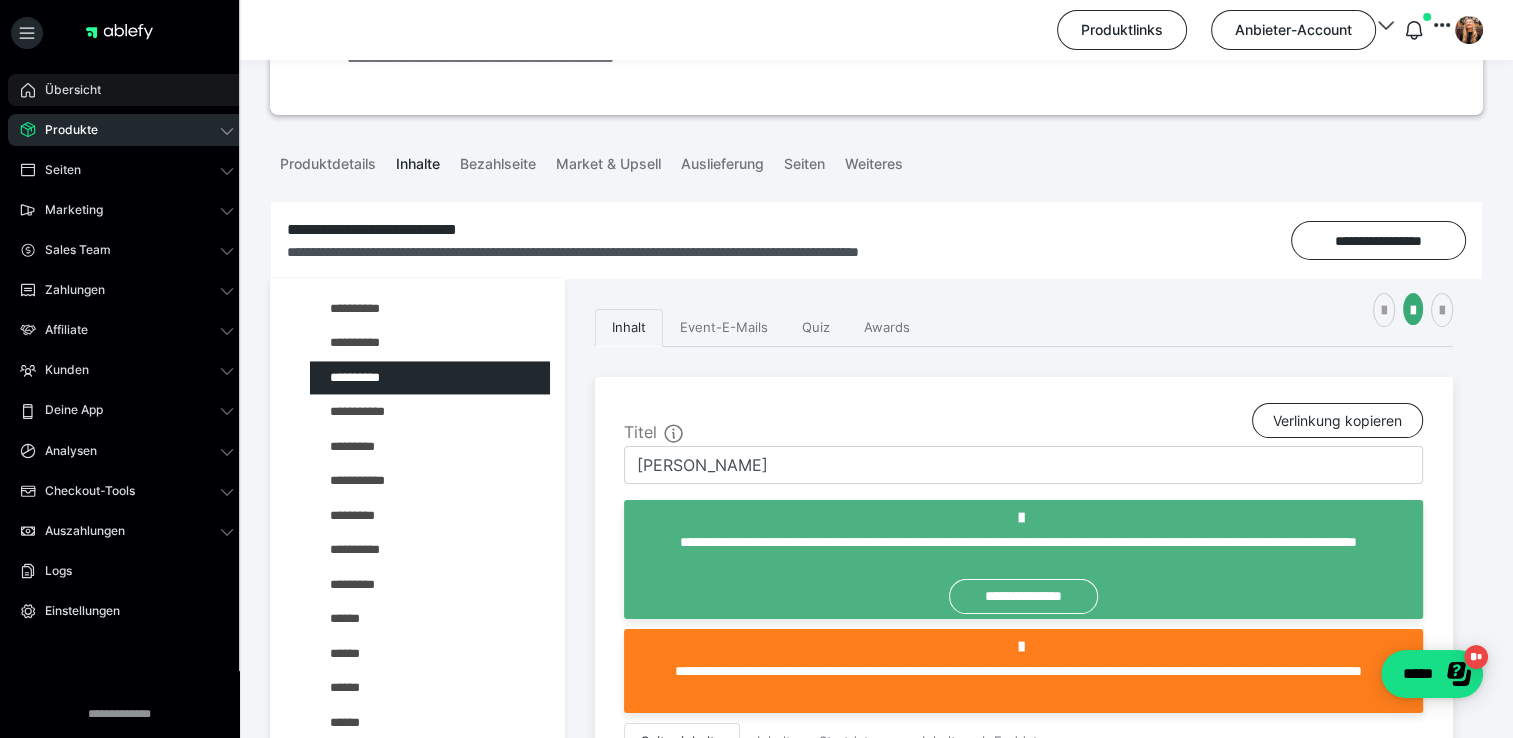 click on "Übersicht" at bounding box center (66, 90) 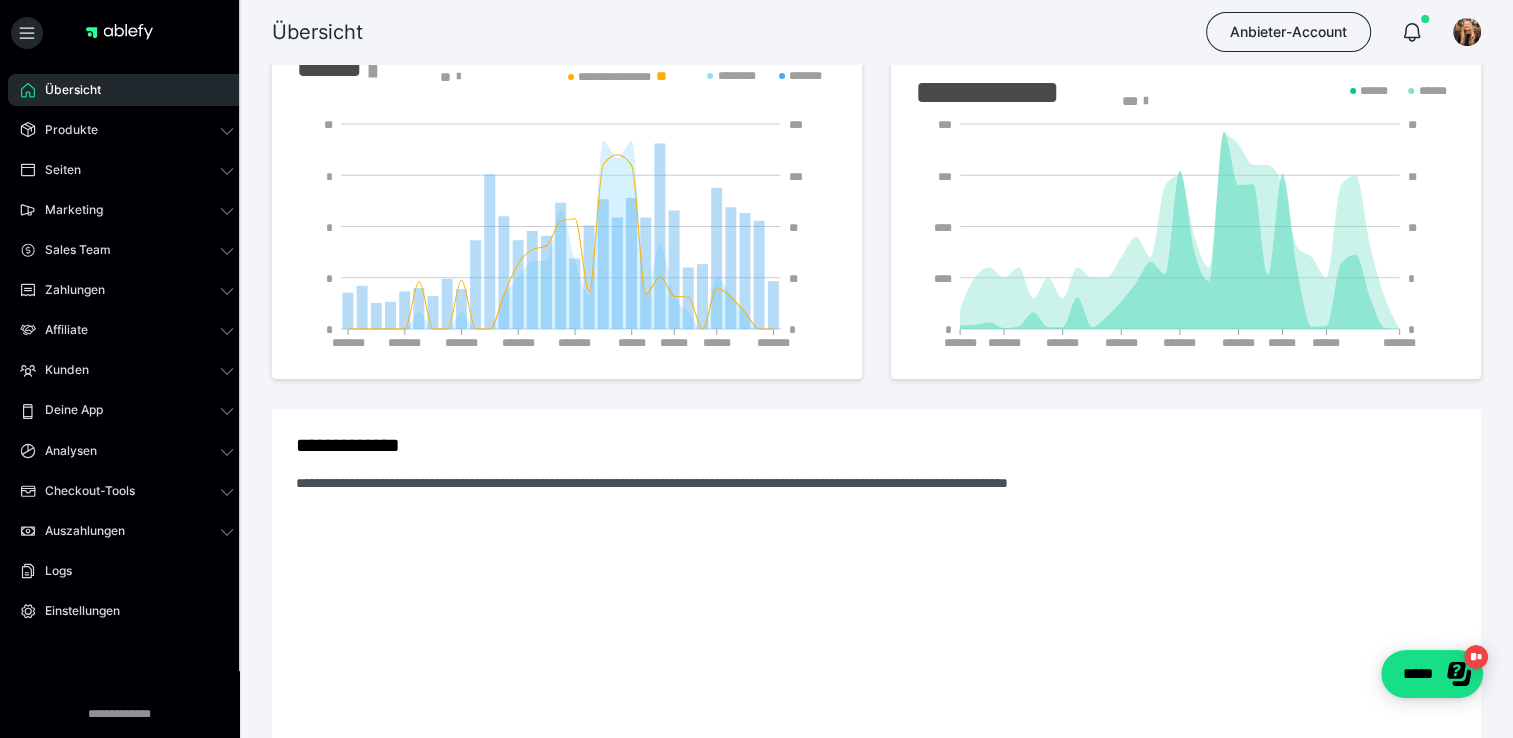scroll, scrollTop: 0, scrollLeft: 0, axis: both 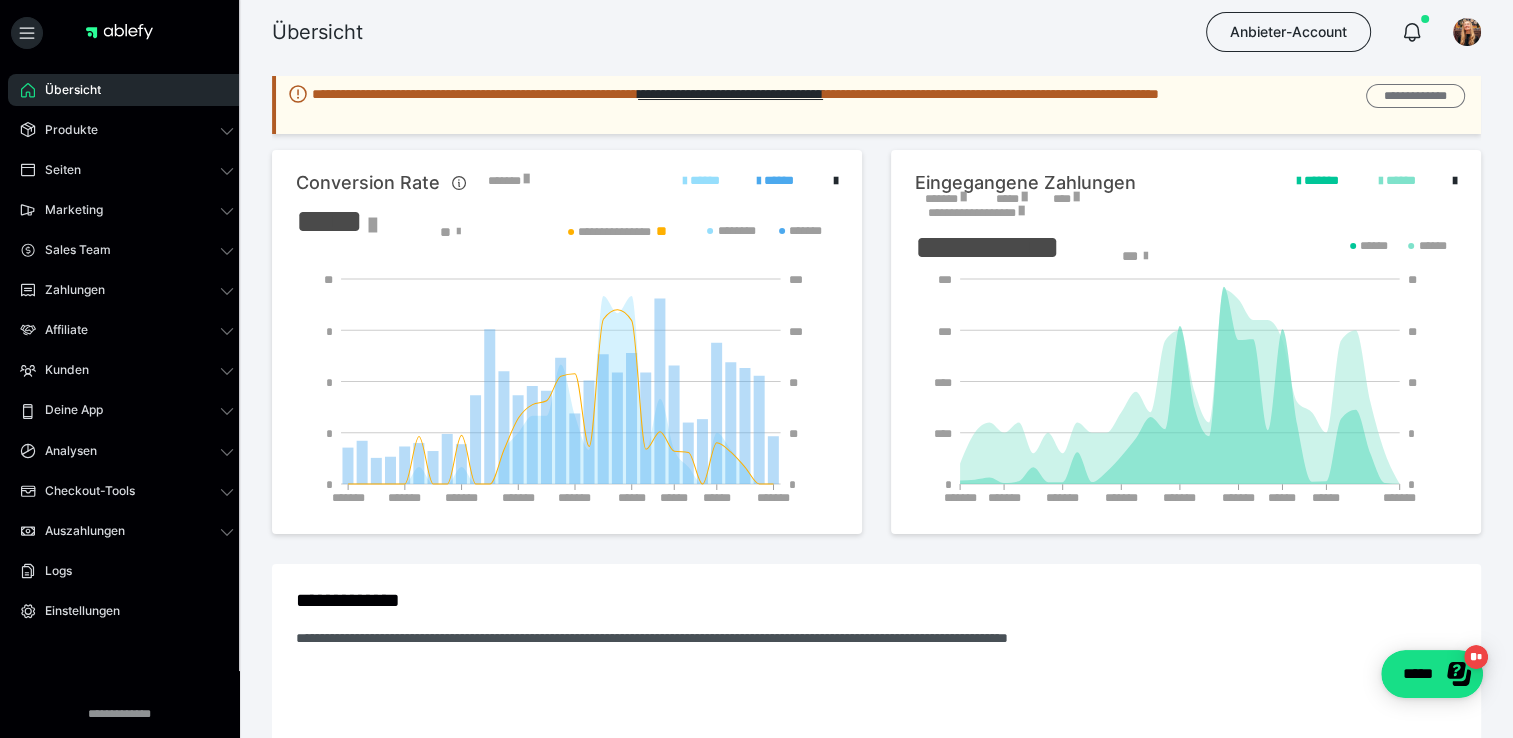 click on "**********" at bounding box center [1415, 96] 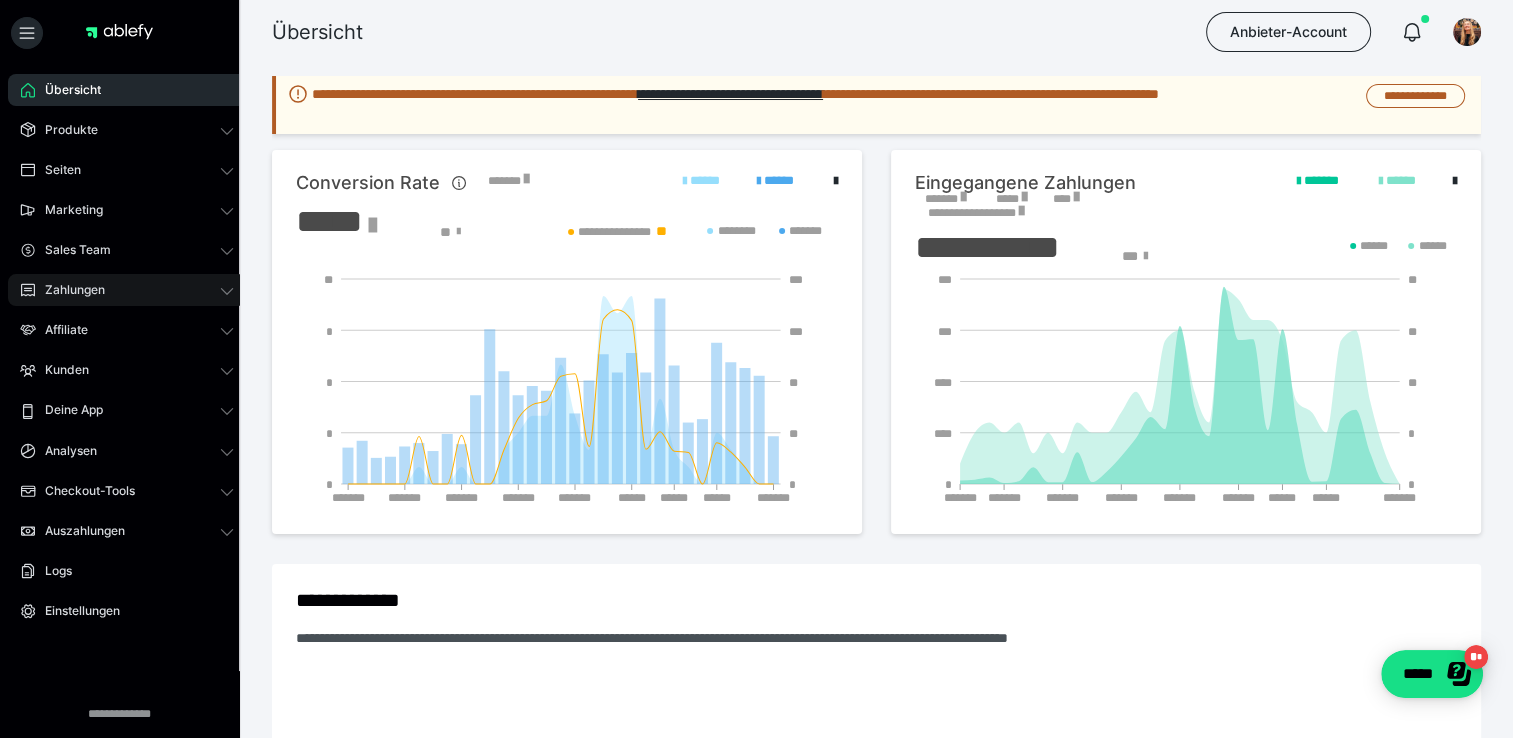 click on "Zahlungen" at bounding box center [68, 290] 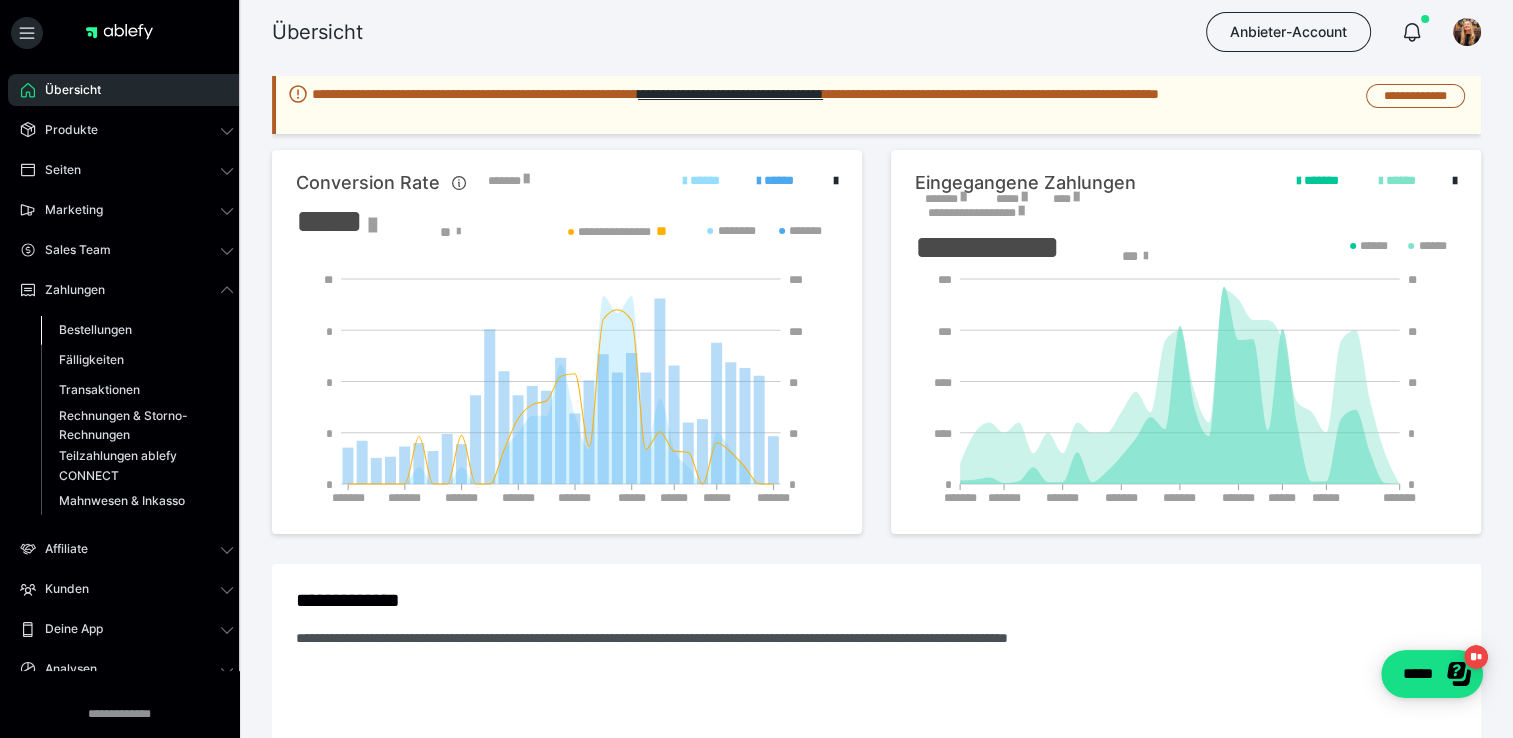 click on "Bestellungen" at bounding box center (95, 329) 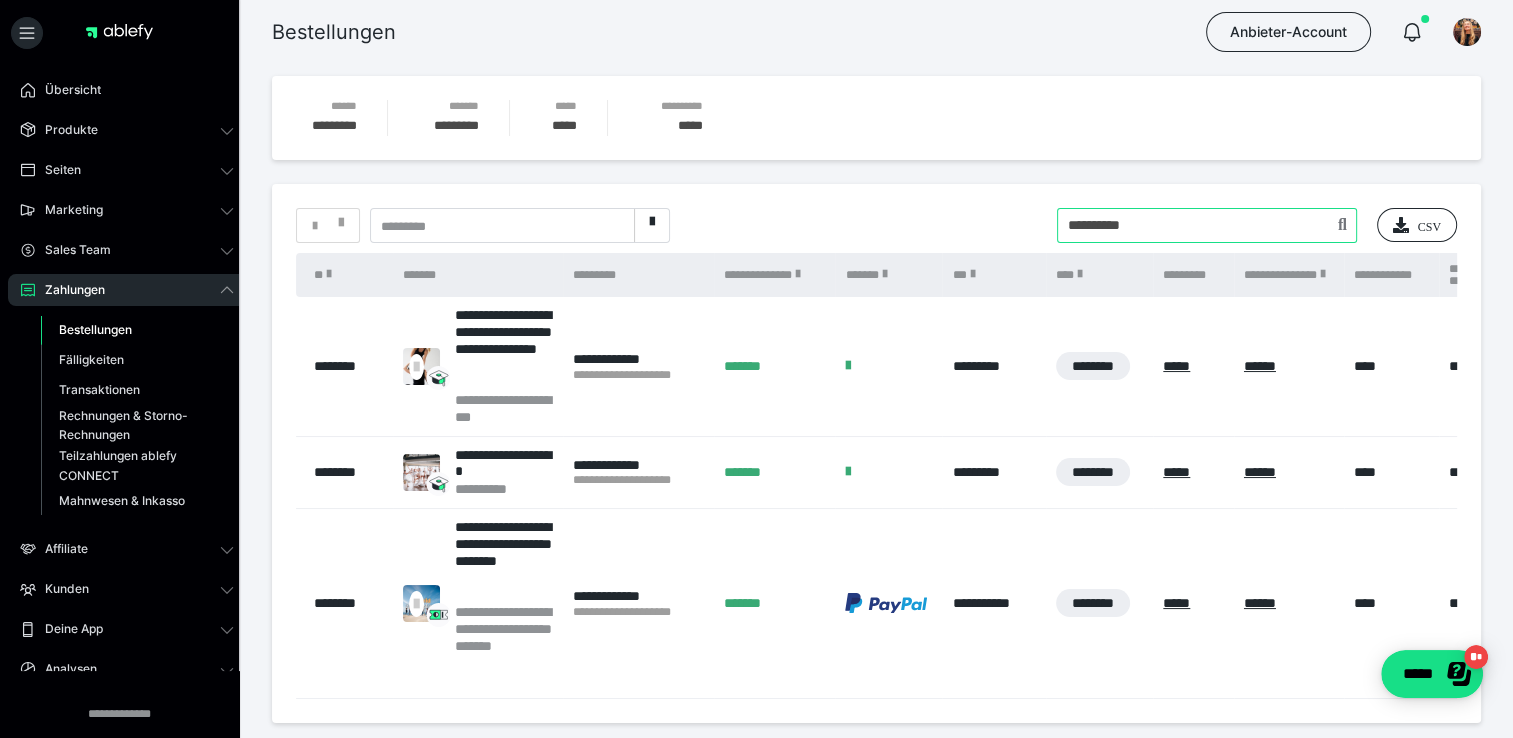 drag, startPoint x: 1143, startPoint y: 227, endPoint x: 974, endPoint y: 242, distance: 169.66437 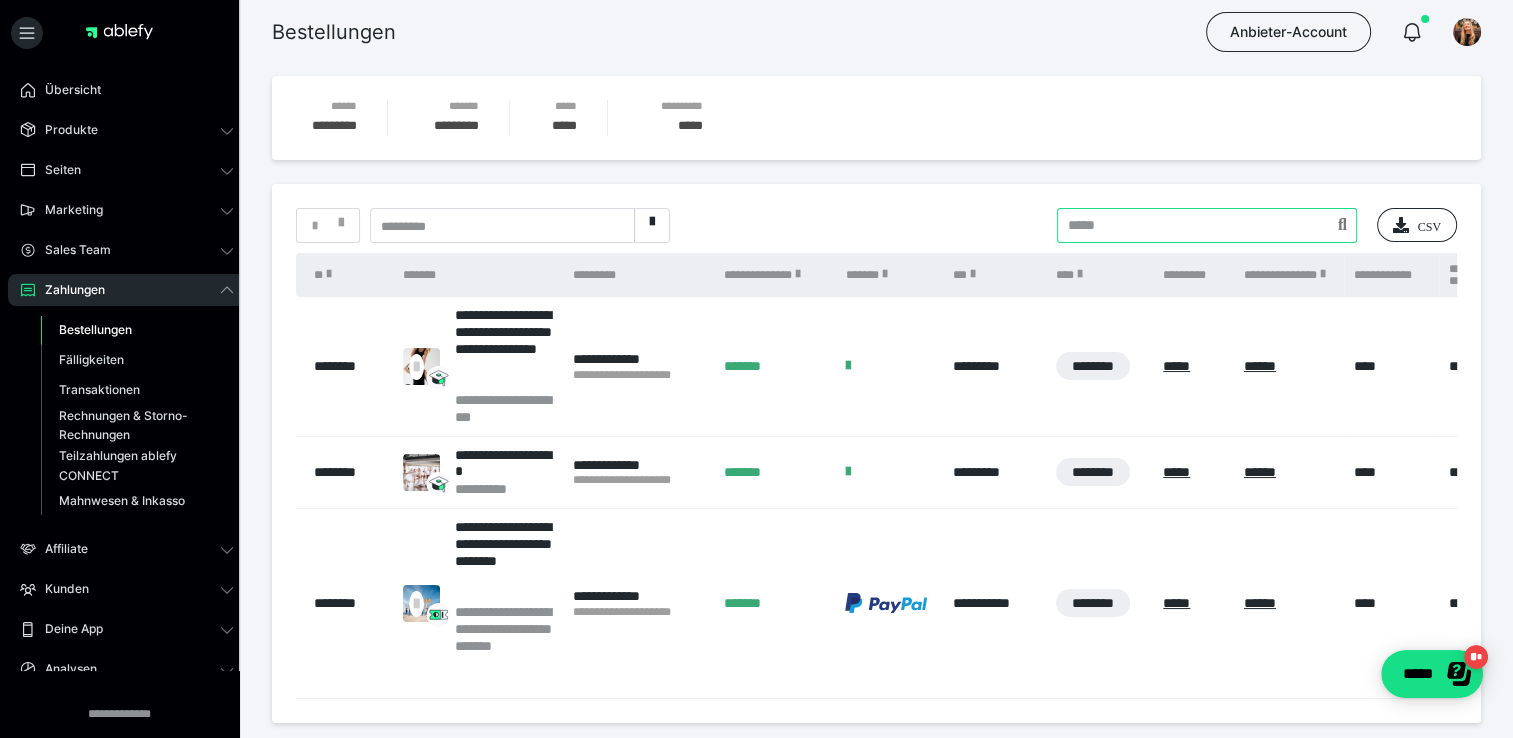 type 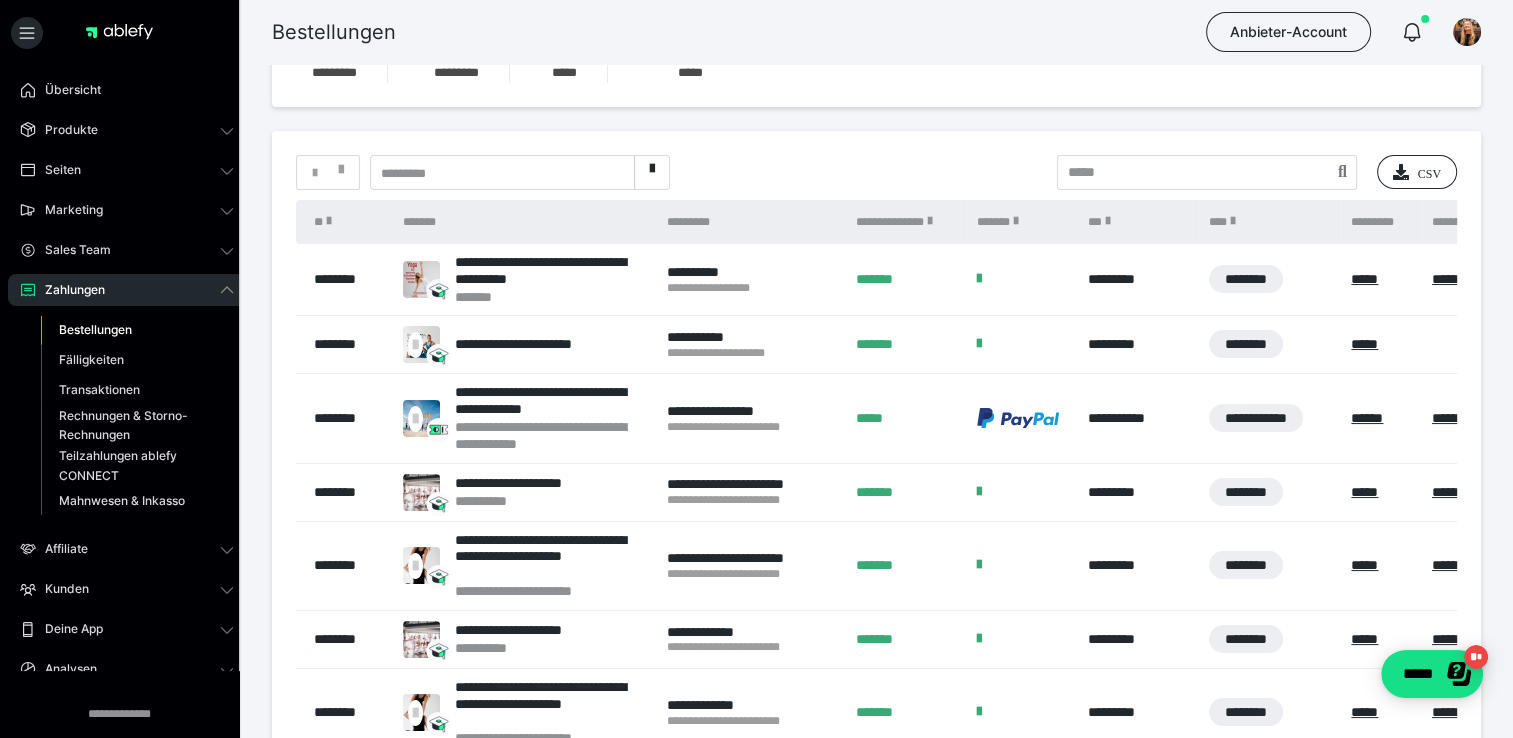 scroll, scrollTop: 78, scrollLeft: 0, axis: vertical 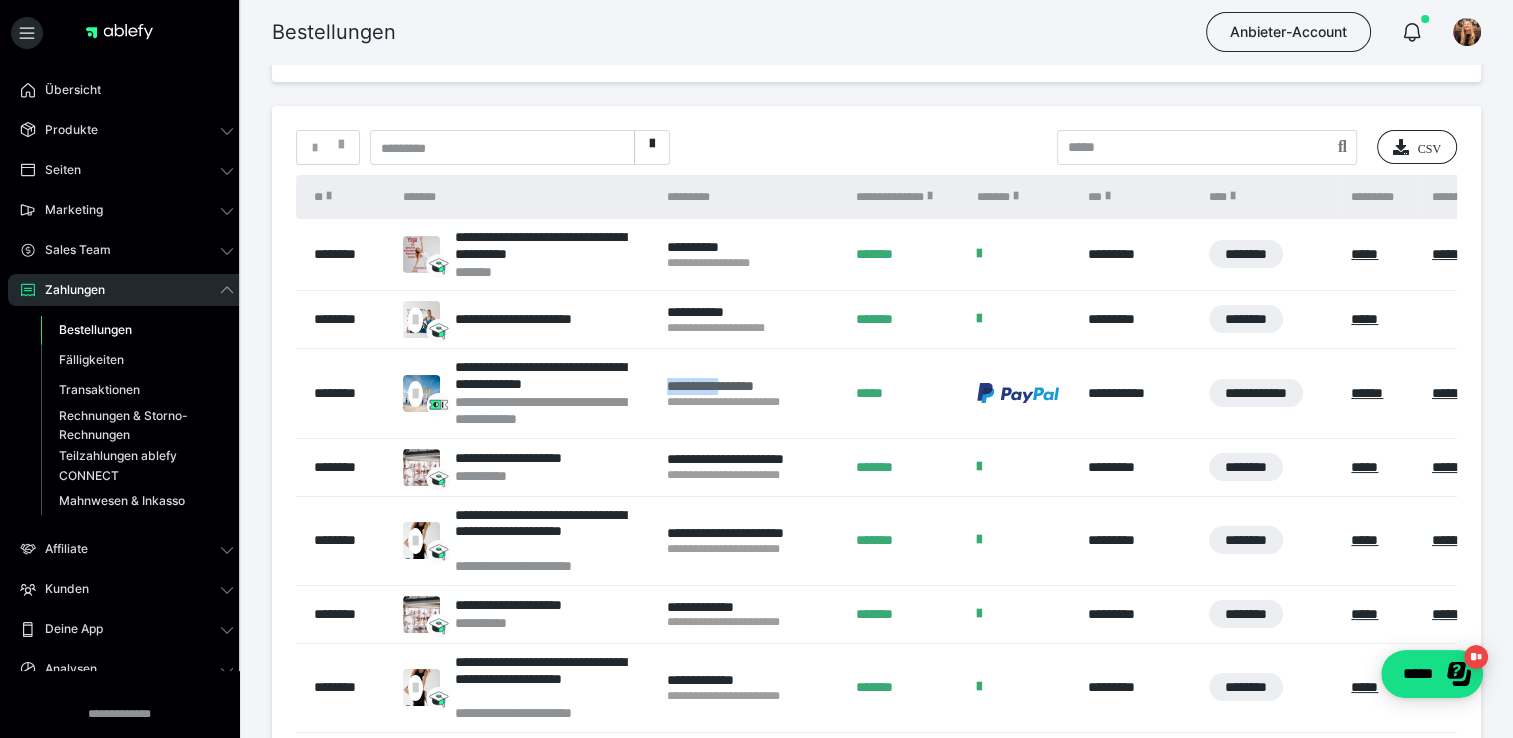 drag, startPoint x: 663, startPoint y: 383, endPoint x: 735, endPoint y: 380, distance: 72.06247 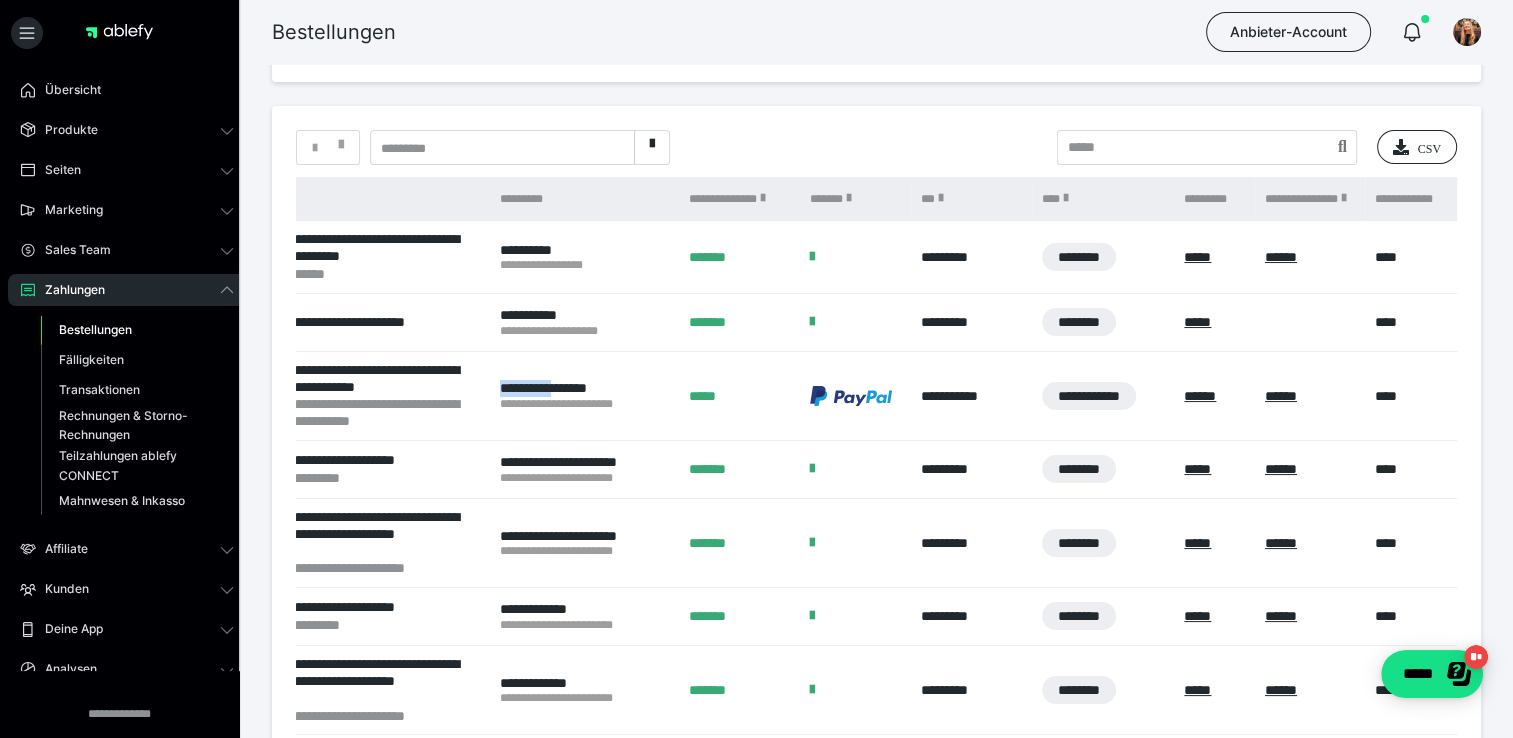 scroll, scrollTop: 0, scrollLeft: 0, axis: both 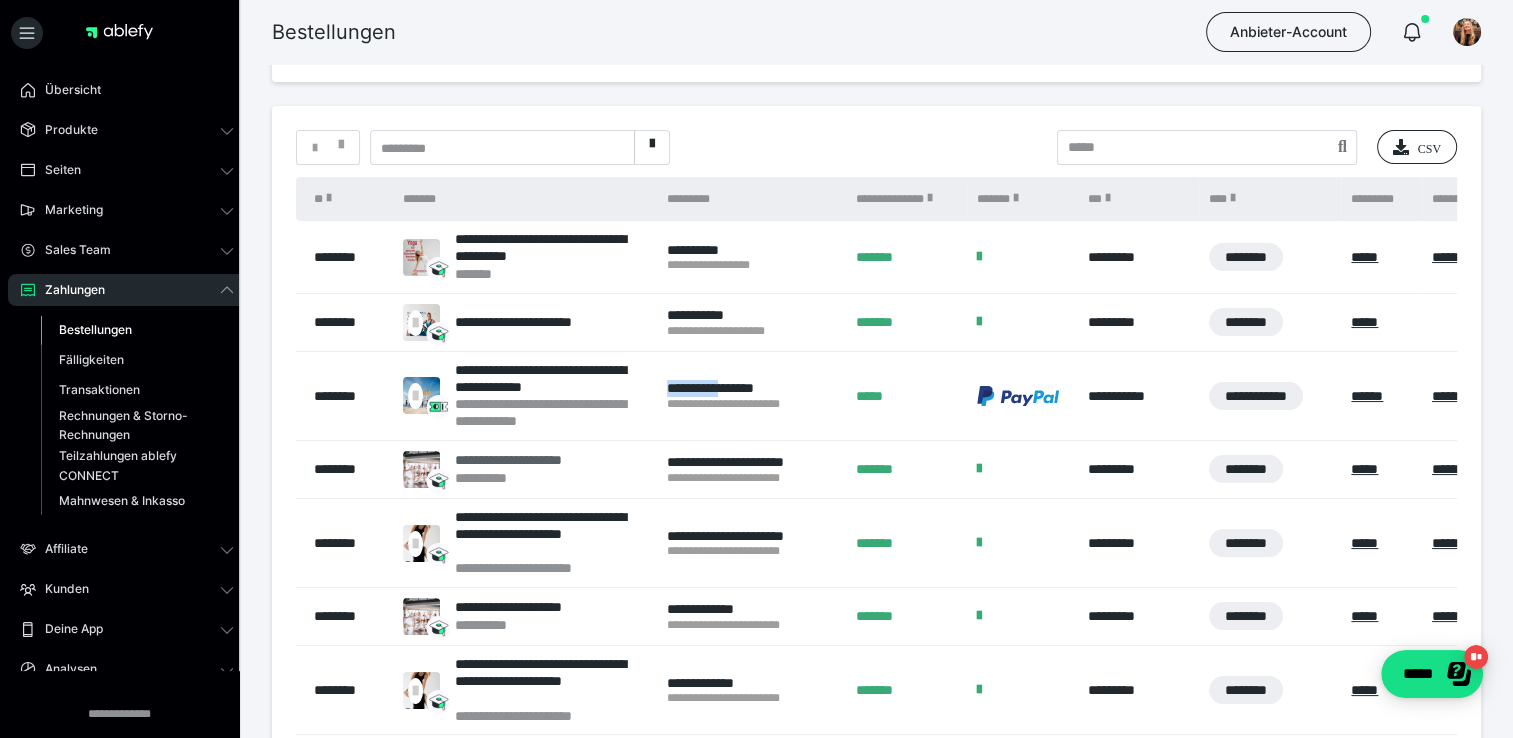 click on "**********" at bounding box center (535, 460) 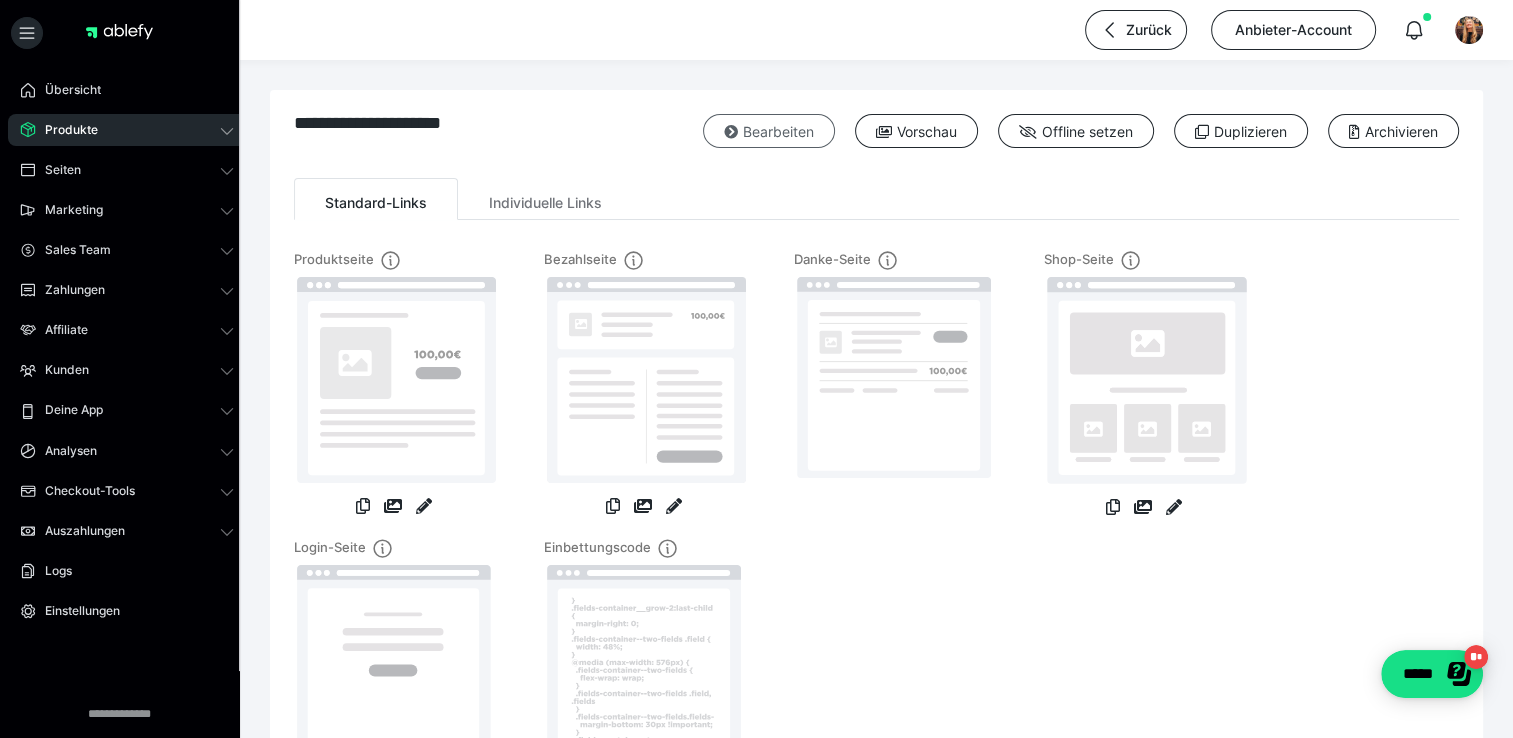 click on "Bearbeiten" at bounding box center (769, 131) 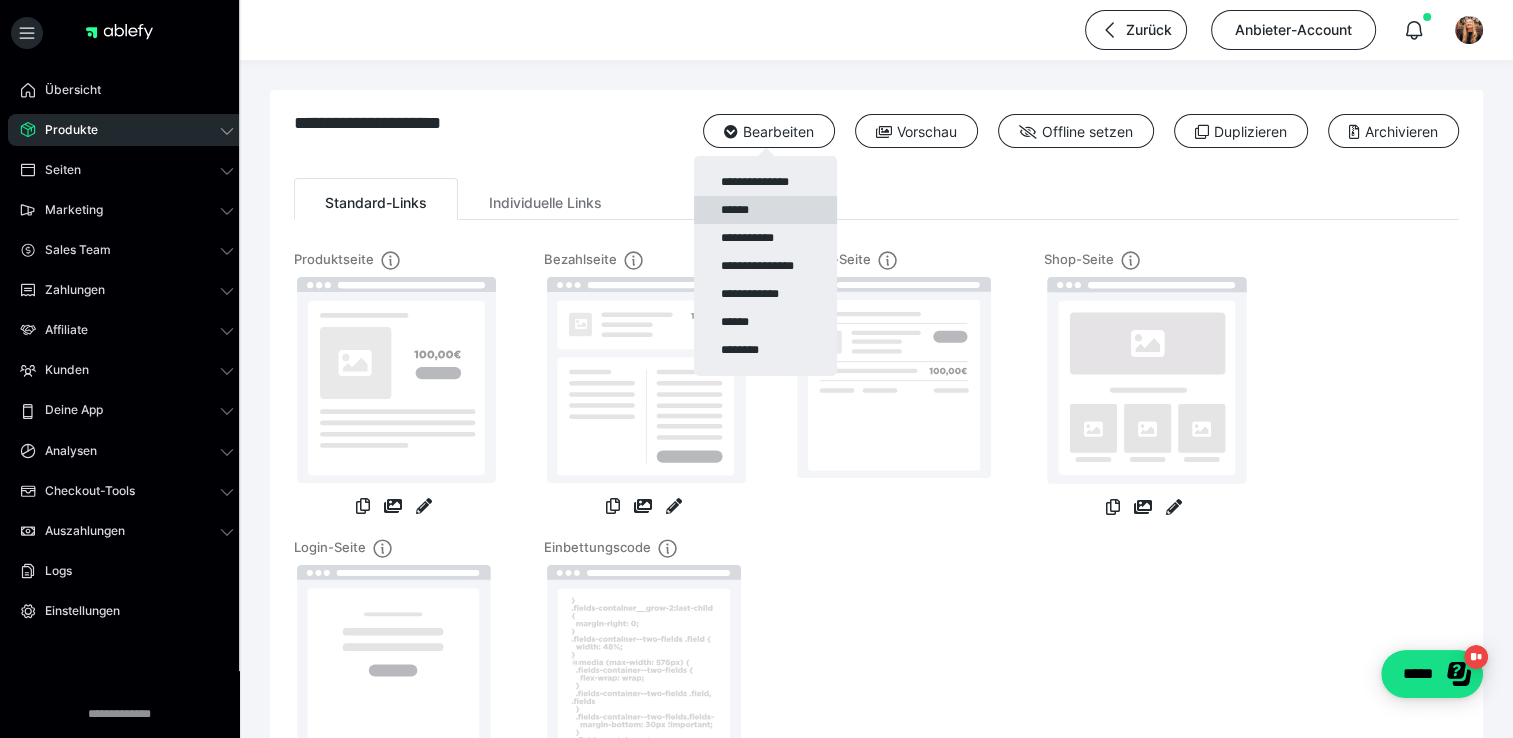 click on "******" at bounding box center [765, 210] 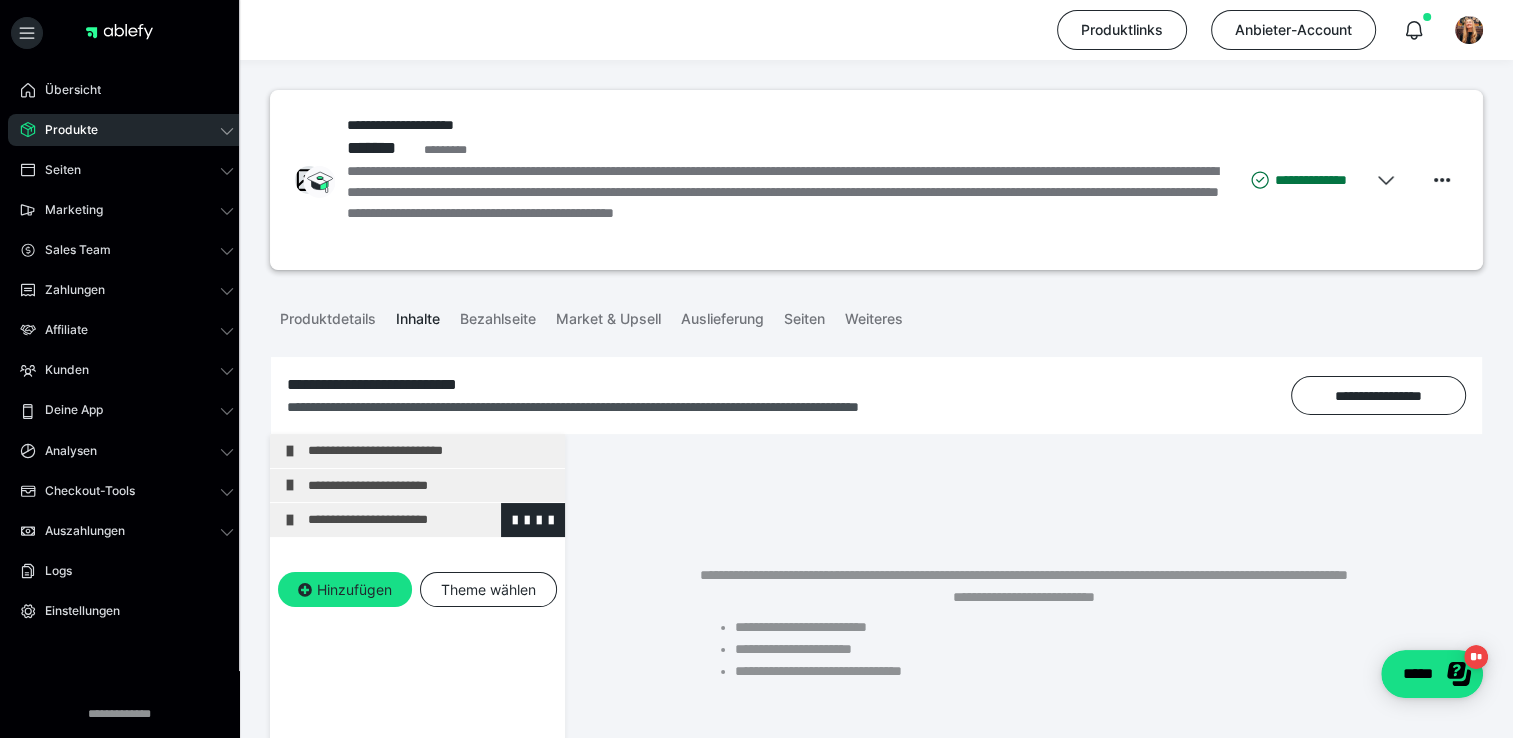 click at bounding box center (290, 520) 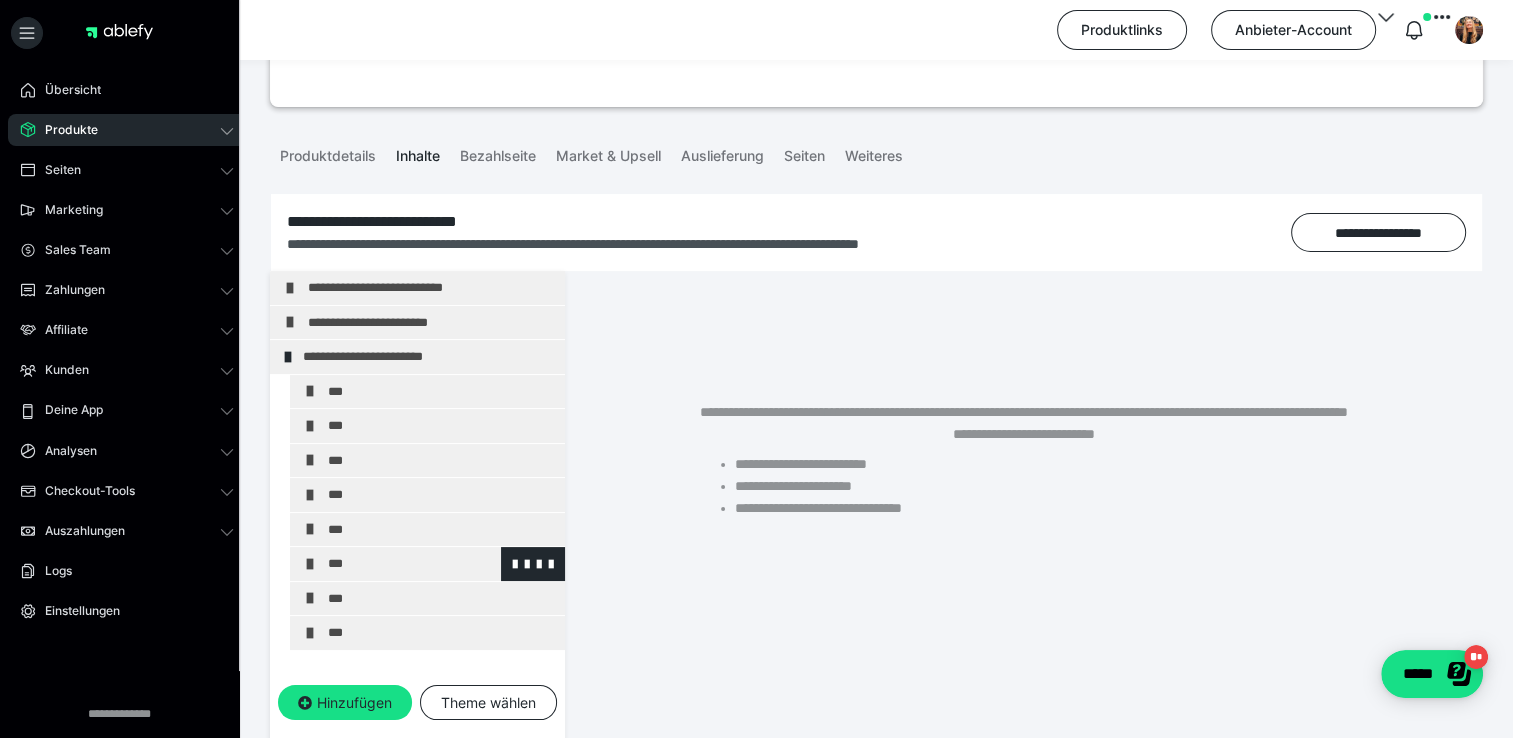 scroll, scrollTop: 164, scrollLeft: 0, axis: vertical 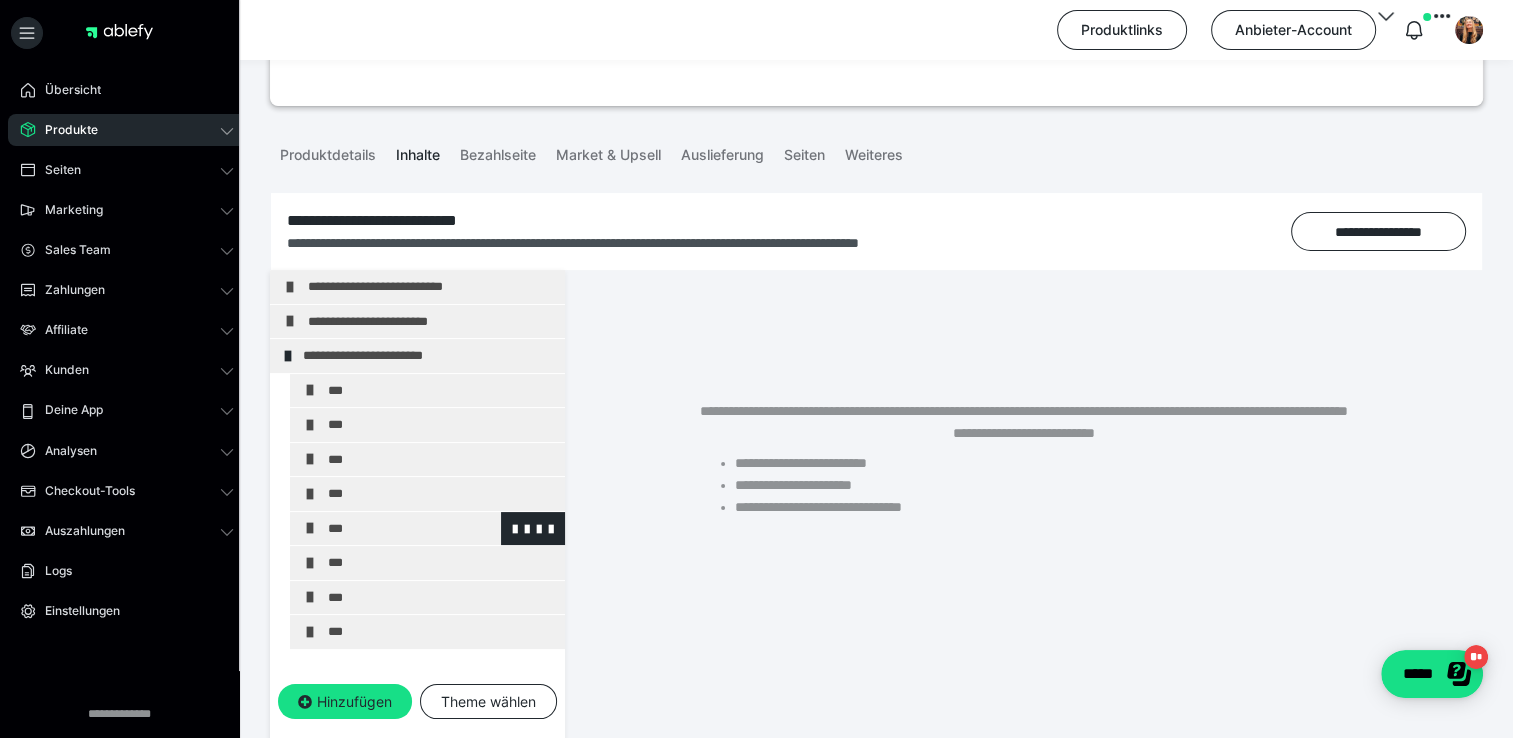 click at bounding box center [310, 528] 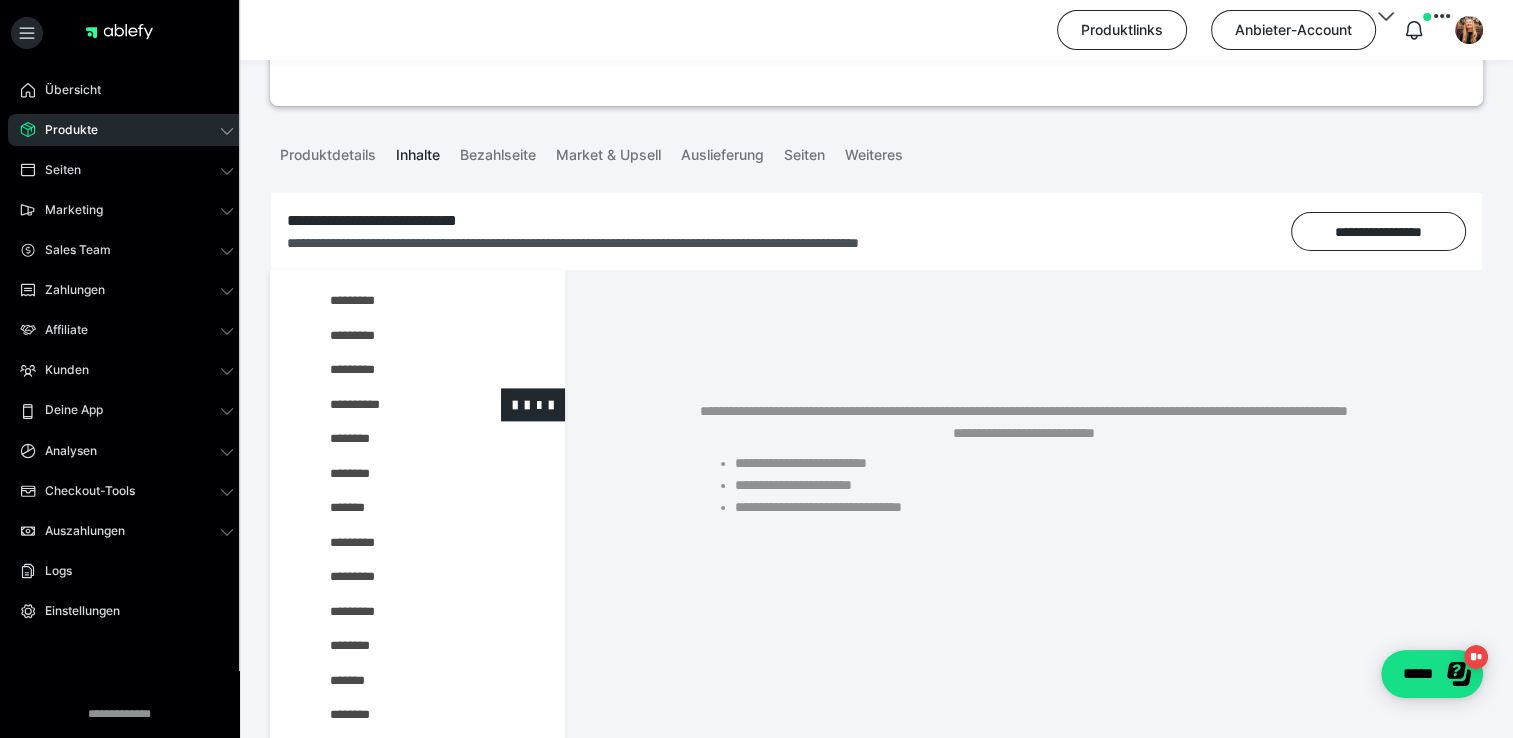 scroll, scrollTop: 2891, scrollLeft: 0, axis: vertical 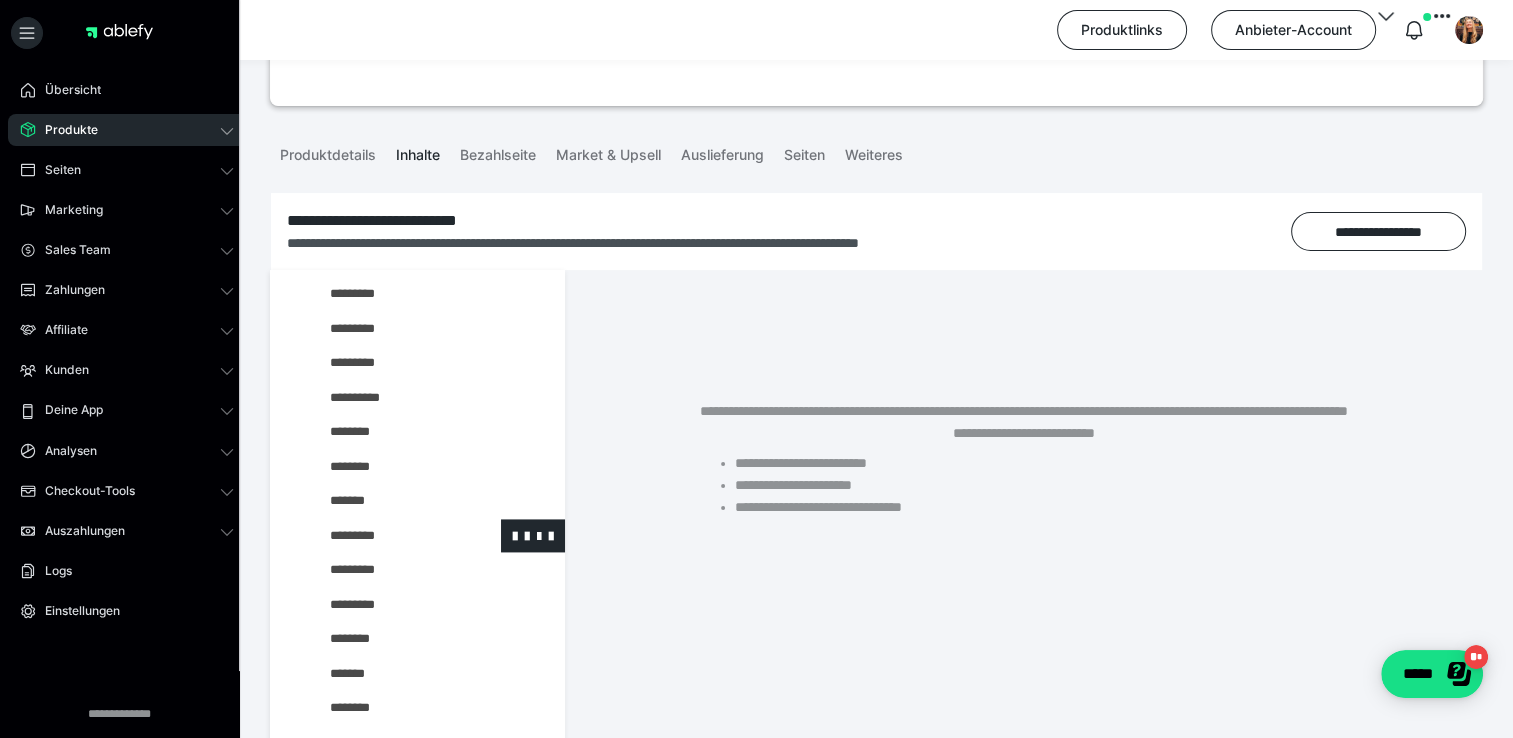 click at bounding box center [385, 536] 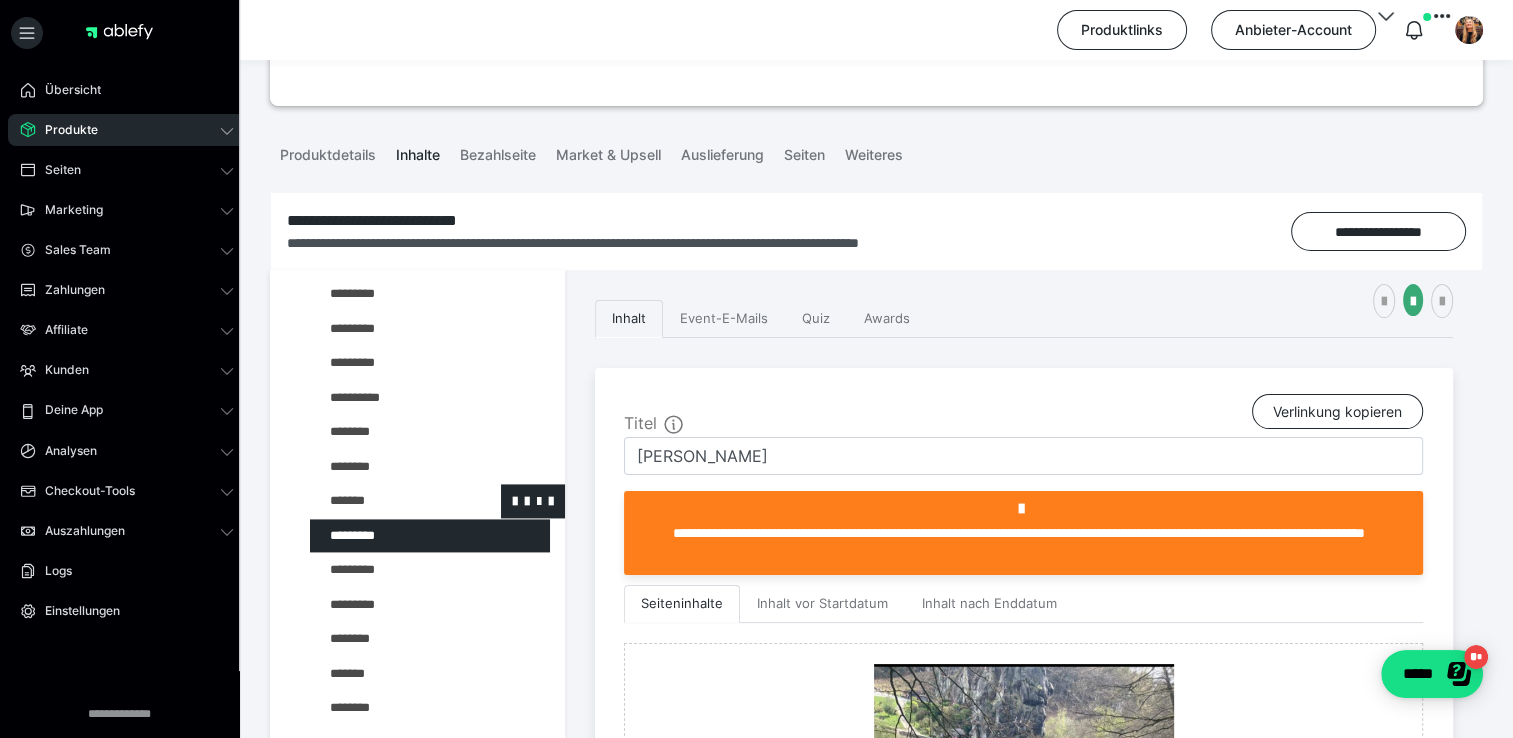 click at bounding box center (385, 501) 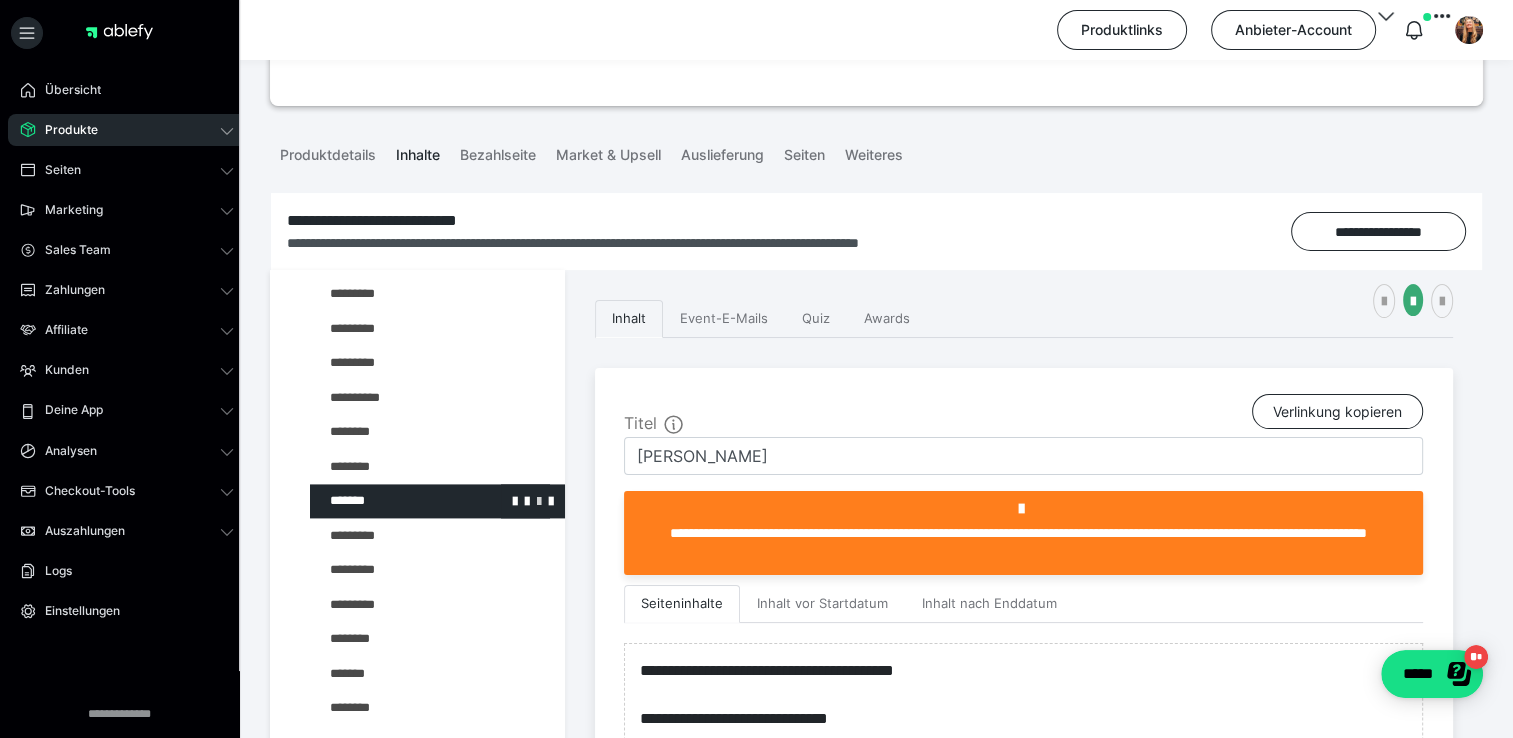click at bounding box center (539, 500) 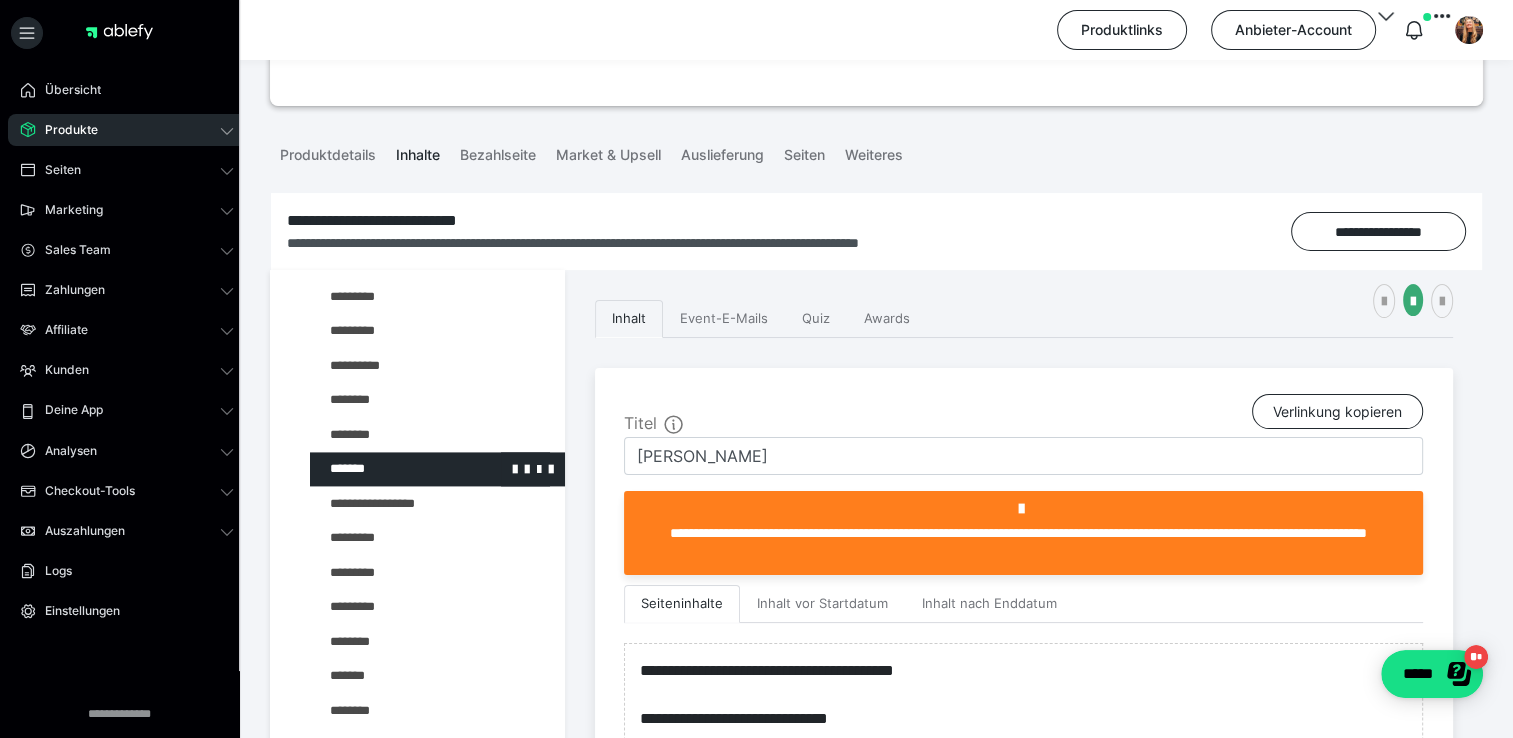 scroll, scrollTop: 2924, scrollLeft: 0, axis: vertical 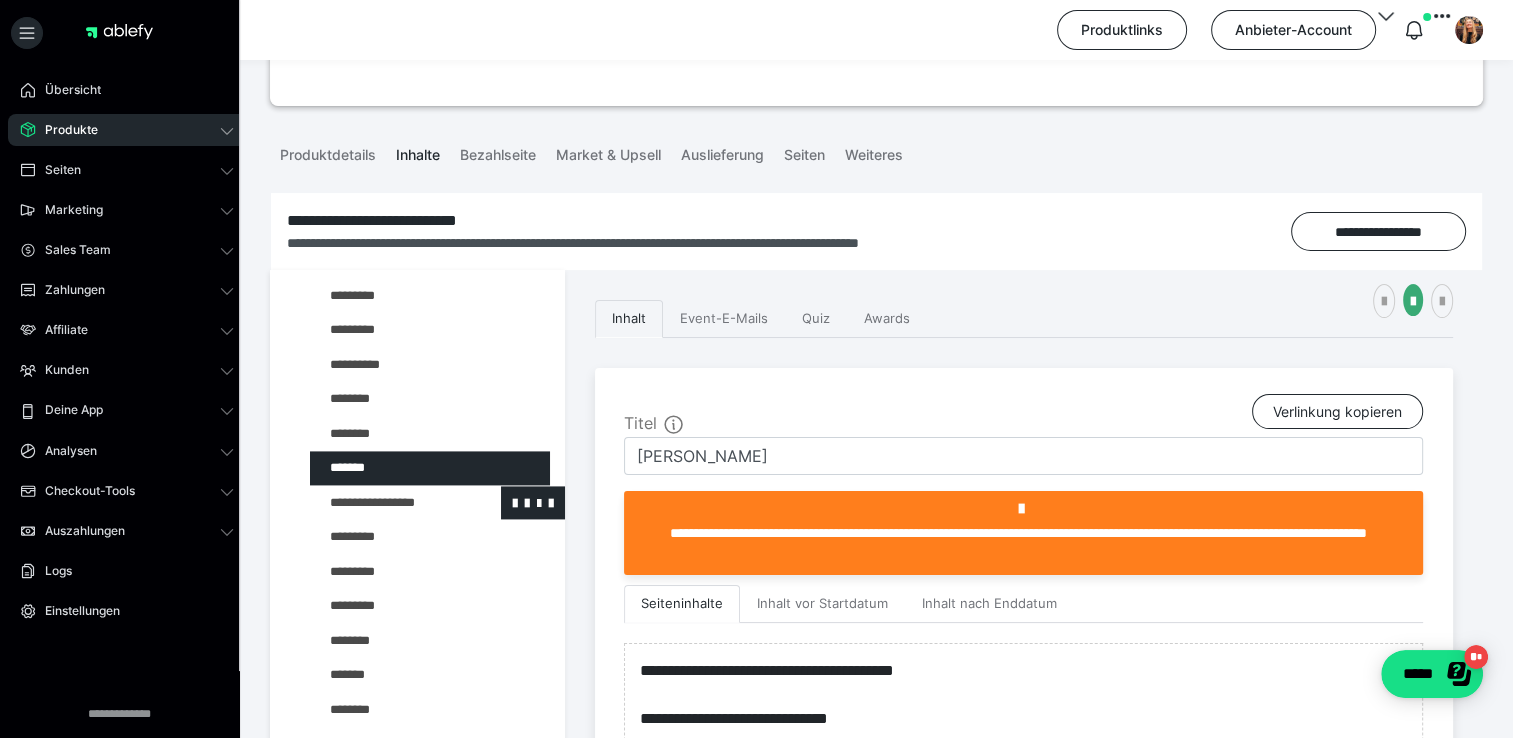 click at bounding box center [385, 503] 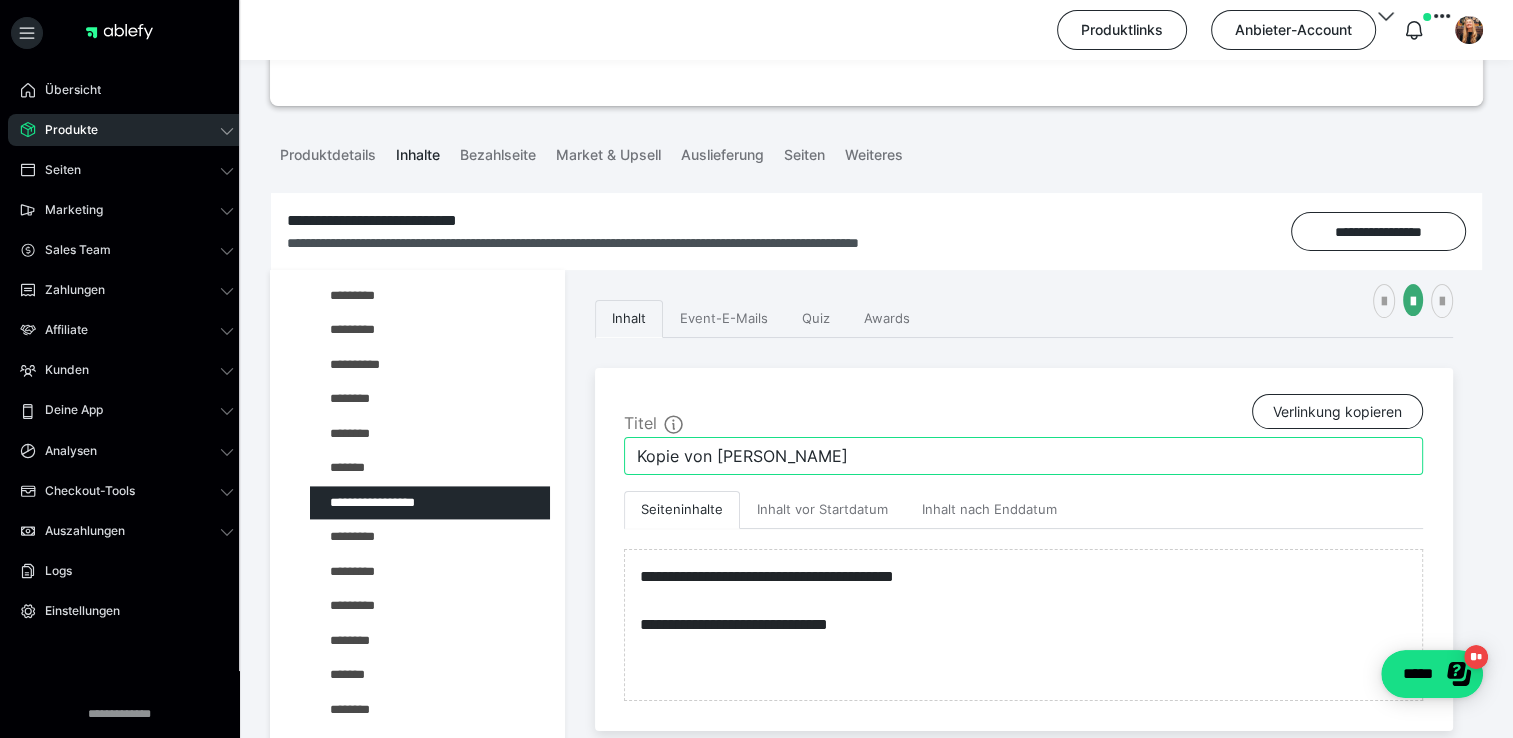 click on "**********" at bounding box center [1024, 549] 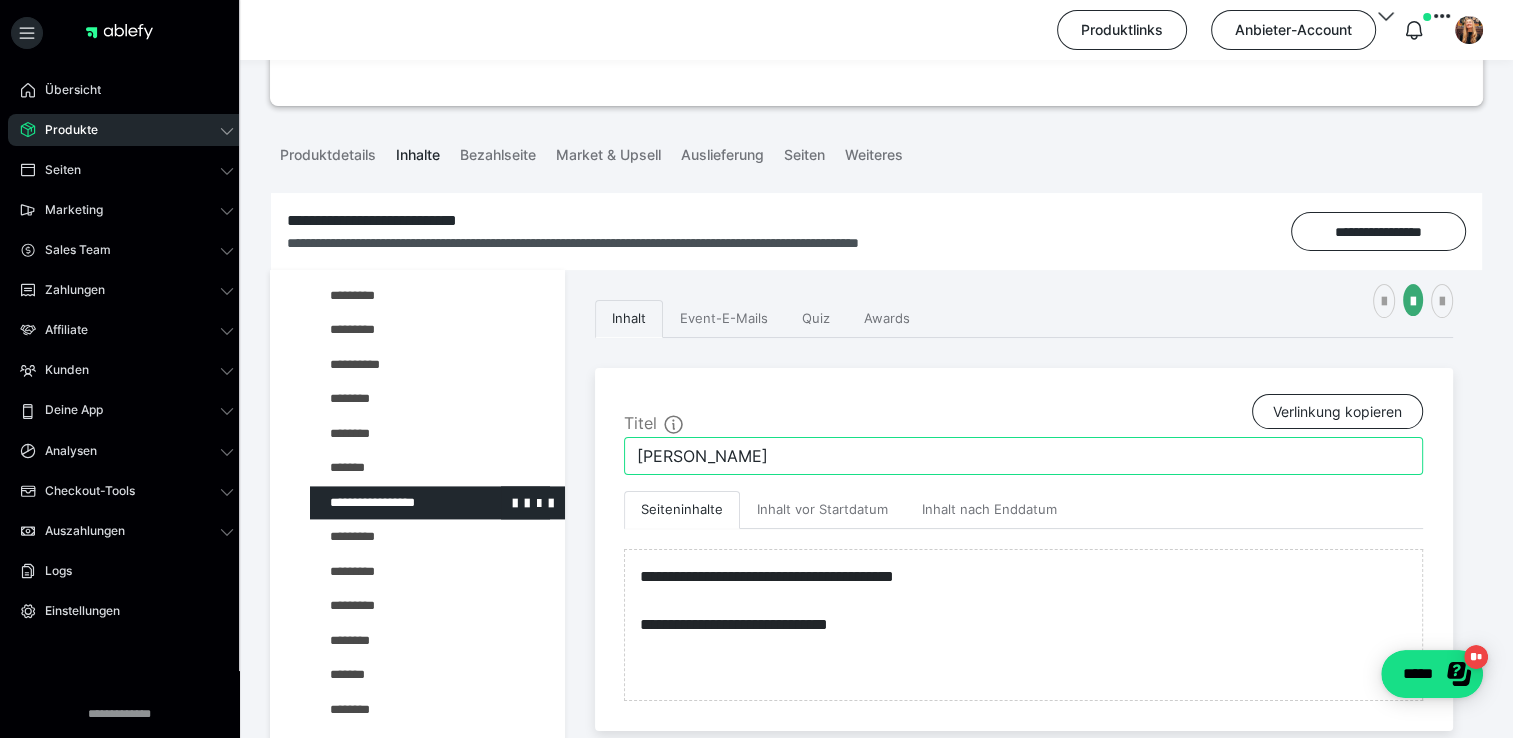 type on "Nathalie M" 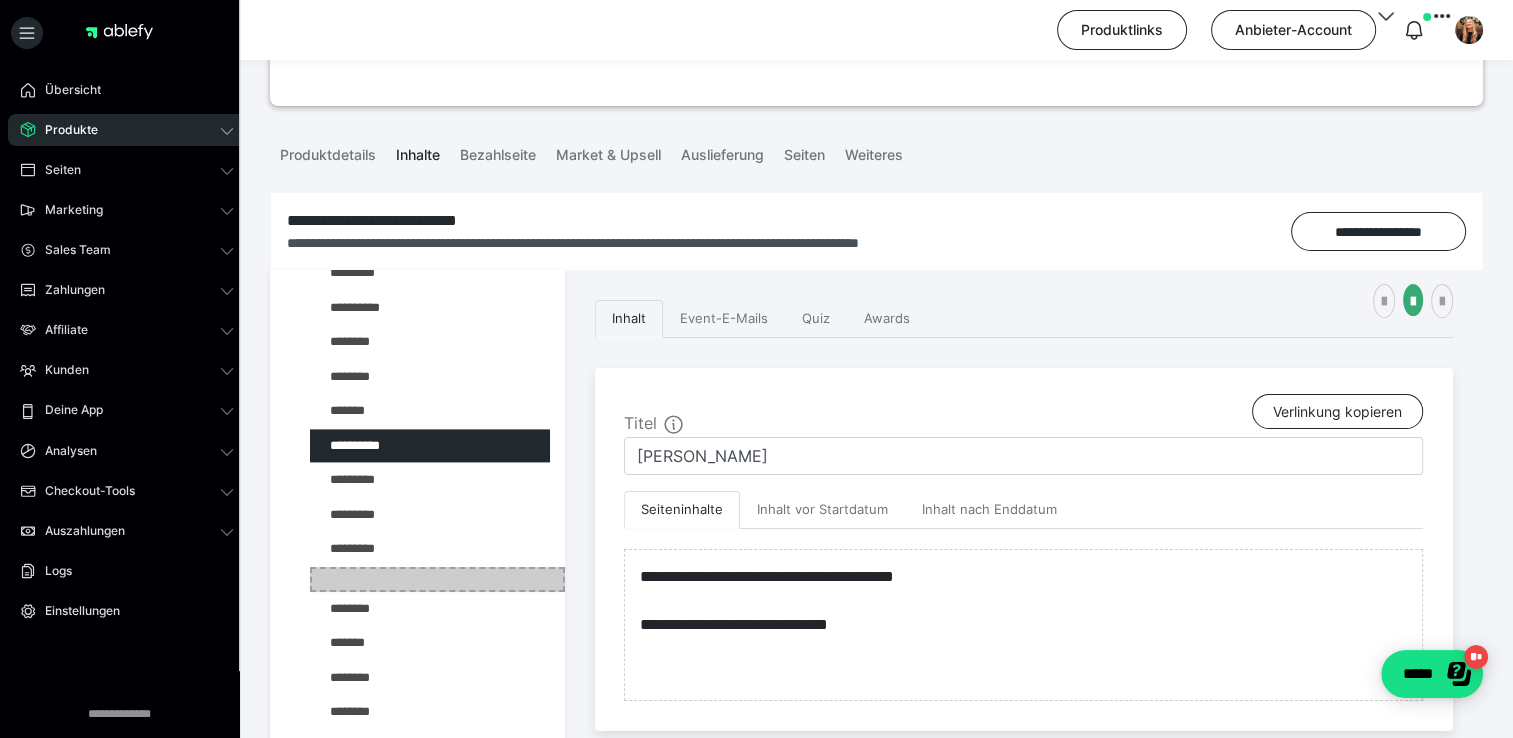scroll, scrollTop: 2996, scrollLeft: 0, axis: vertical 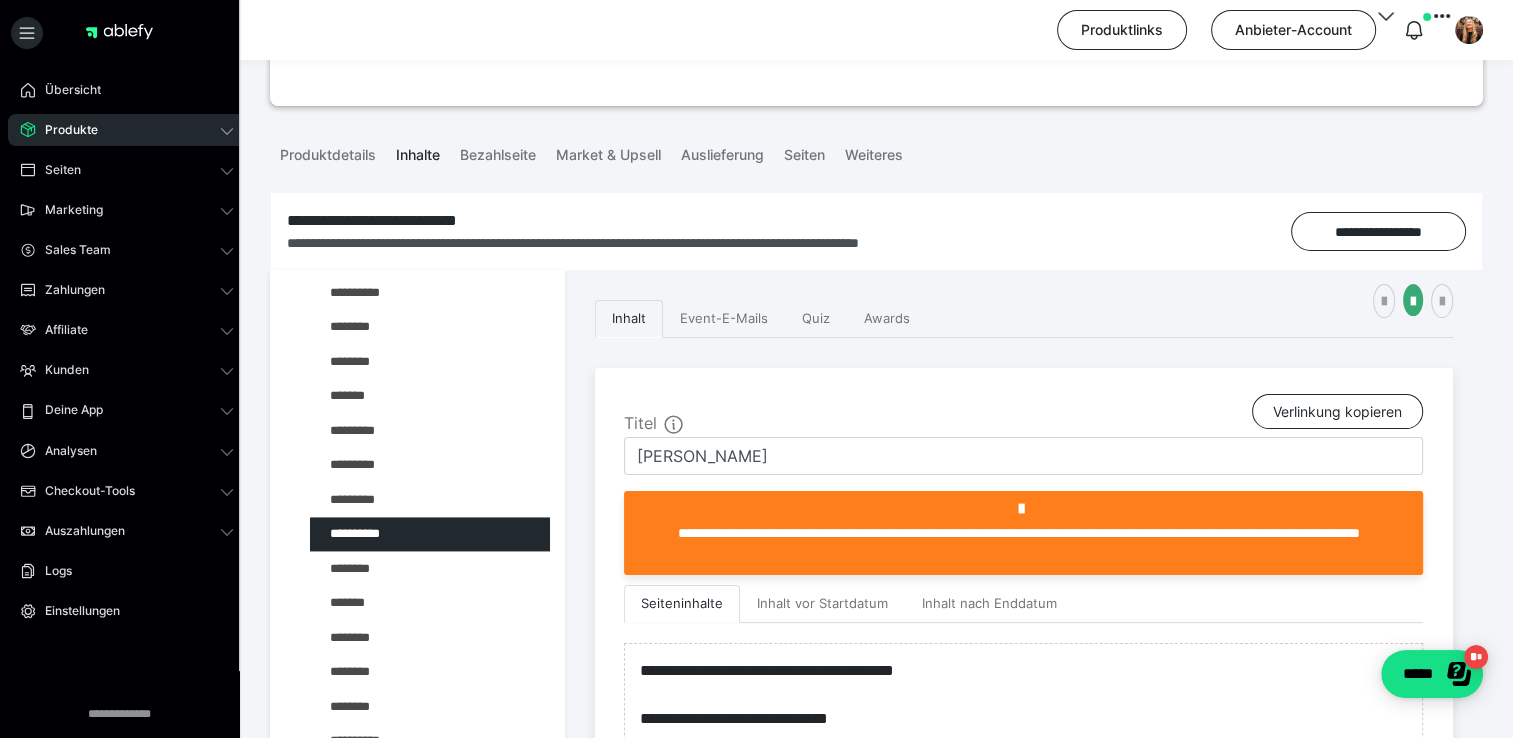 click on "Zahlungen" at bounding box center [68, 290] 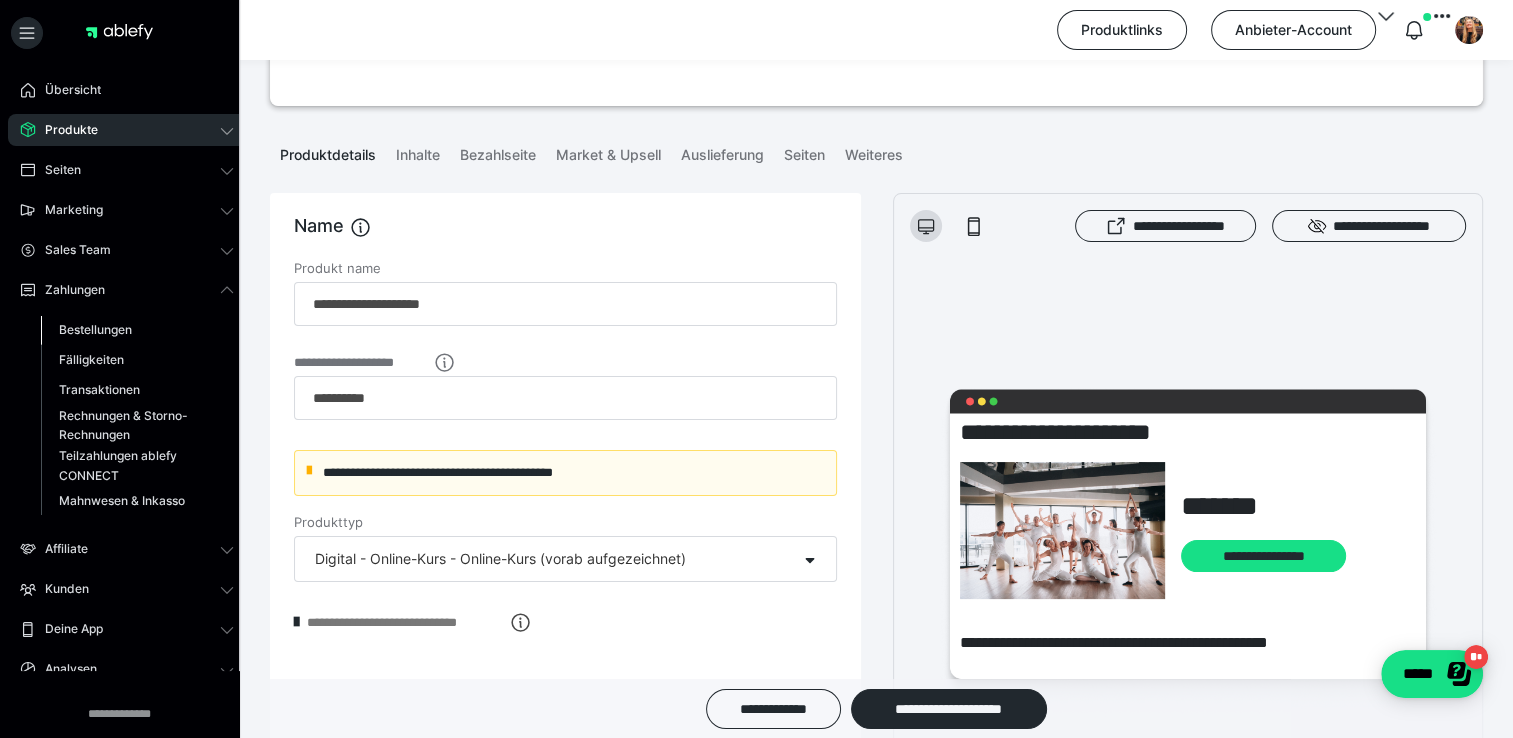 click on "Bestellungen" at bounding box center [95, 329] 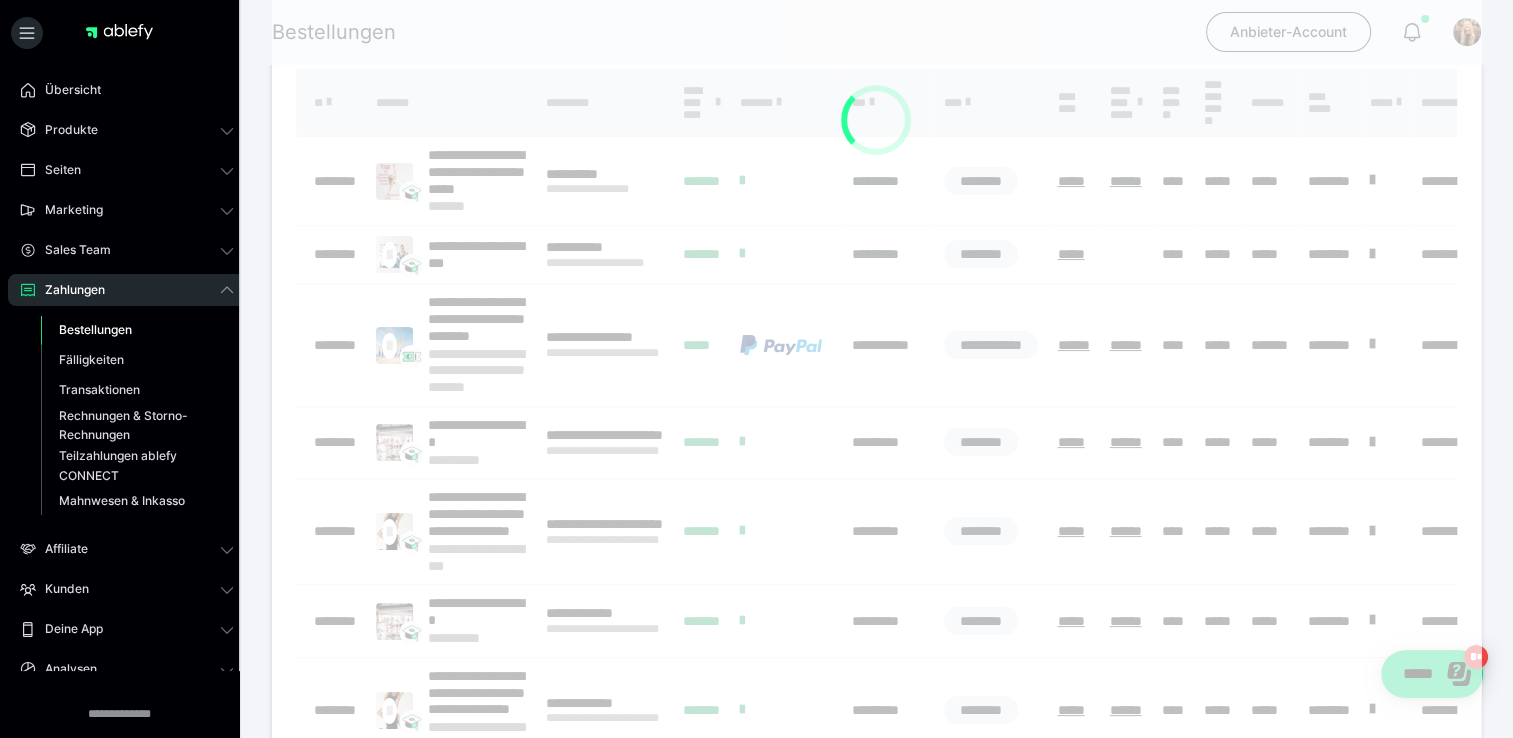 scroll, scrollTop: 0, scrollLeft: 0, axis: both 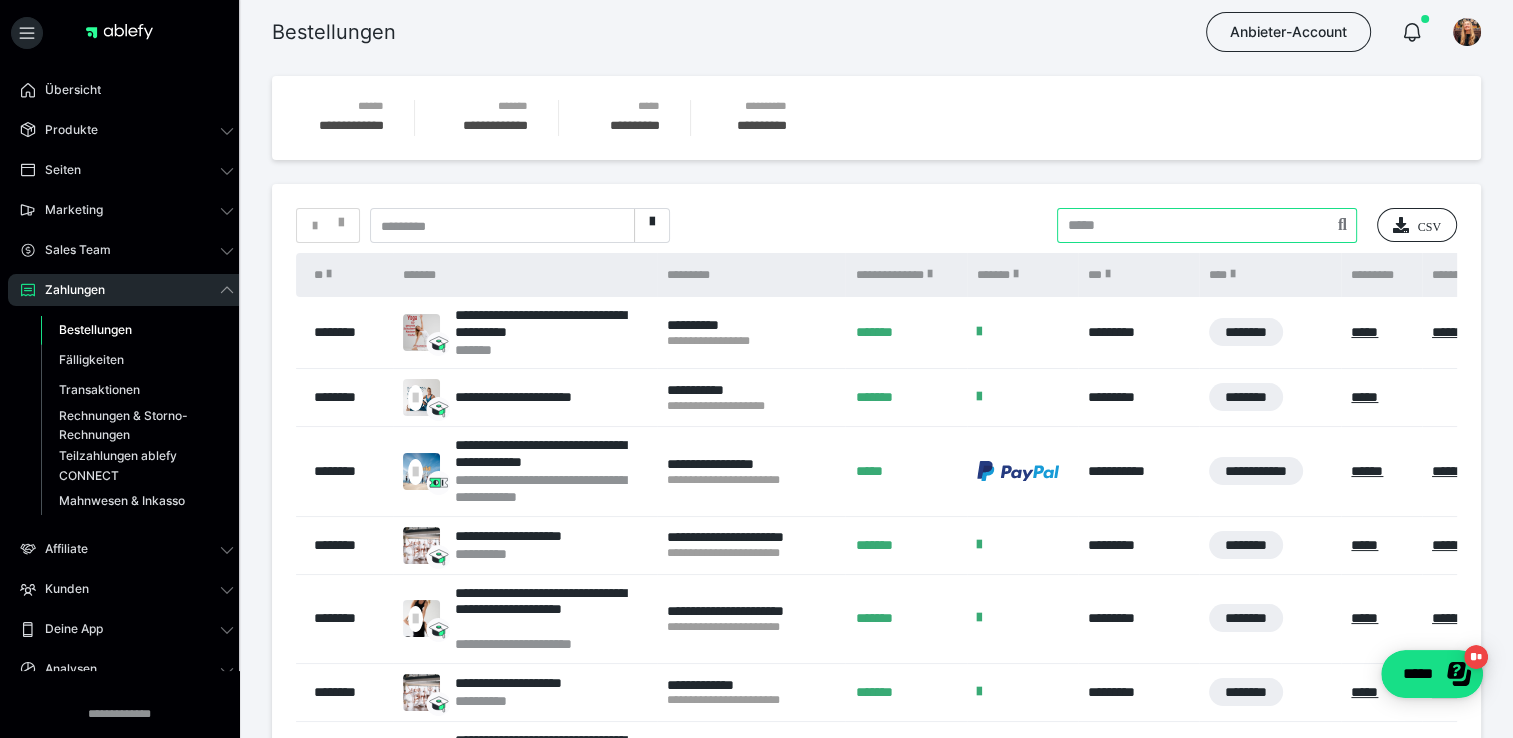 drag, startPoint x: 976, startPoint y: 222, endPoint x: 926, endPoint y: 217, distance: 50.24938 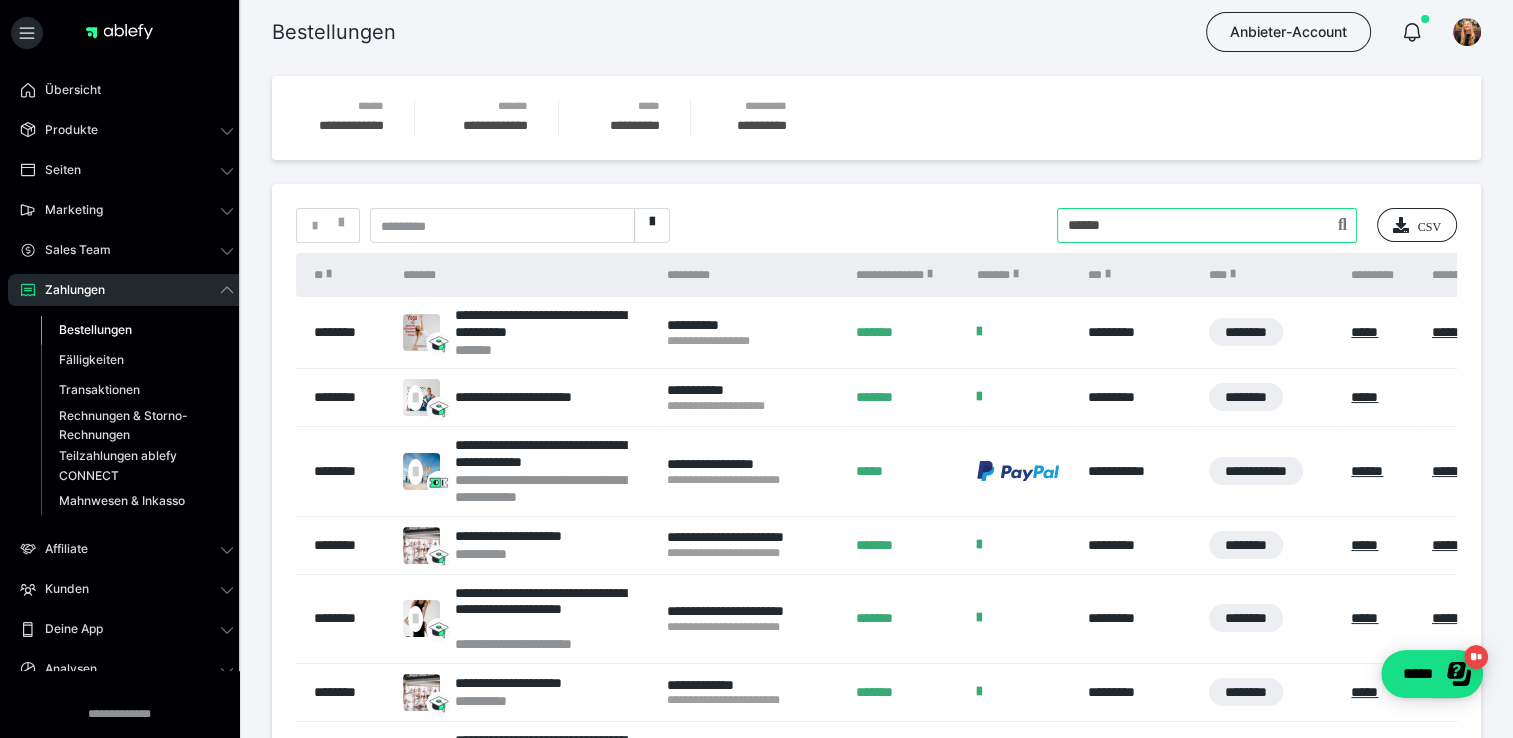 type on "******" 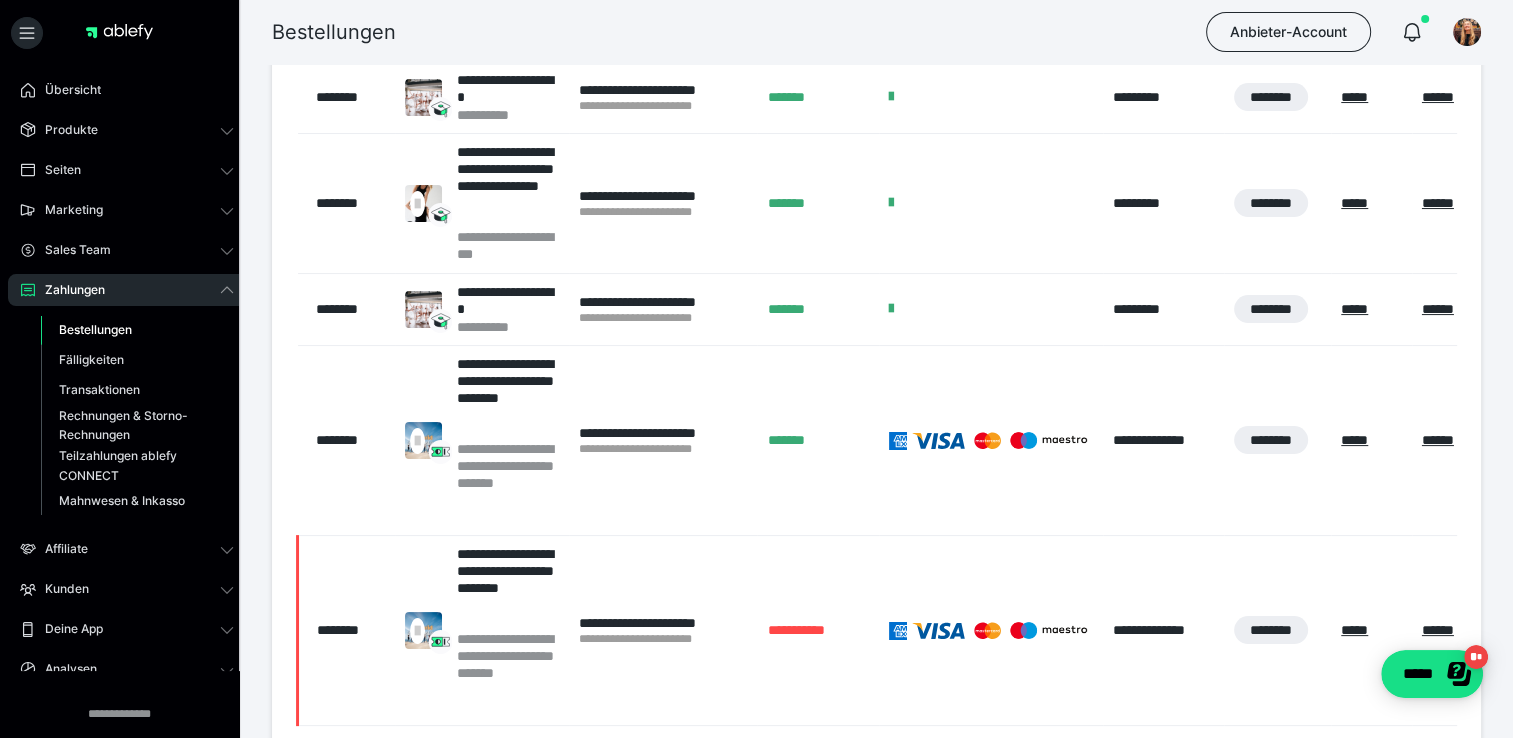 scroll, scrollTop: 236, scrollLeft: 0, axis: vertical 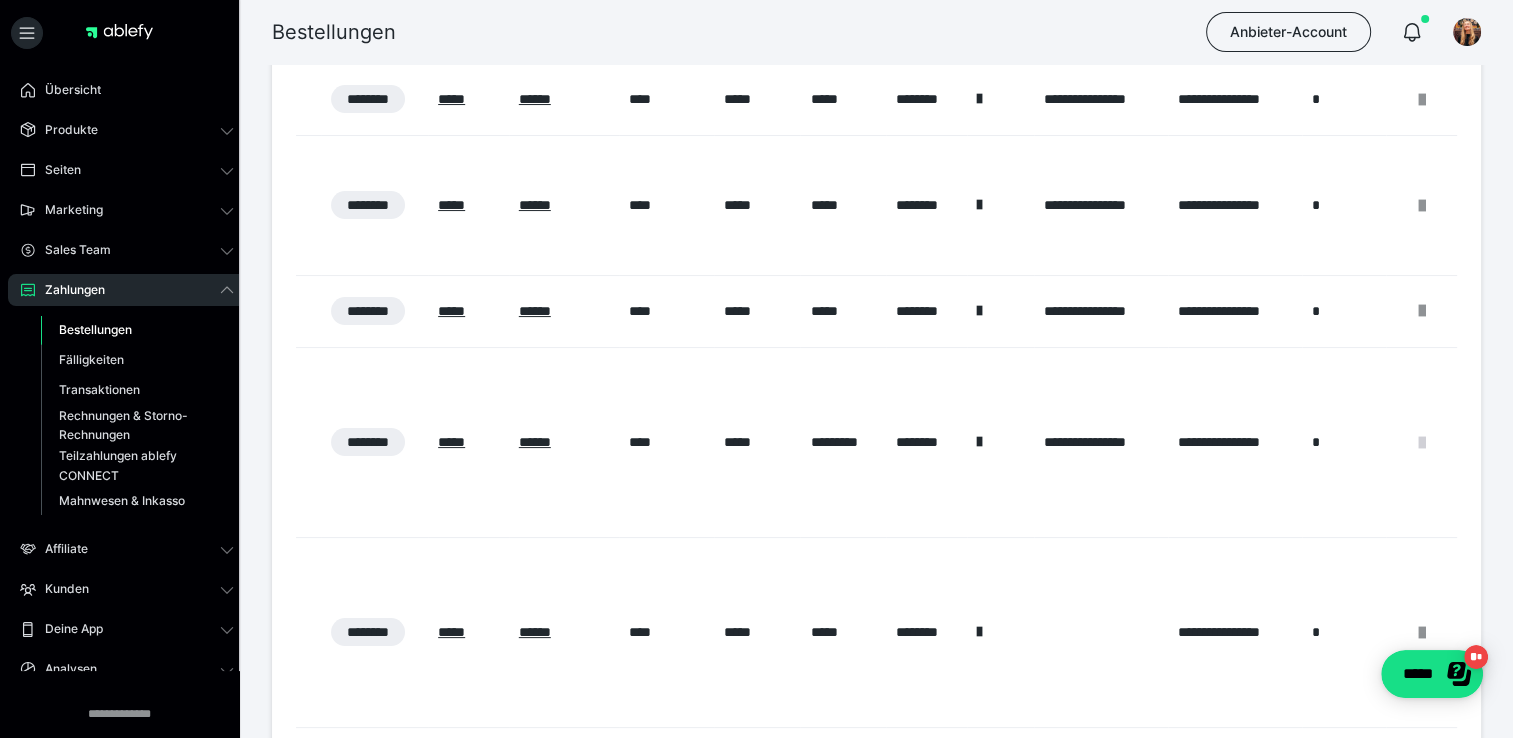 click at bounding box center [1422, 443] 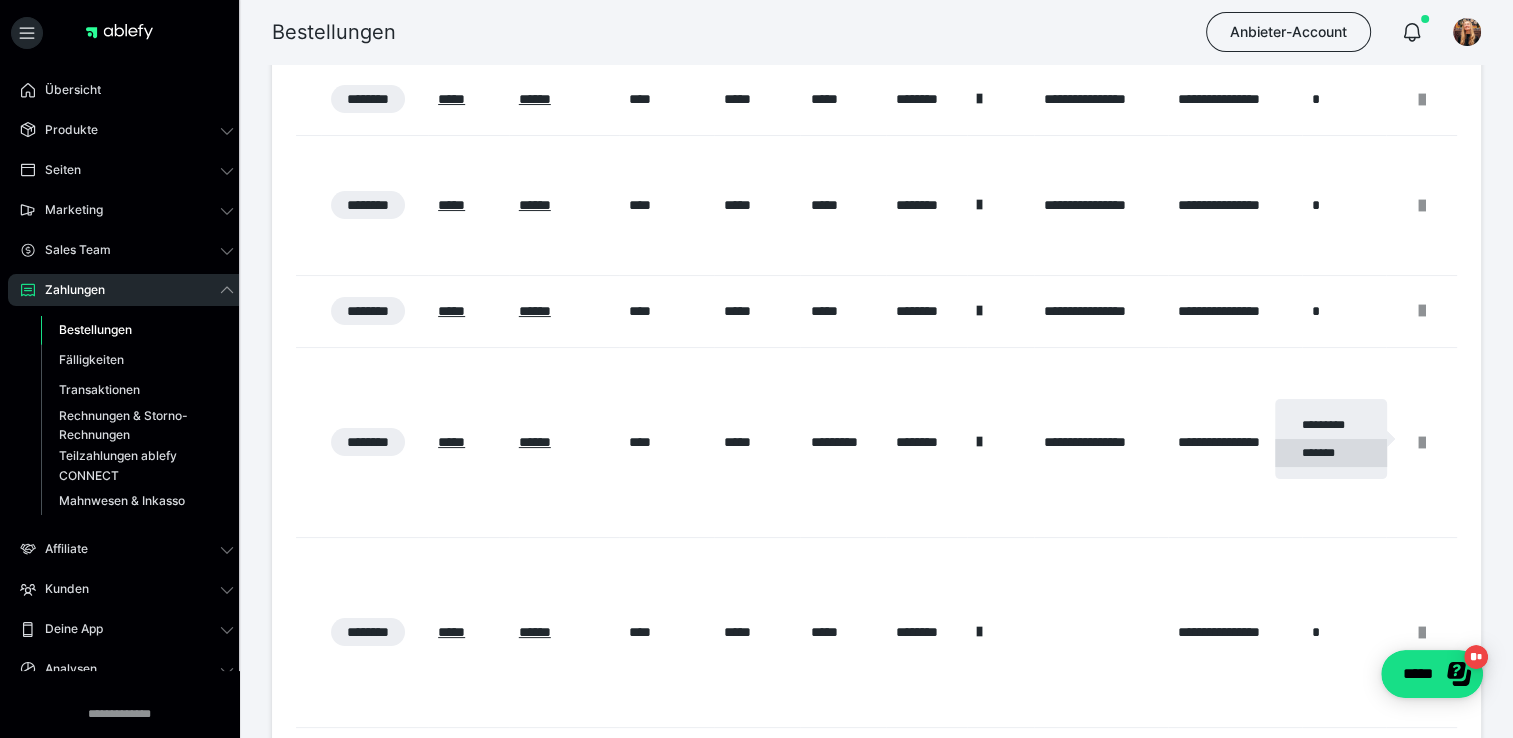click on "*******" at bounding box center [1331, 453] 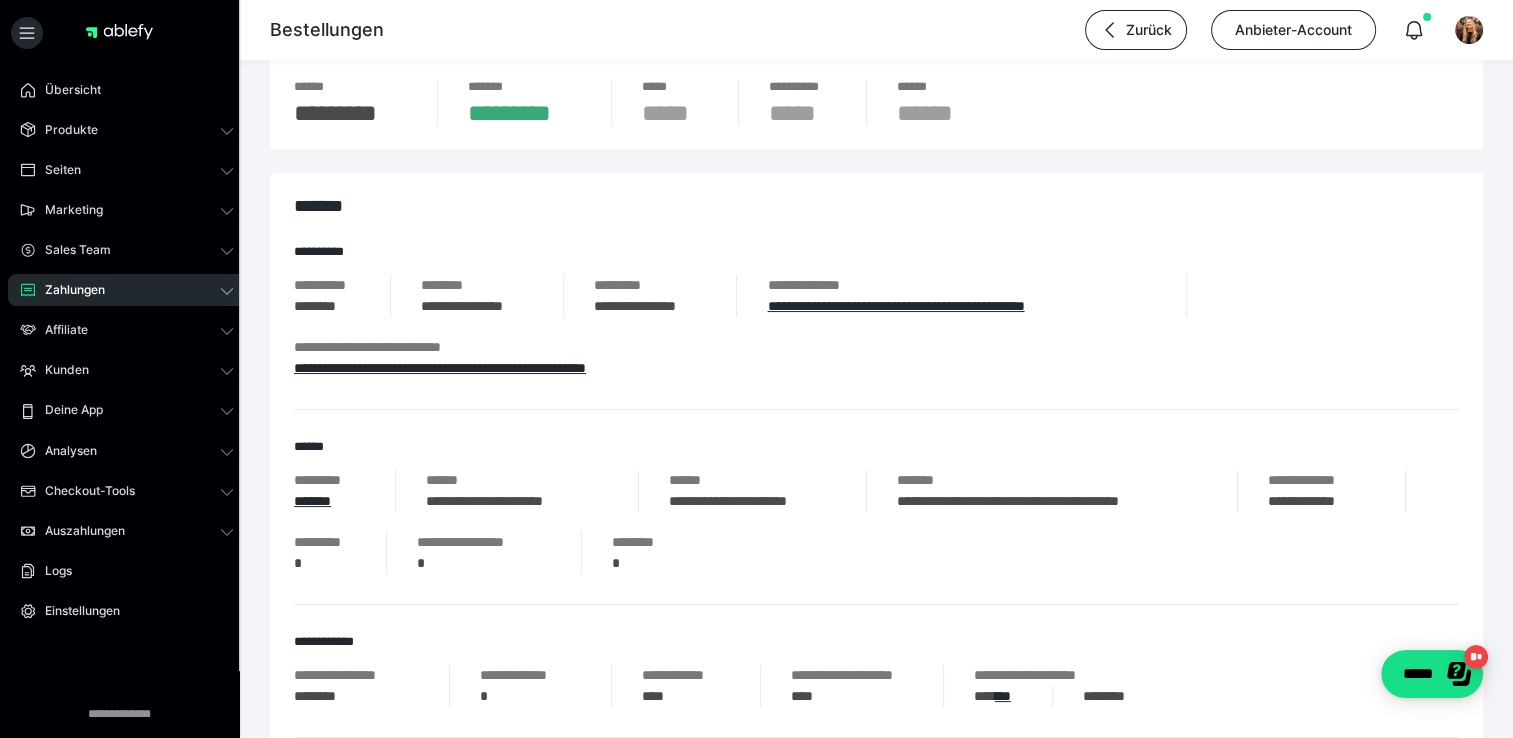 scroll, scrollTop: 100, scrollLeft: 0, axis: vertical 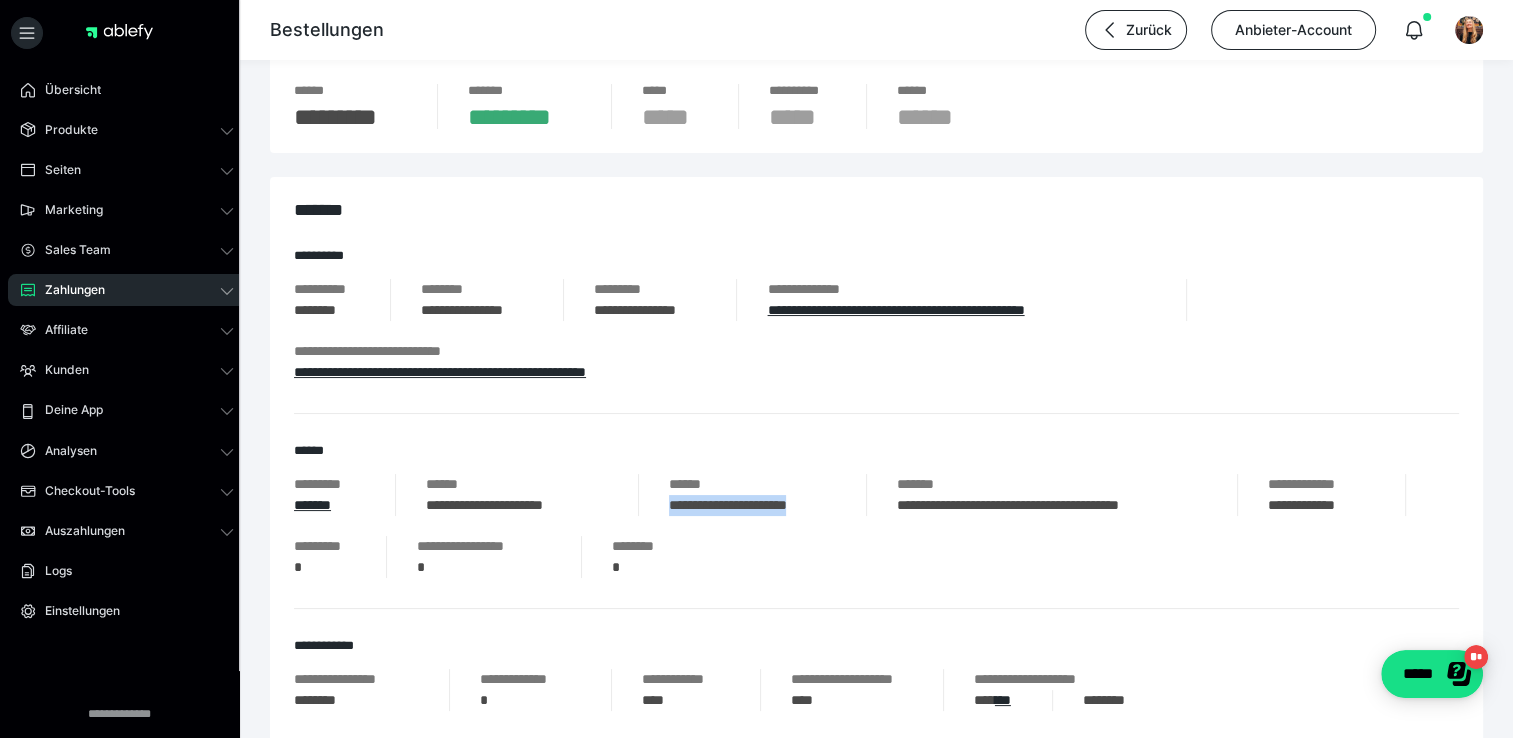 drag, startPoint x: 664, startPoint y: 506, endPoint x: 838, endPoint y: 517, distance: 174.34735 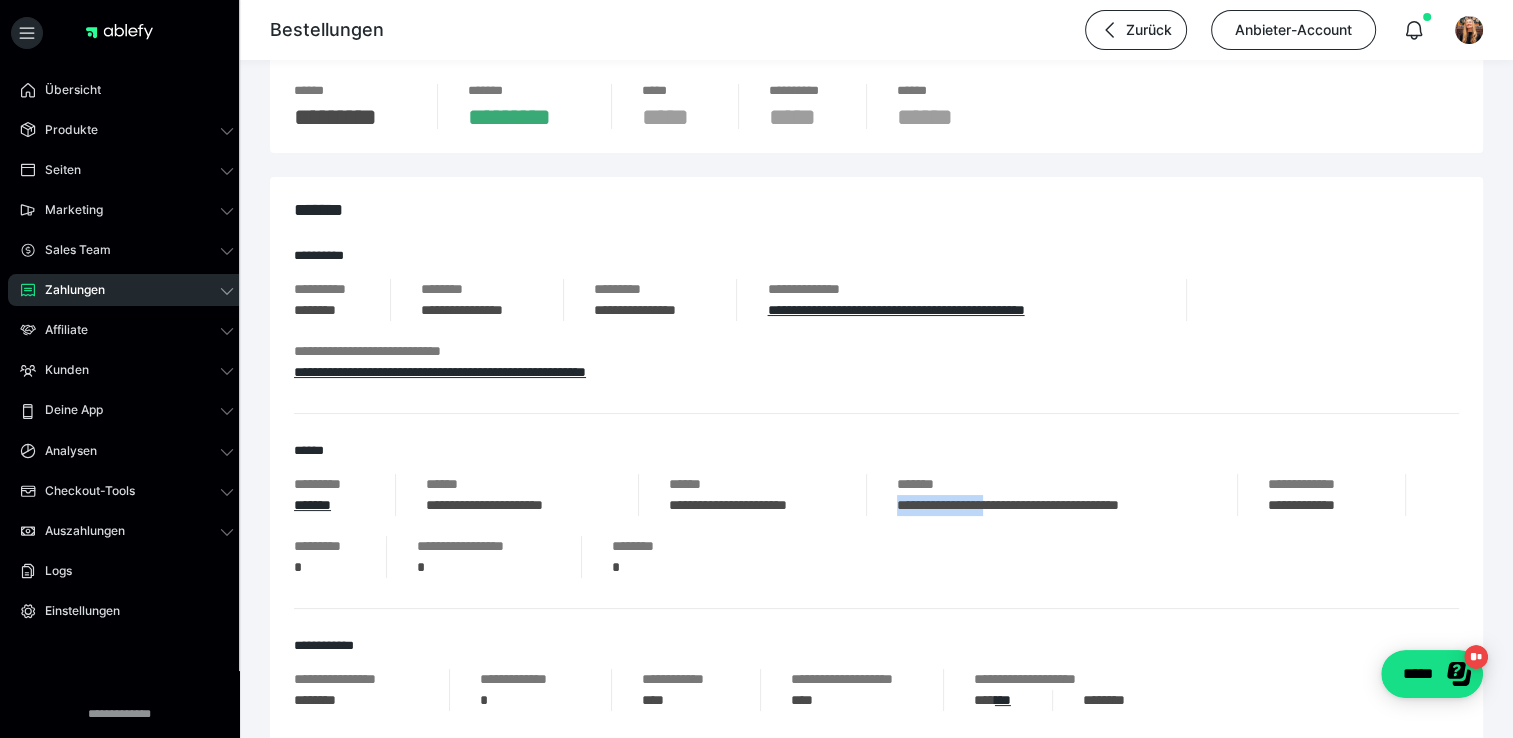drag, startPoint x: 896, startPoint y: 507, endPoint x: 1013, endPoint y: 510, distance: 117.03845 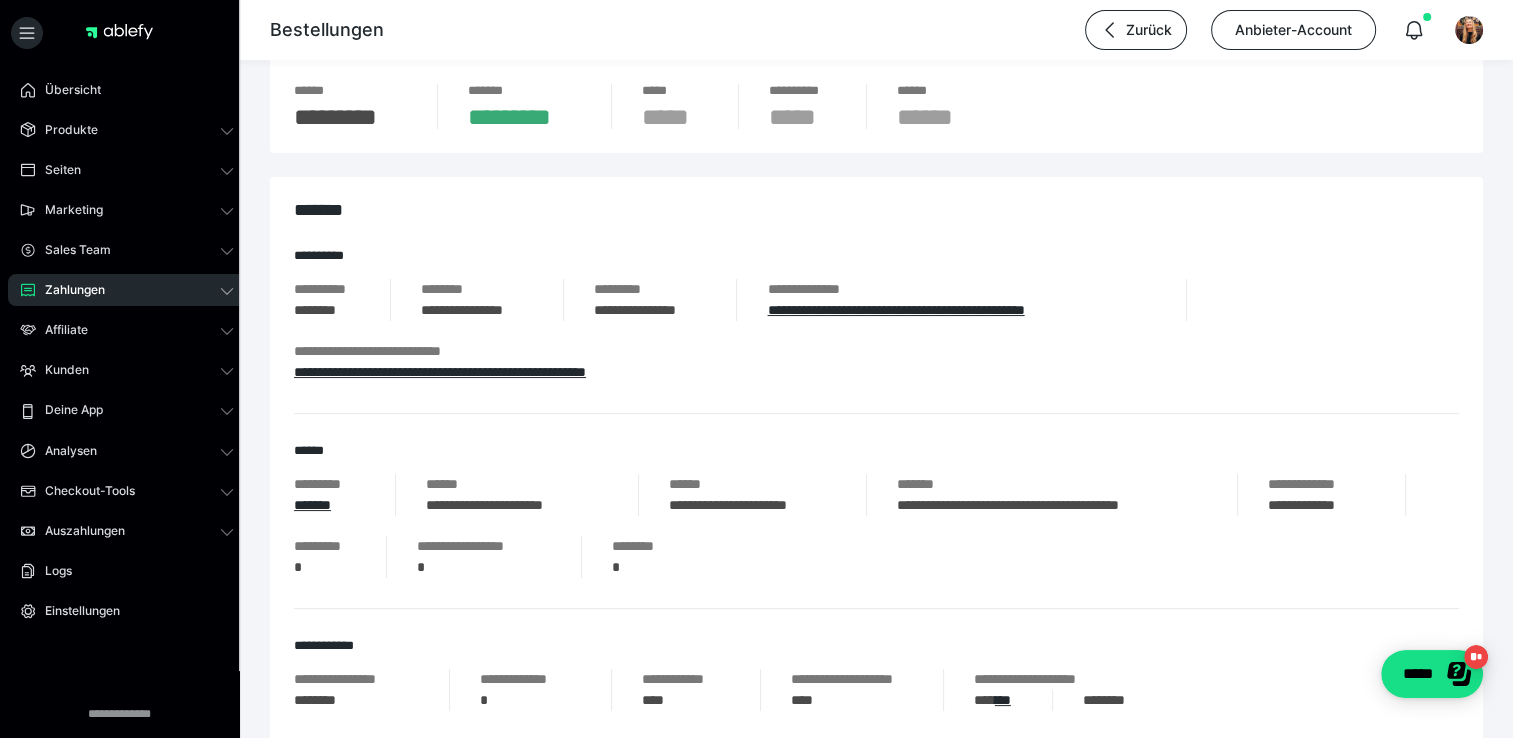 click on "**********" at bounding box center (1052, 505) 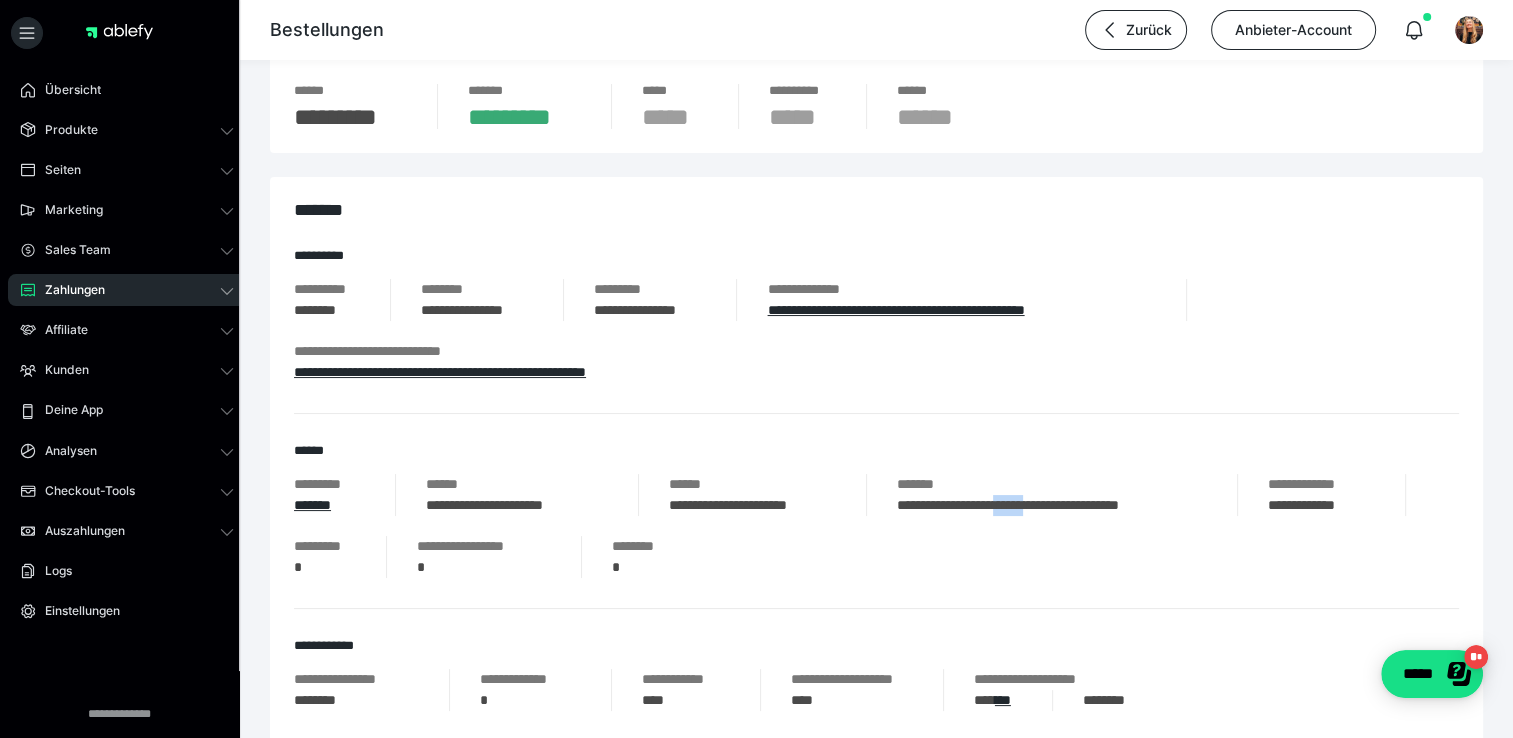 click on "**********" at bounding box center [1052, 505] 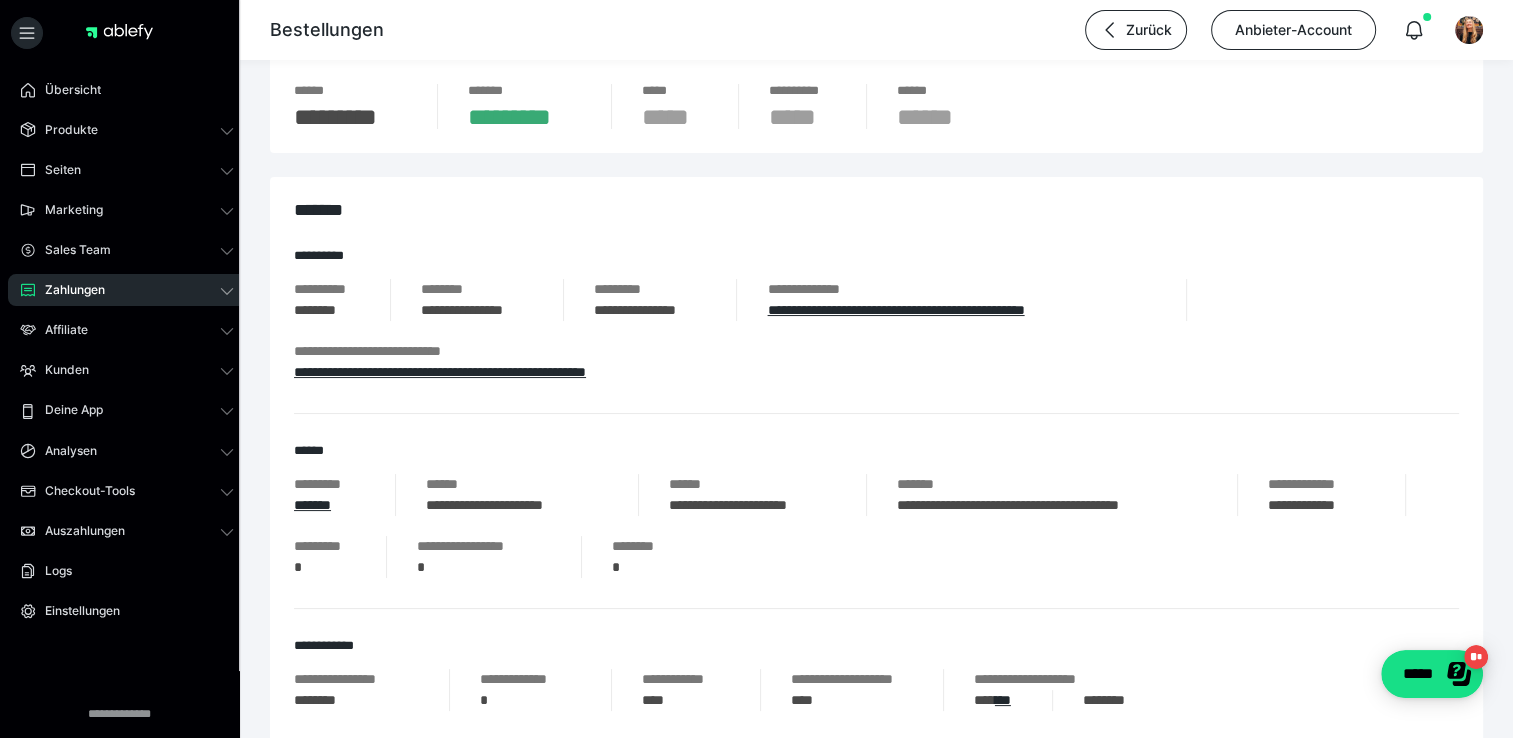 click on "**********" at bounding box center (1052, 505) 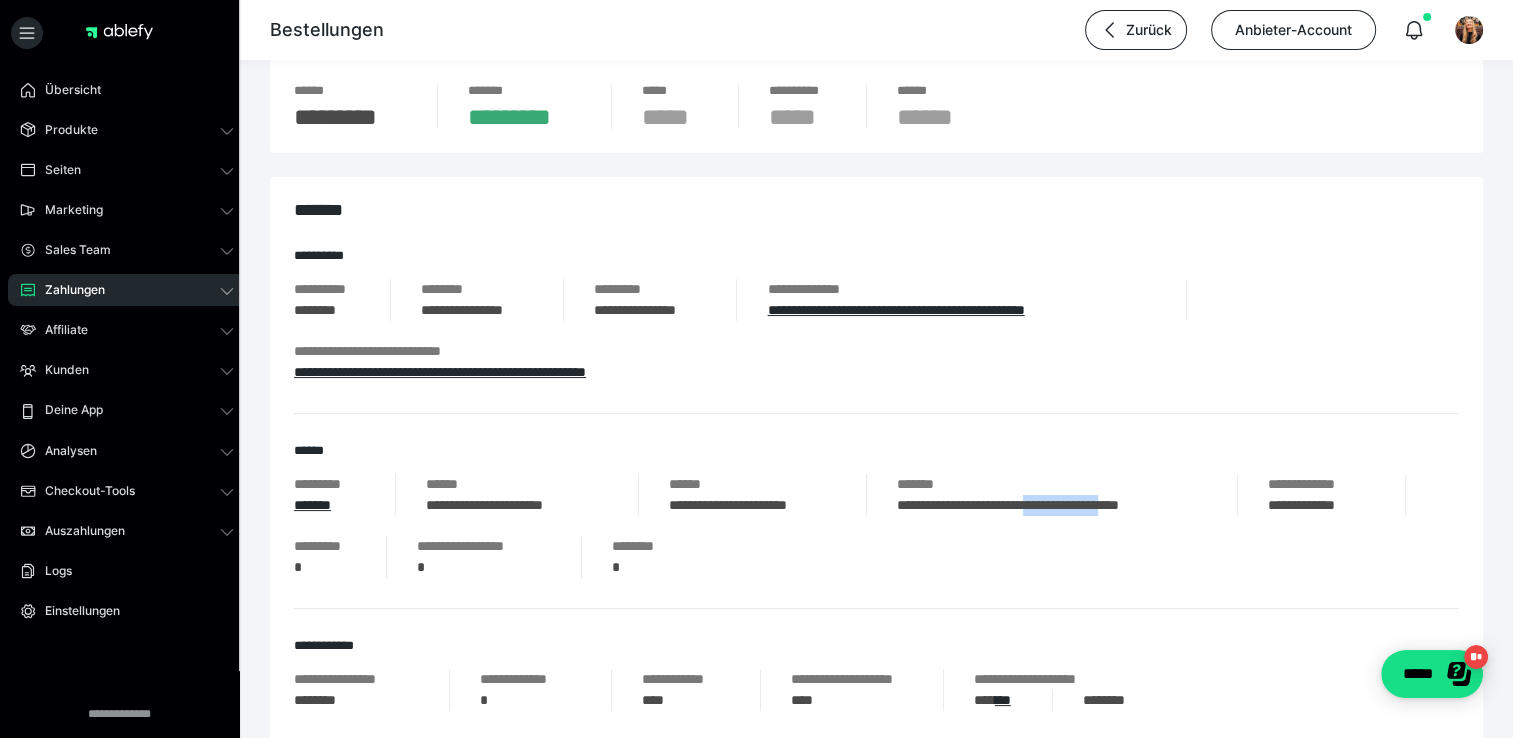 click on "**********" at bounding box center (1052, 505) 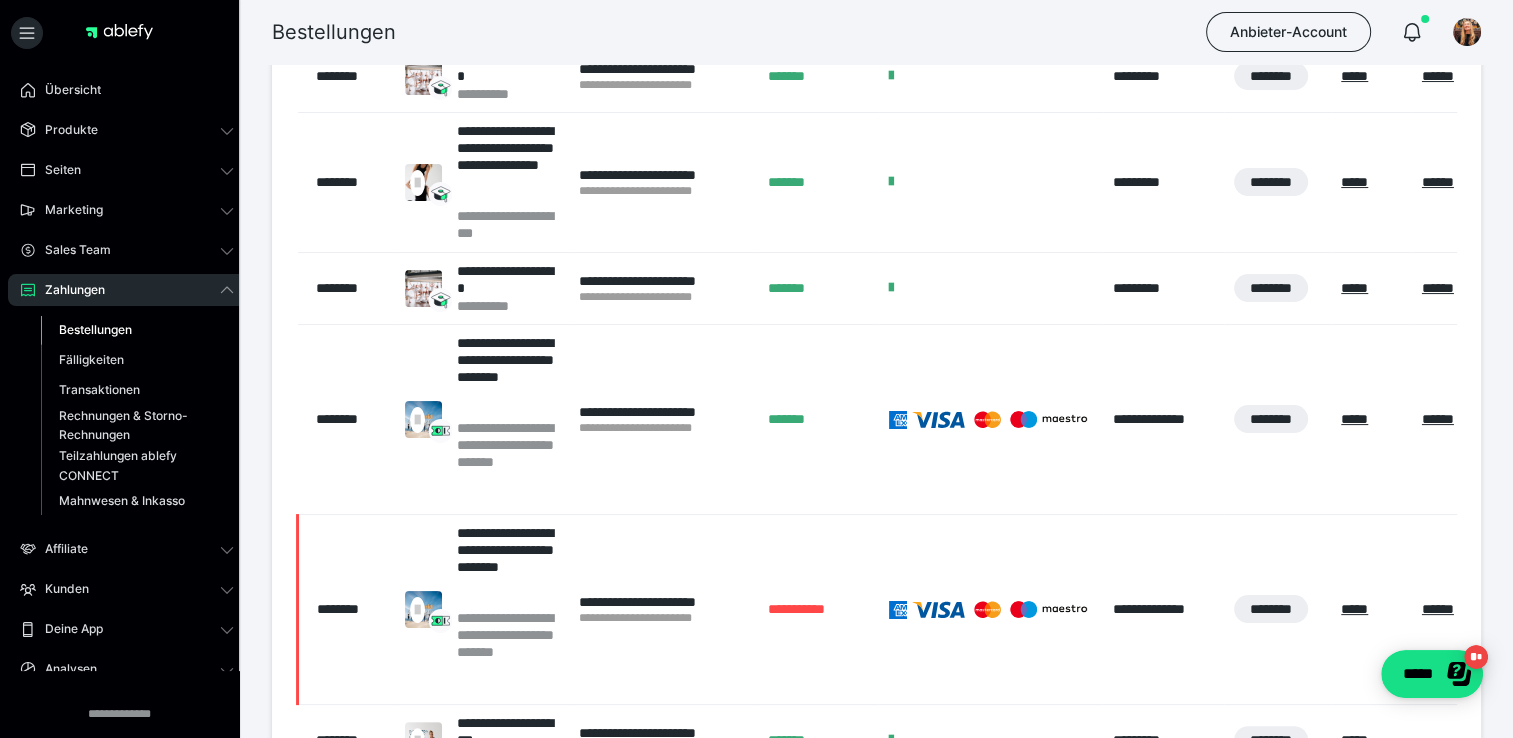 scroll, scrollTop: 0, scrollLeft: 0, axis: both 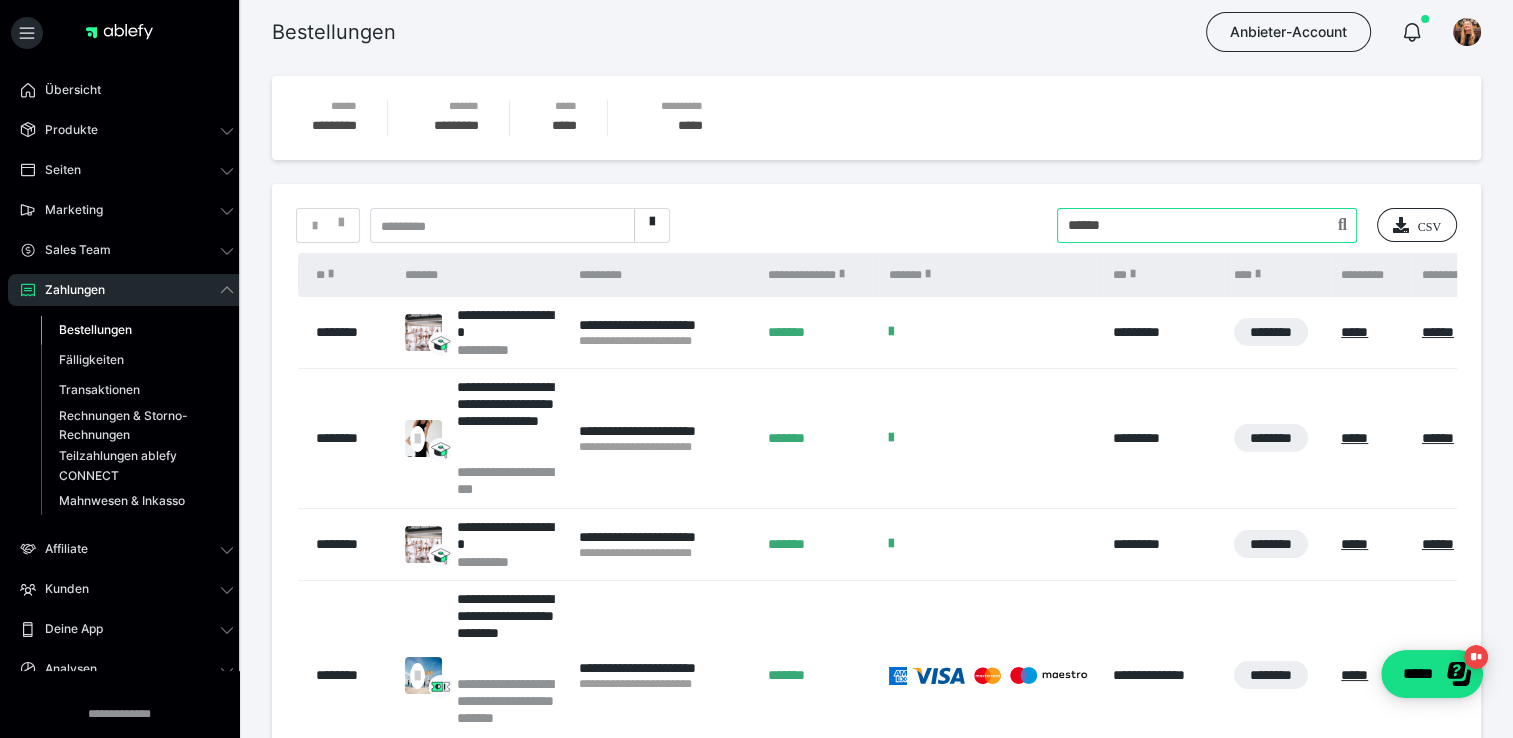 drag, startPoint x: 1130, startPoint y: 233, endPoint x: 875, endPoint y: 202, distance: 256.8774 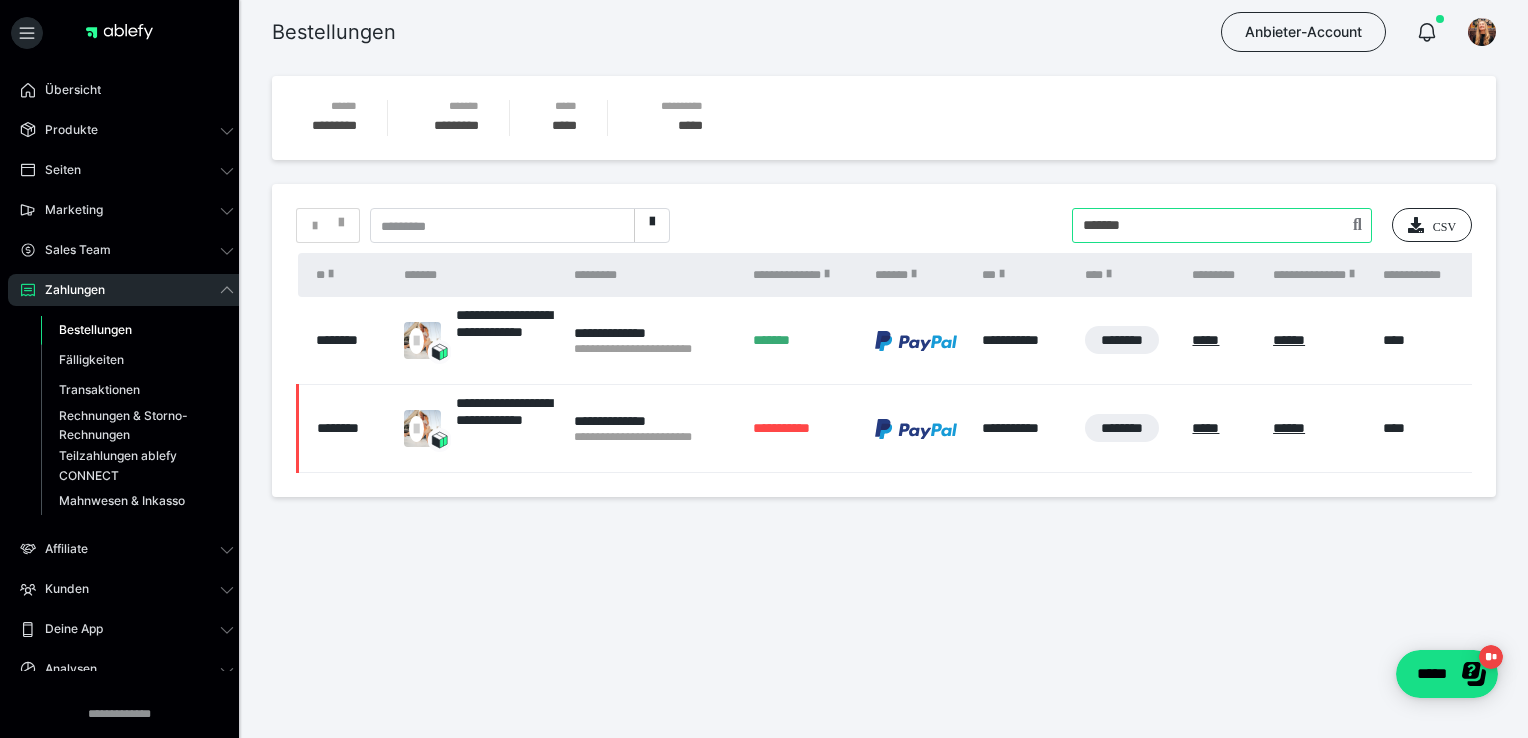 drag, startPoint x: 1153, startPoint y: 222, endPoint x: 945, endPoint y: 238, distance: 208.61447 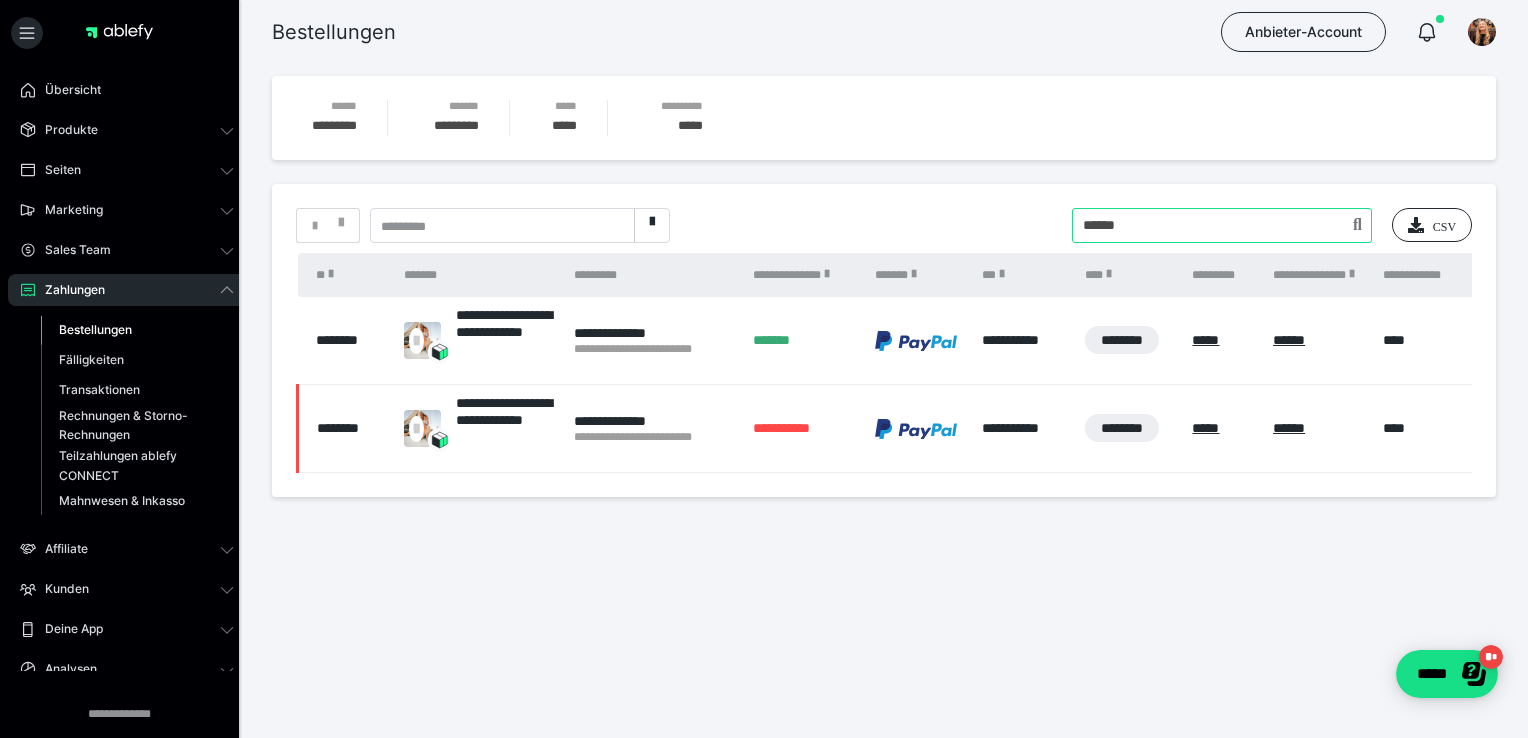 type on "******" 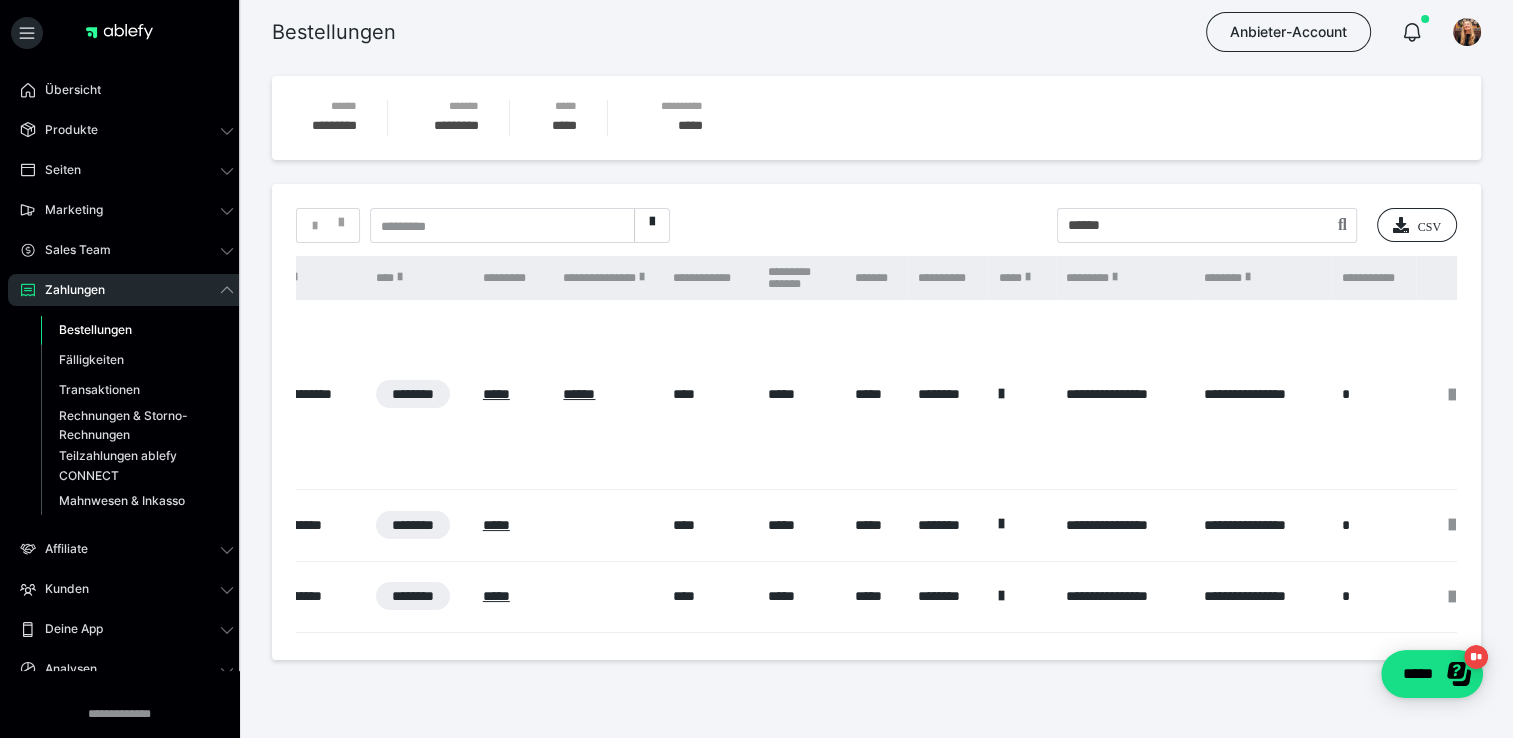 scroll, scrollTop: 0, scrollLeft: 713, axis: horizontal 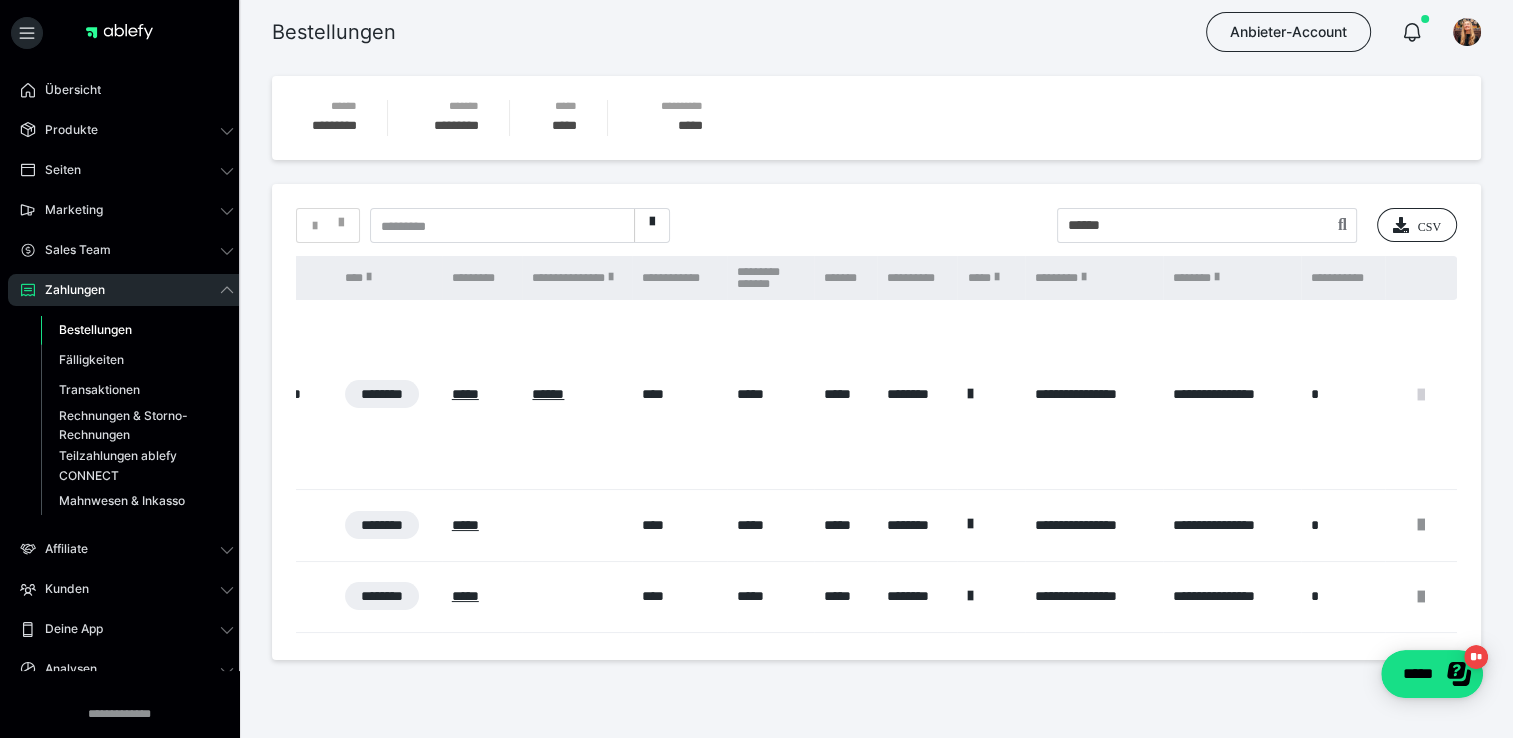 click at bounding box center [1421, 395] 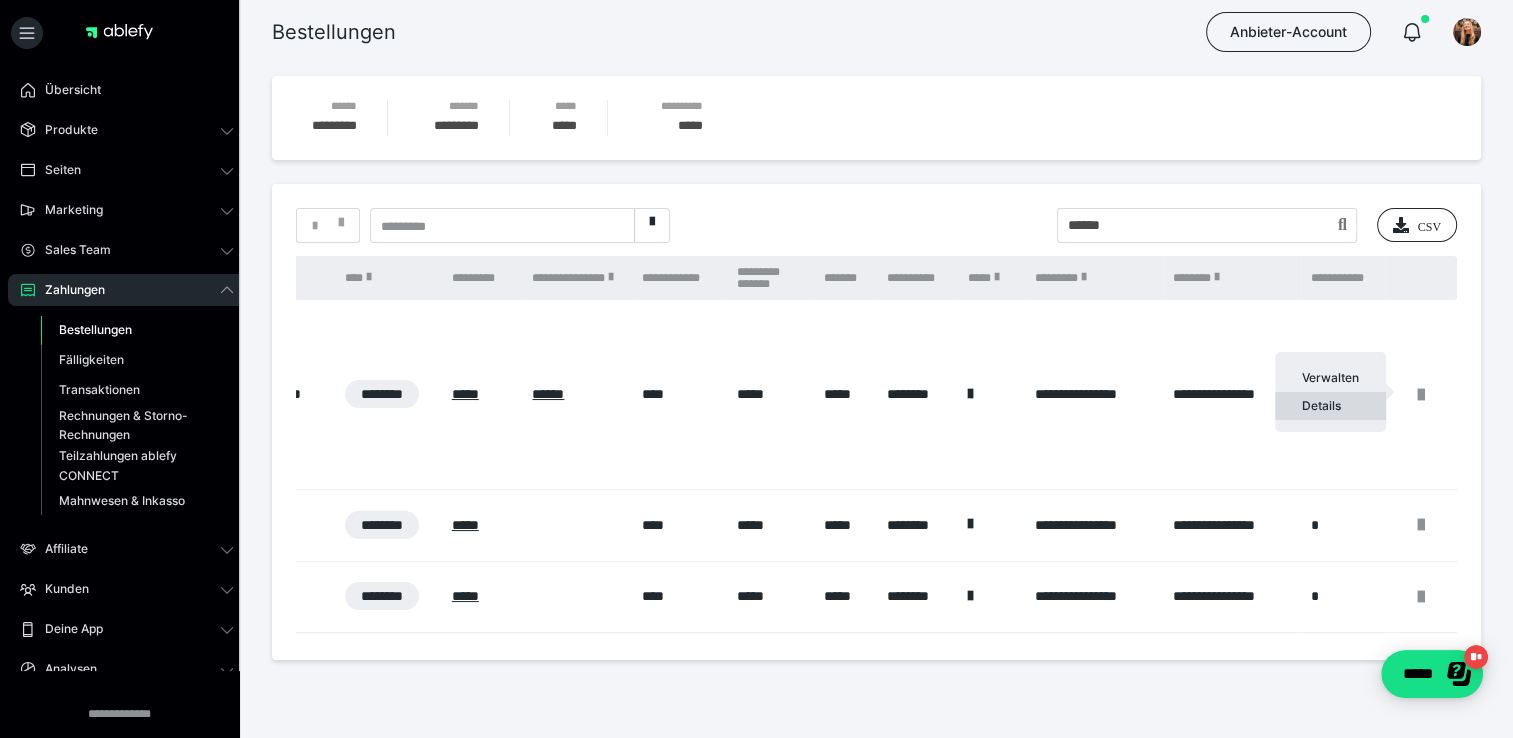click on "Details" at bounding box center (1330, 406) 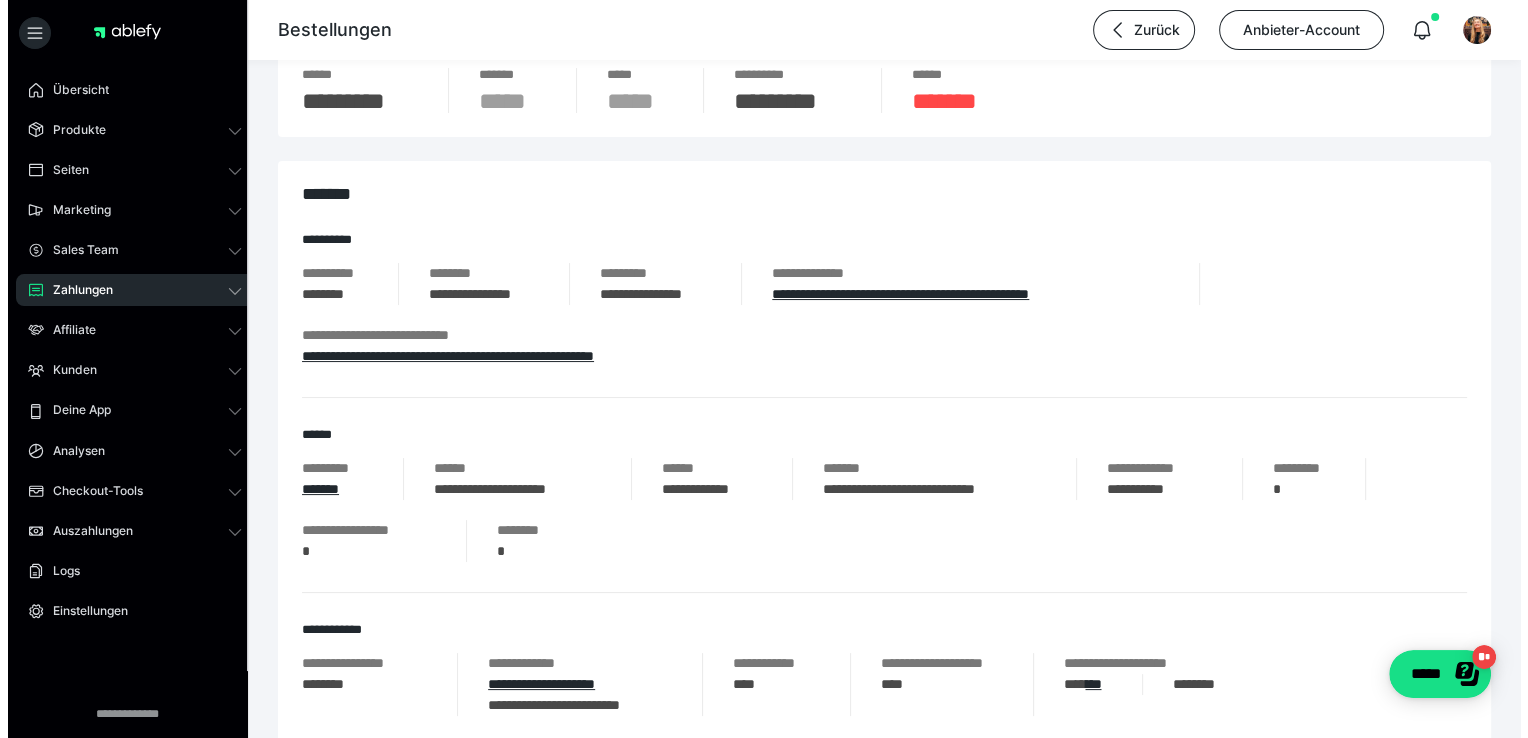 scroll, scrollTop: 0, scrollLeft: 0, axis: both 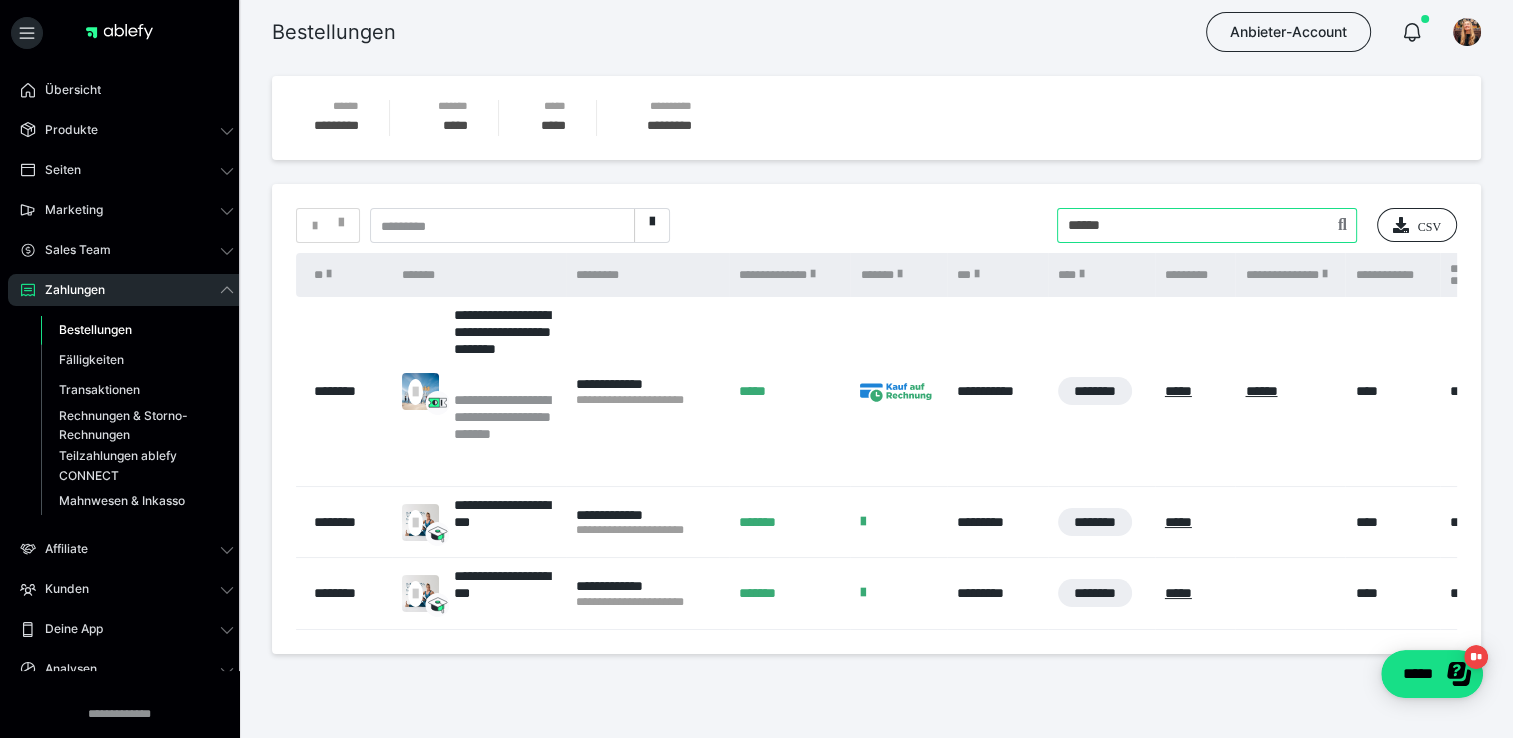 drag, startPoint x: 1139, startPoint y: 231, endPoint x: 987, endPoint y: 234, distance: 152.0296 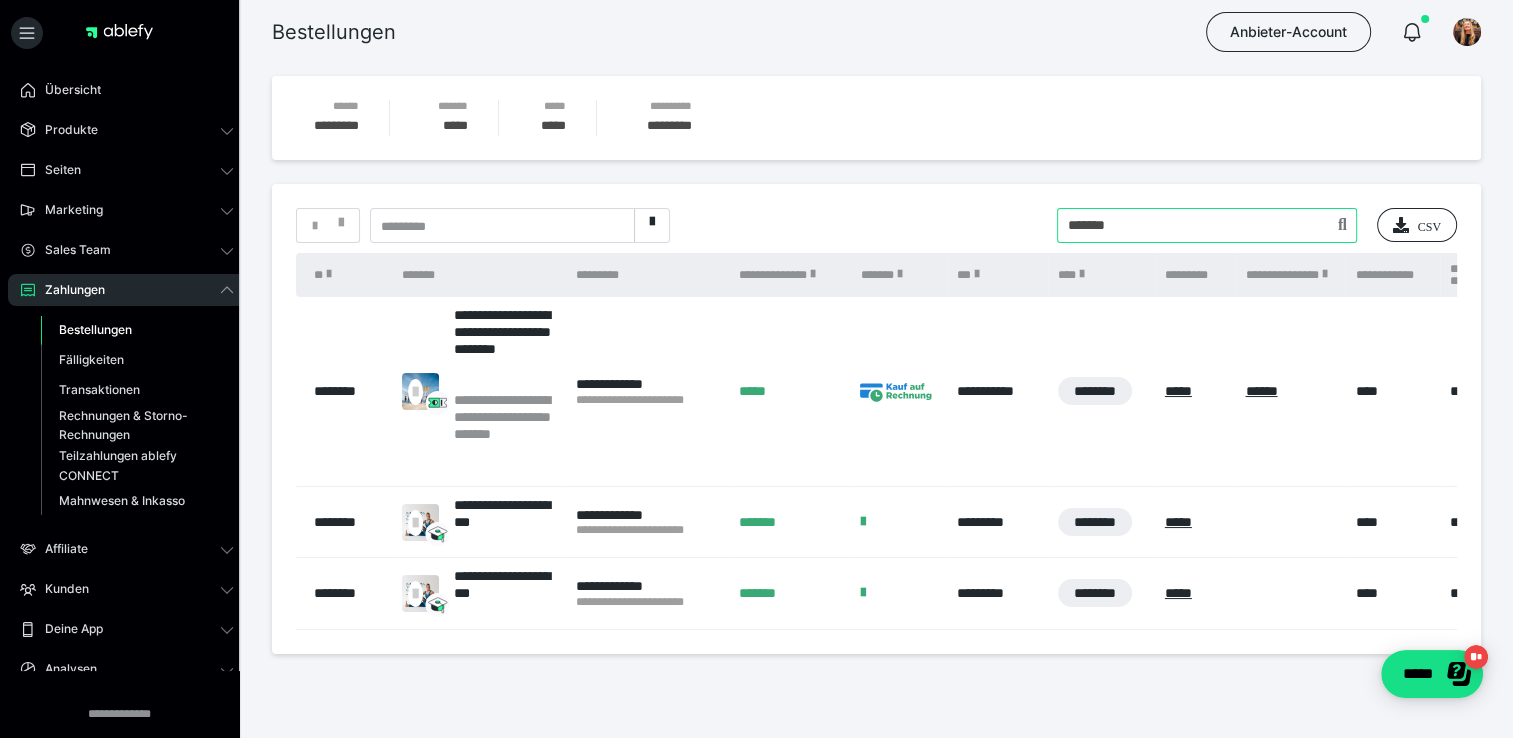type on "*******" 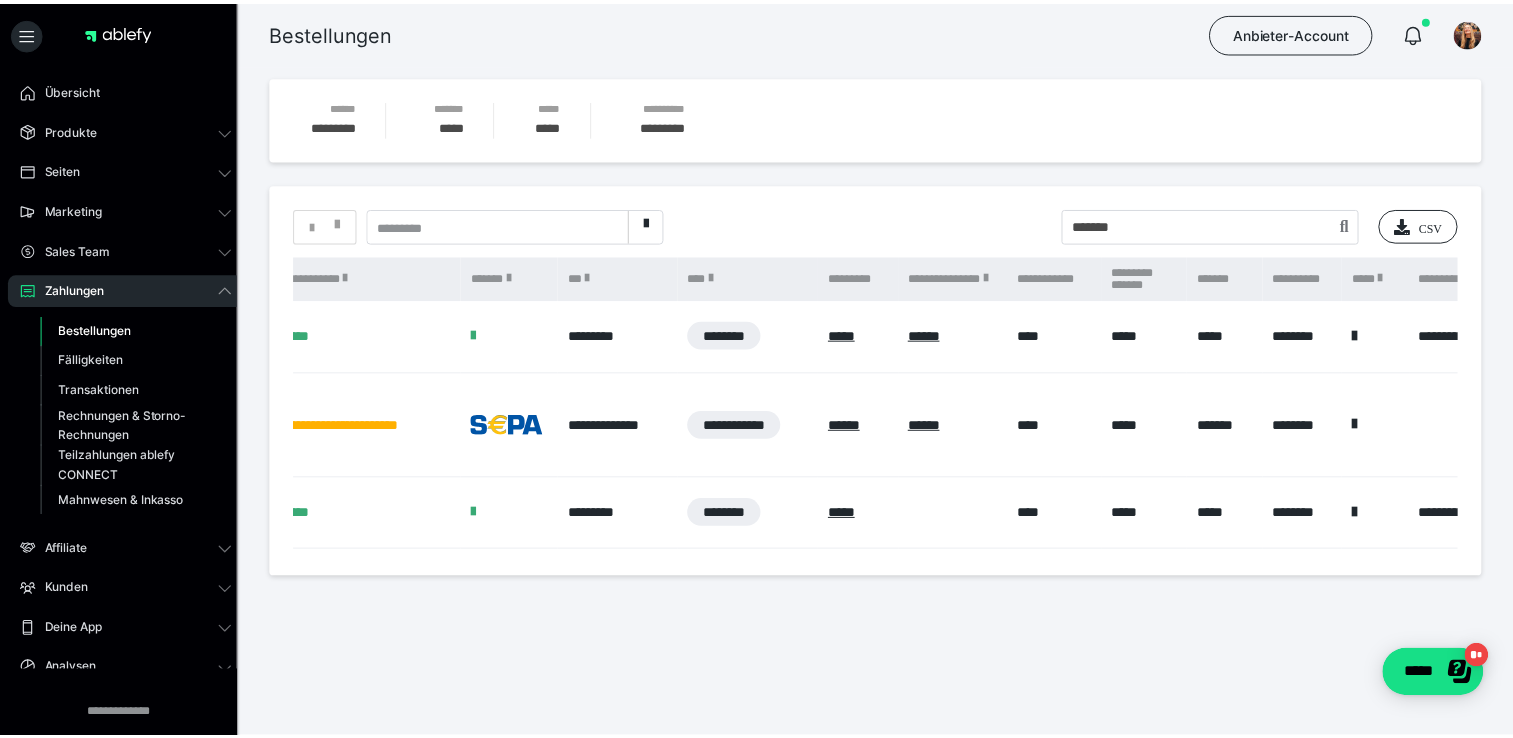 scroll, scrollTop: 0, scrollLeft: 870, axis: horizontal 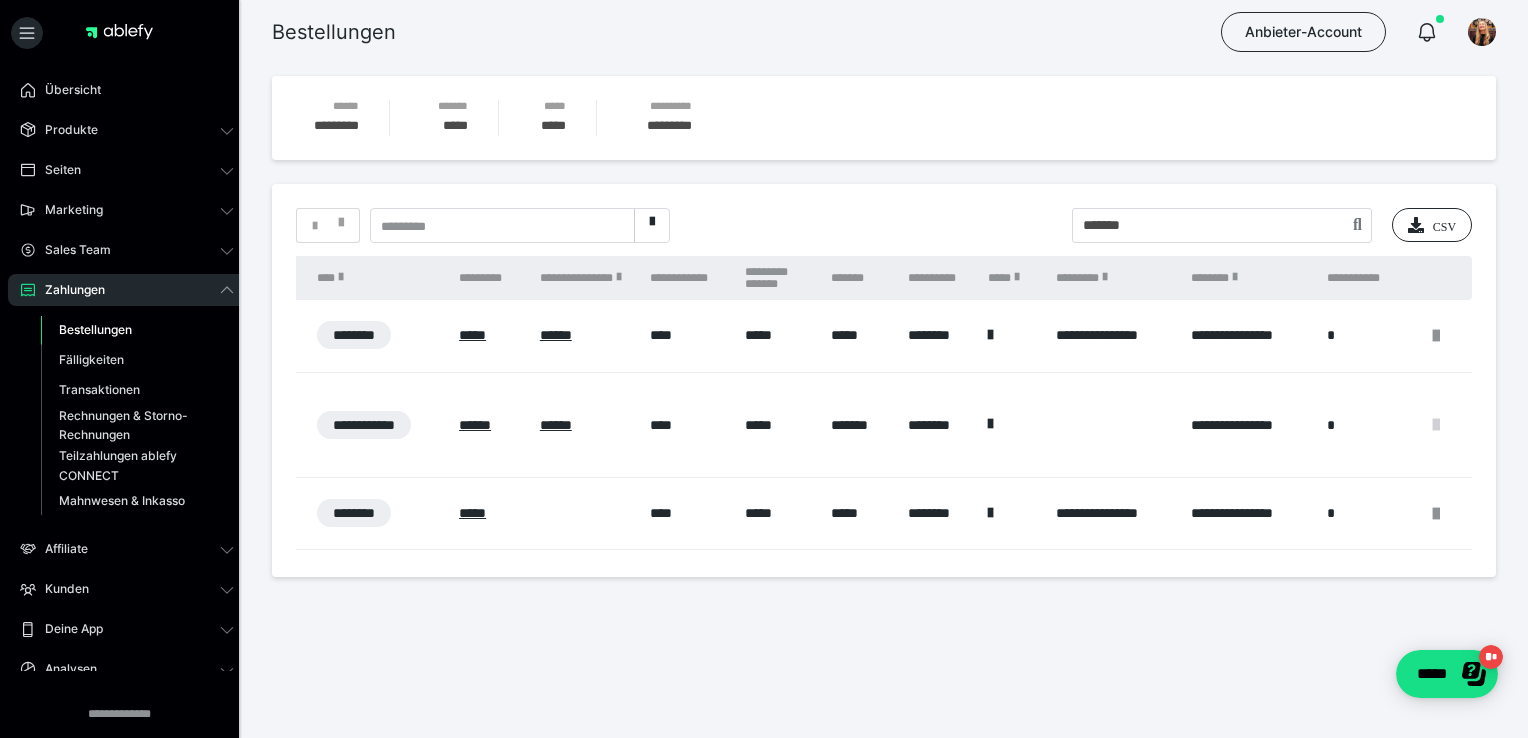 click at bounding box center (1436, 425) 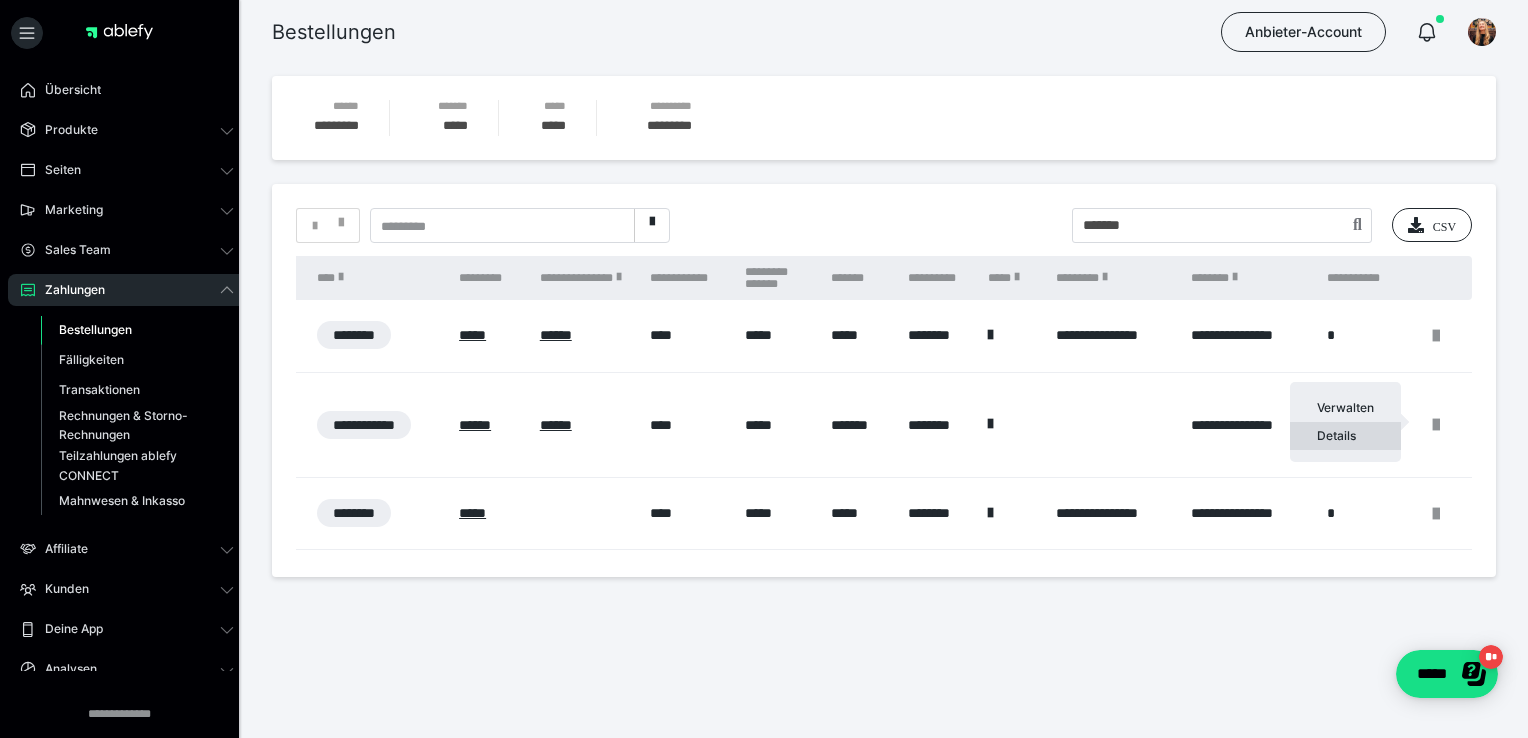 click on "Details" at bounding box center [1345, 436] 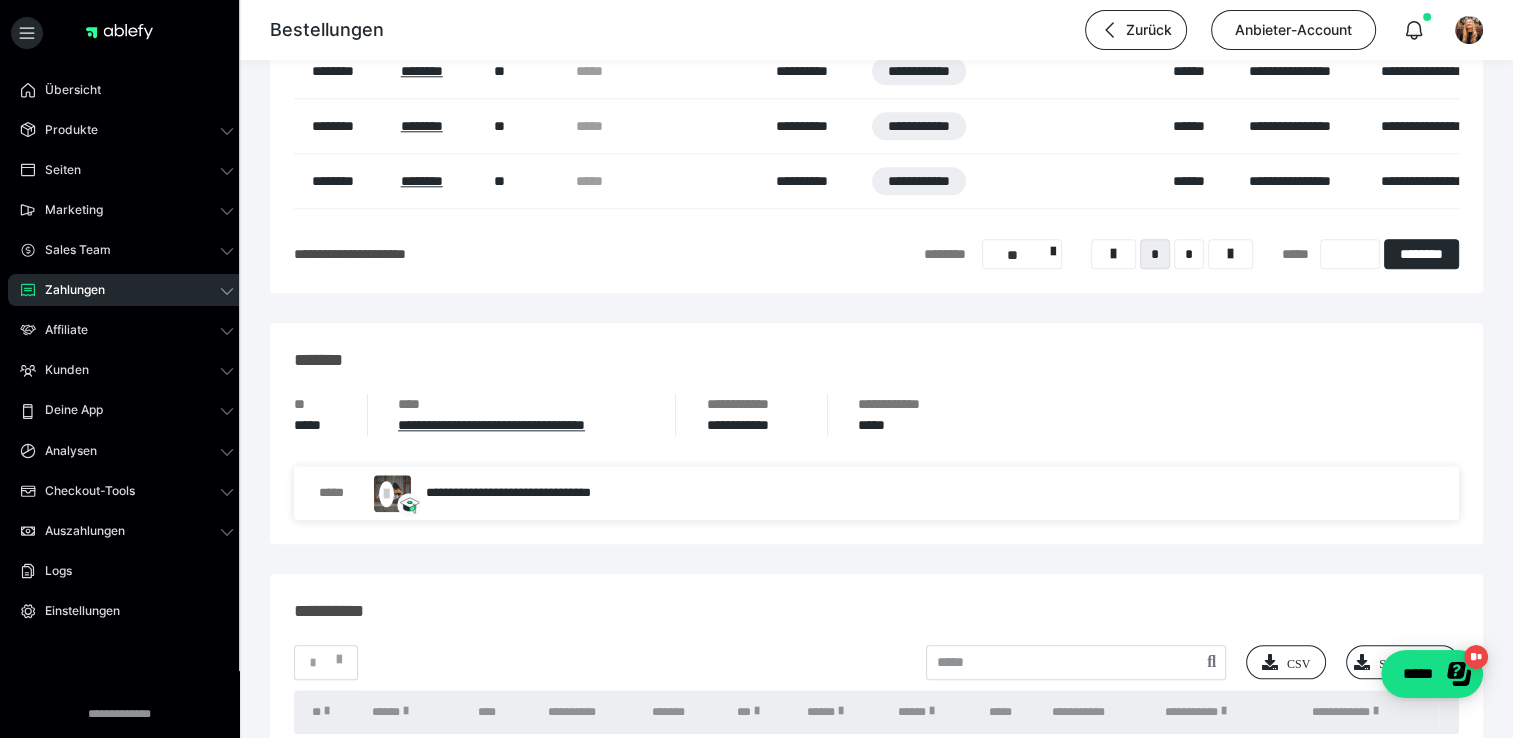 scroll, scrollTop: 2048, scrollLeft: 0, axis: vertical 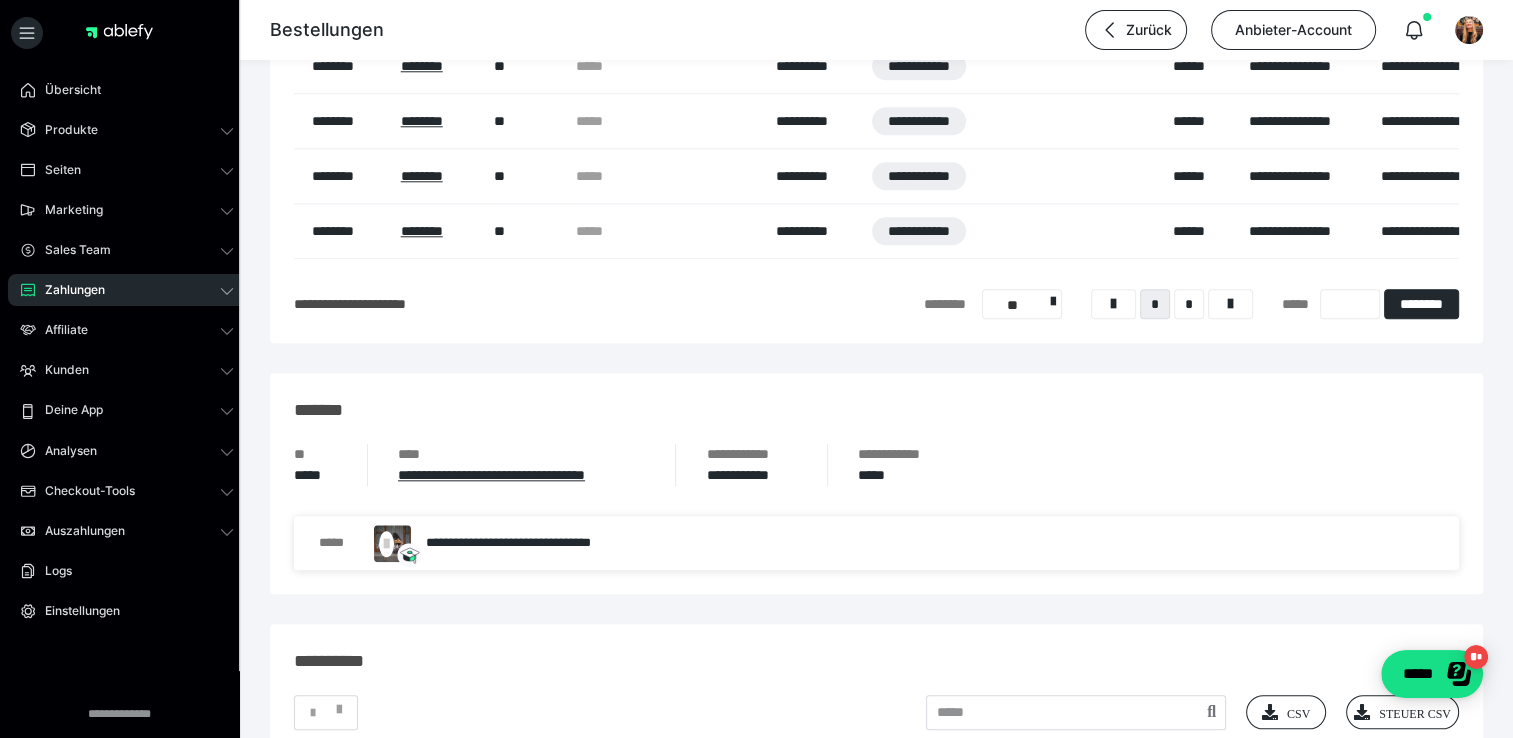 click on "*******" at bounding box center (876, 410) 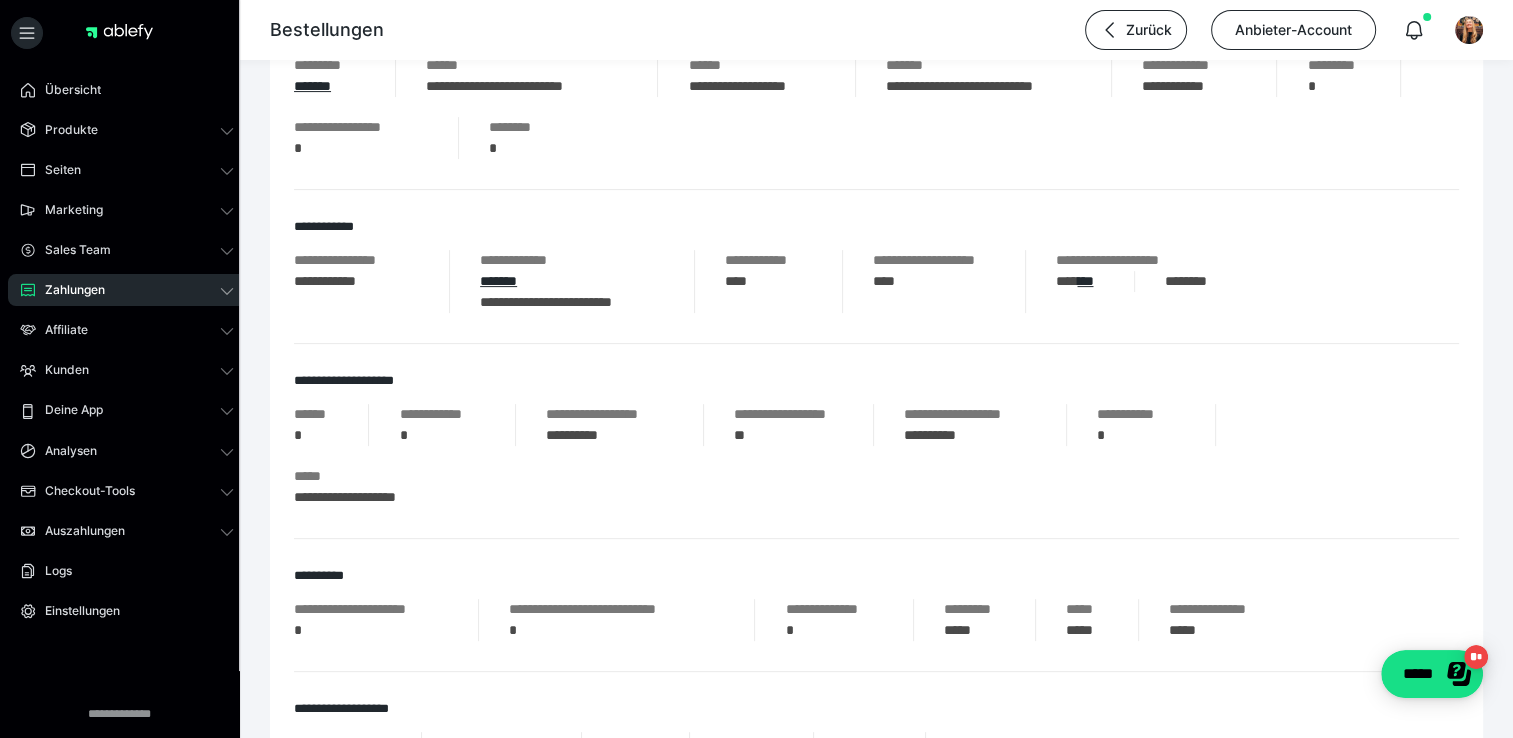 scroll, scrollTop: 0, scrollLeft: 0, axis: both 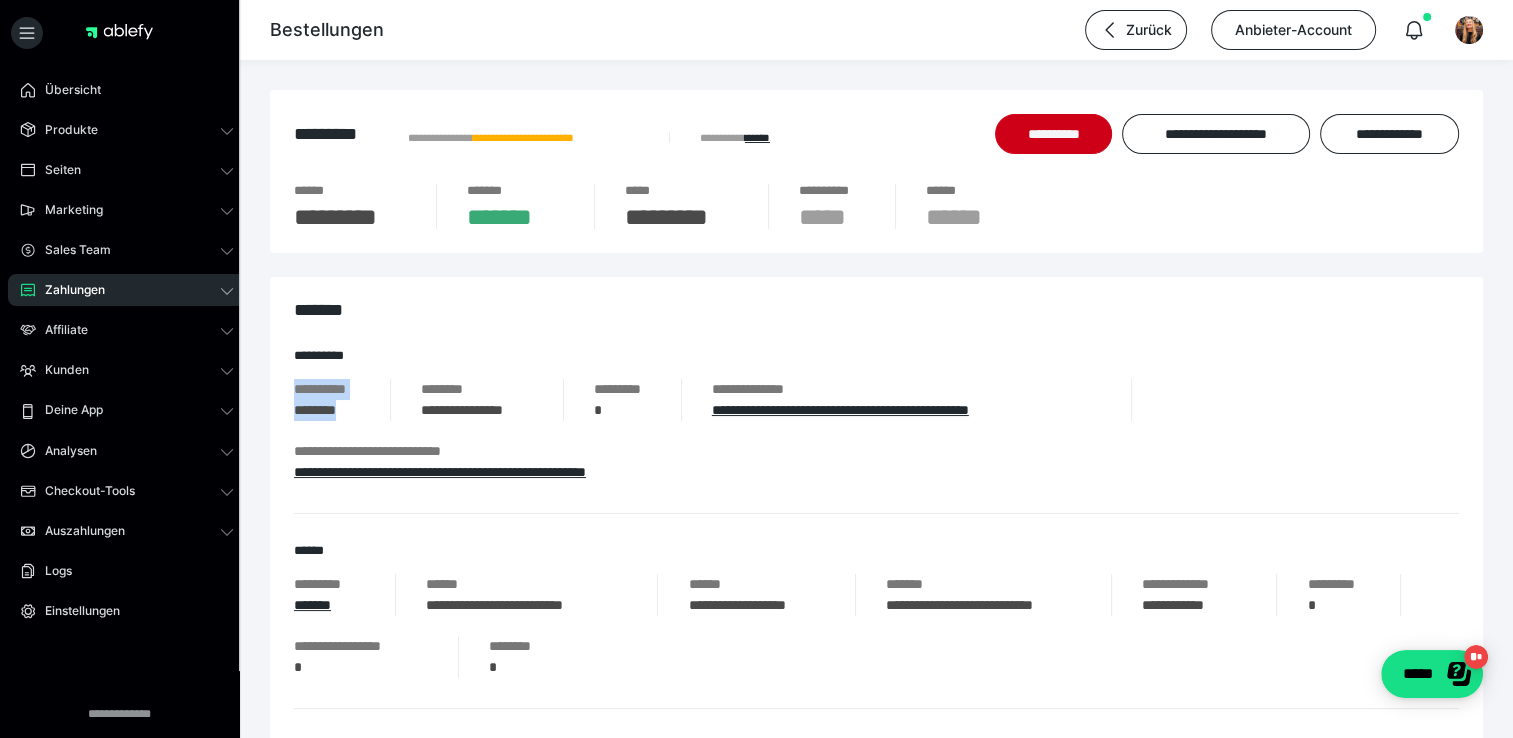 drag, startPoint x: 359, startPoint y: 409, endPoint x: 288, endPoint y: 392, distance: 73.00685 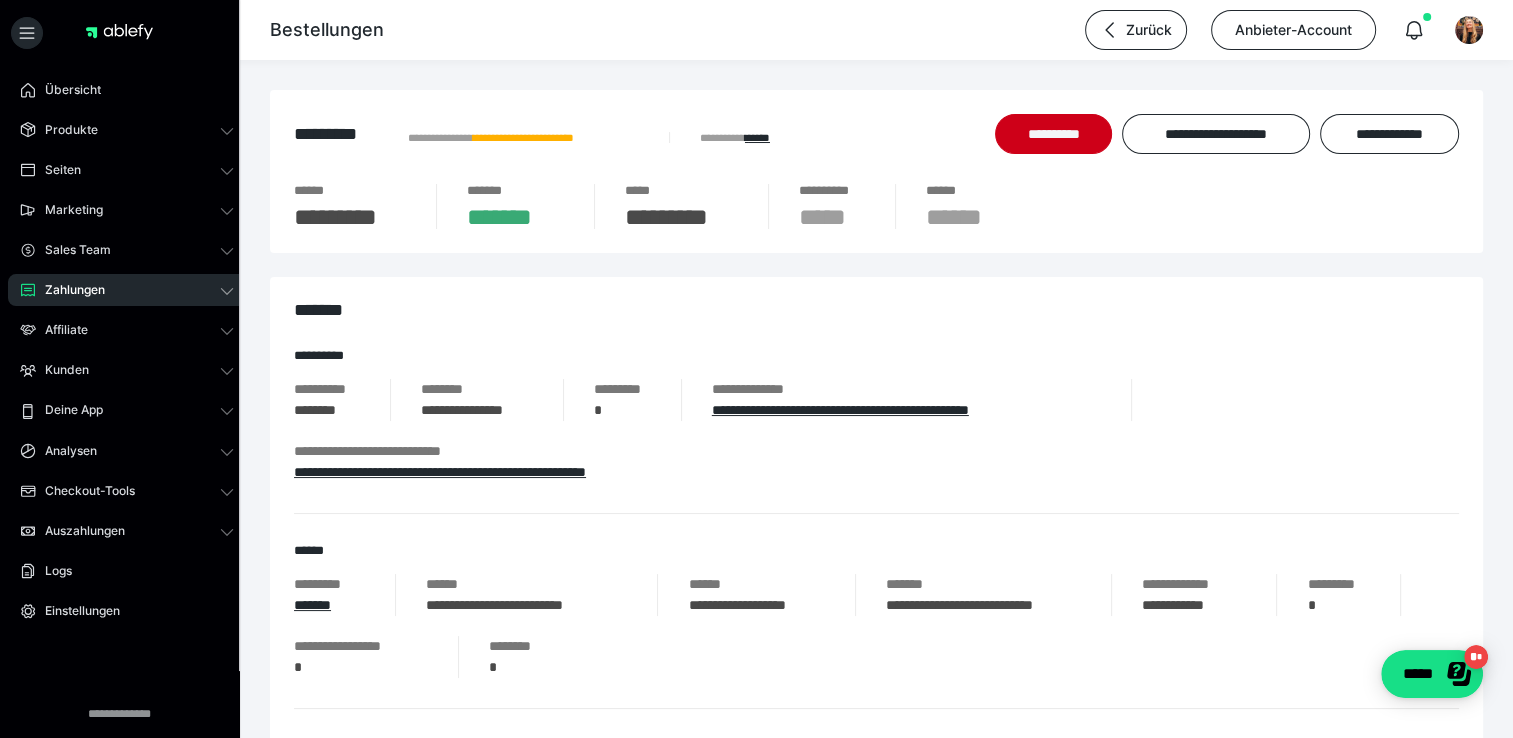 click on "**********" at bounding box center [876, 812] 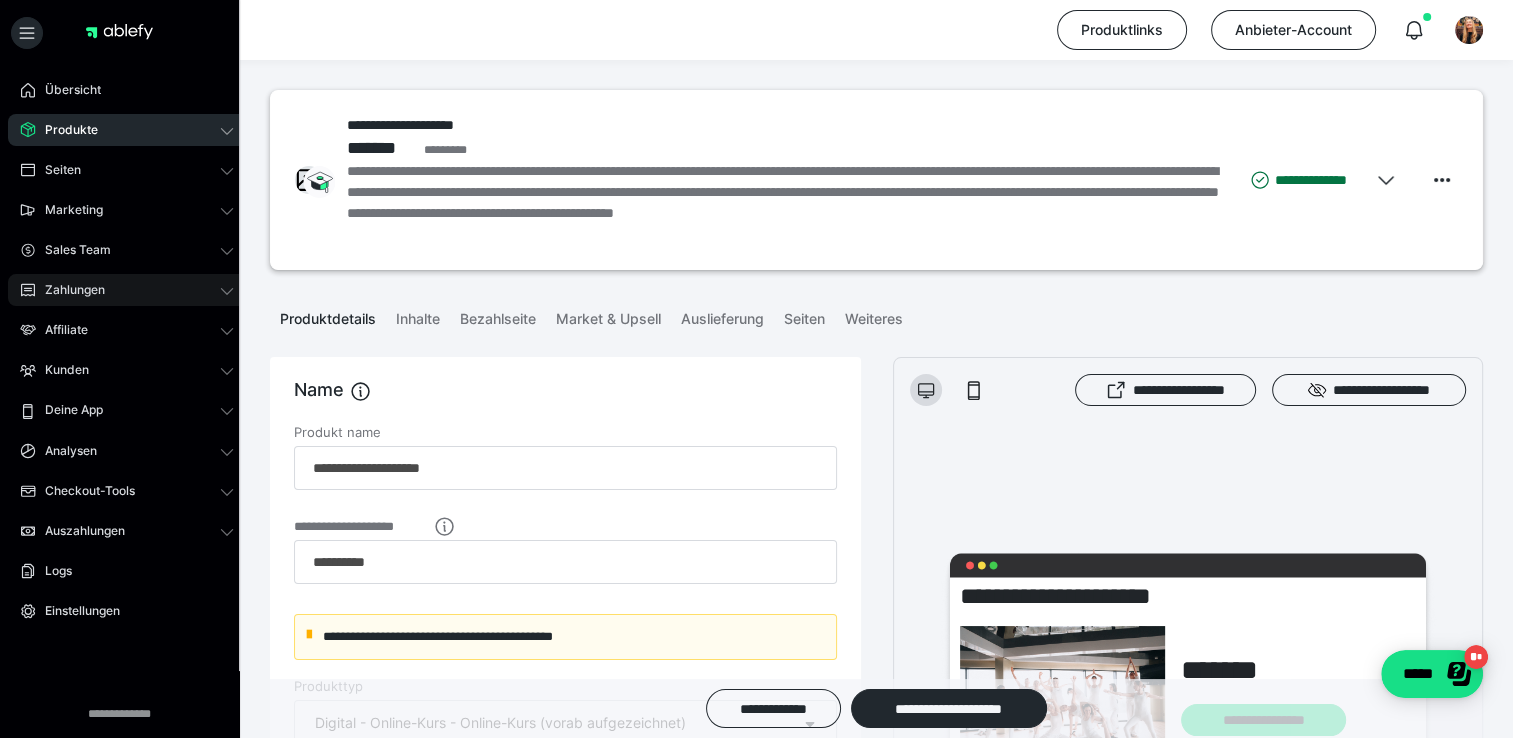 click on "Zahlungen" at bounding box center (68, 290) 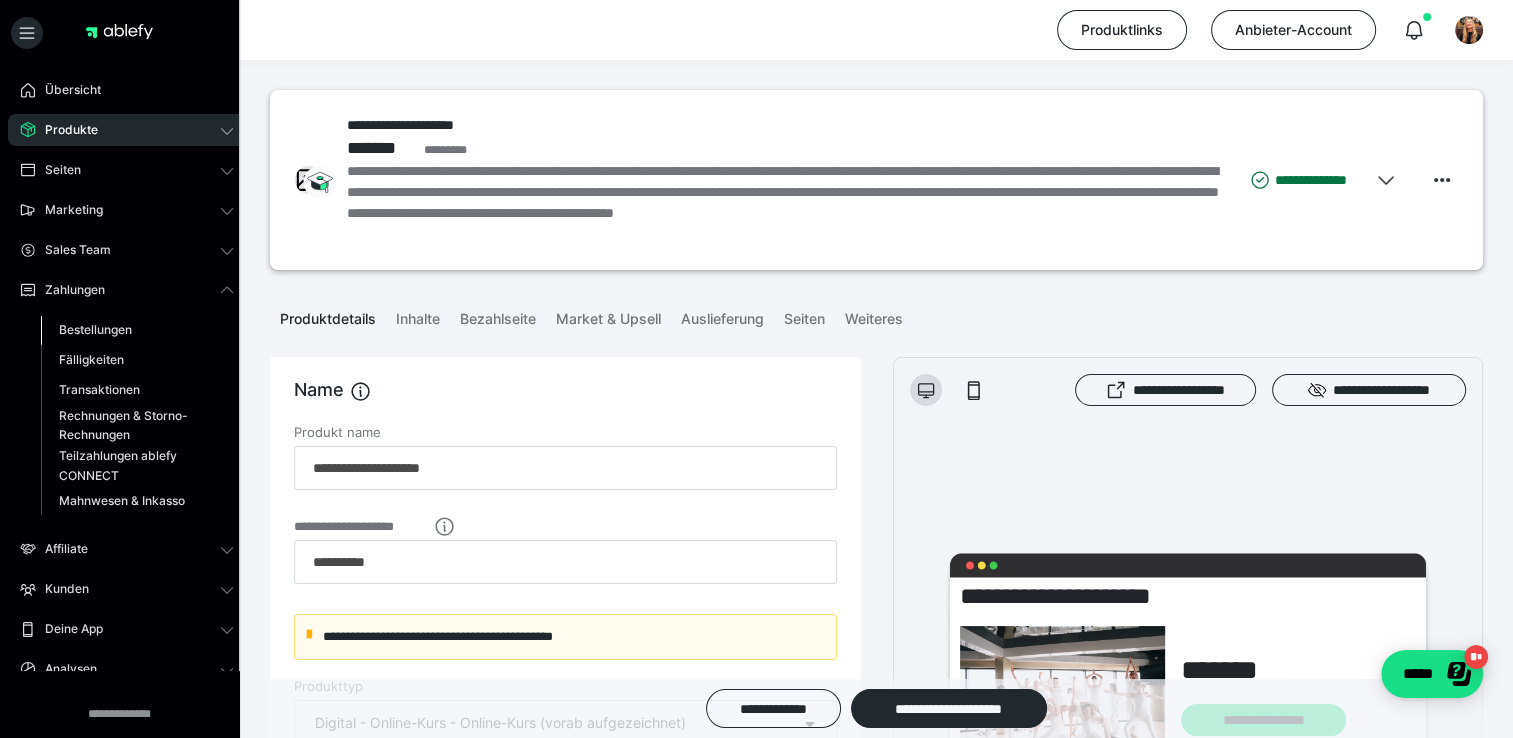 click on "Bestellungen" at bounding box center (95, 329) 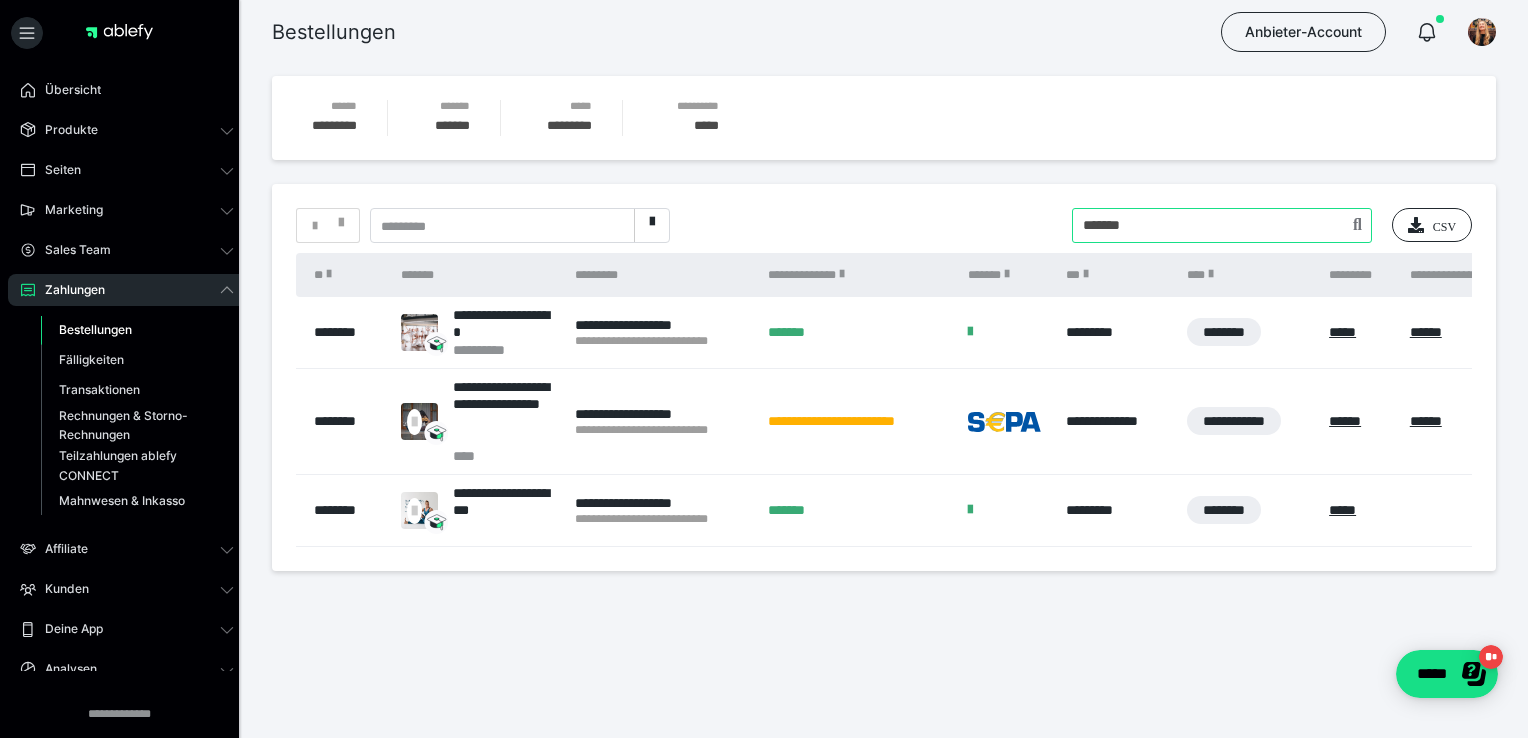drag, startPoint x: 1155, startPoint y: 215, endPoint x: 918, endPoint y: 208, distance: 237.10335 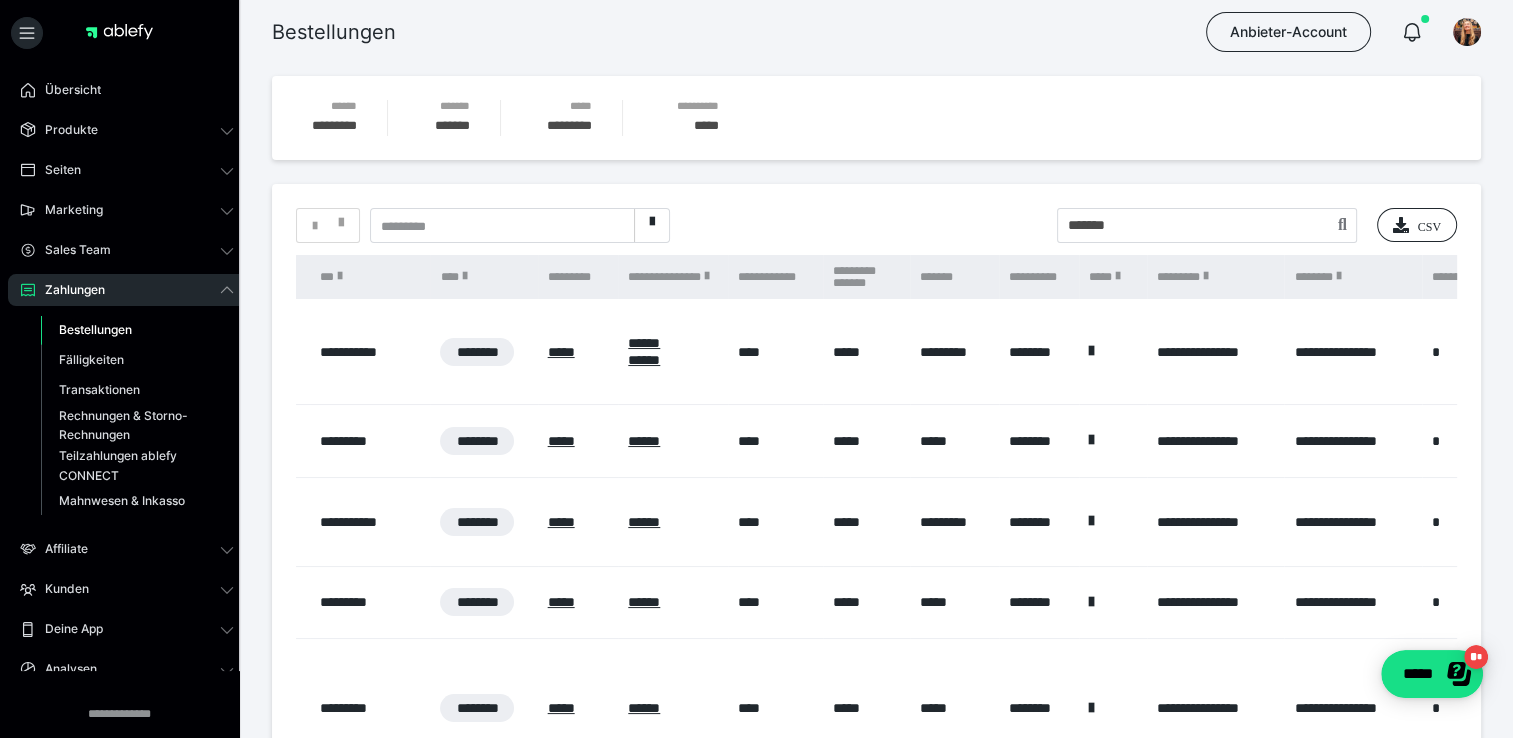scroll, scrollTop: 0, scrollLeft: 916, axis: horizontal 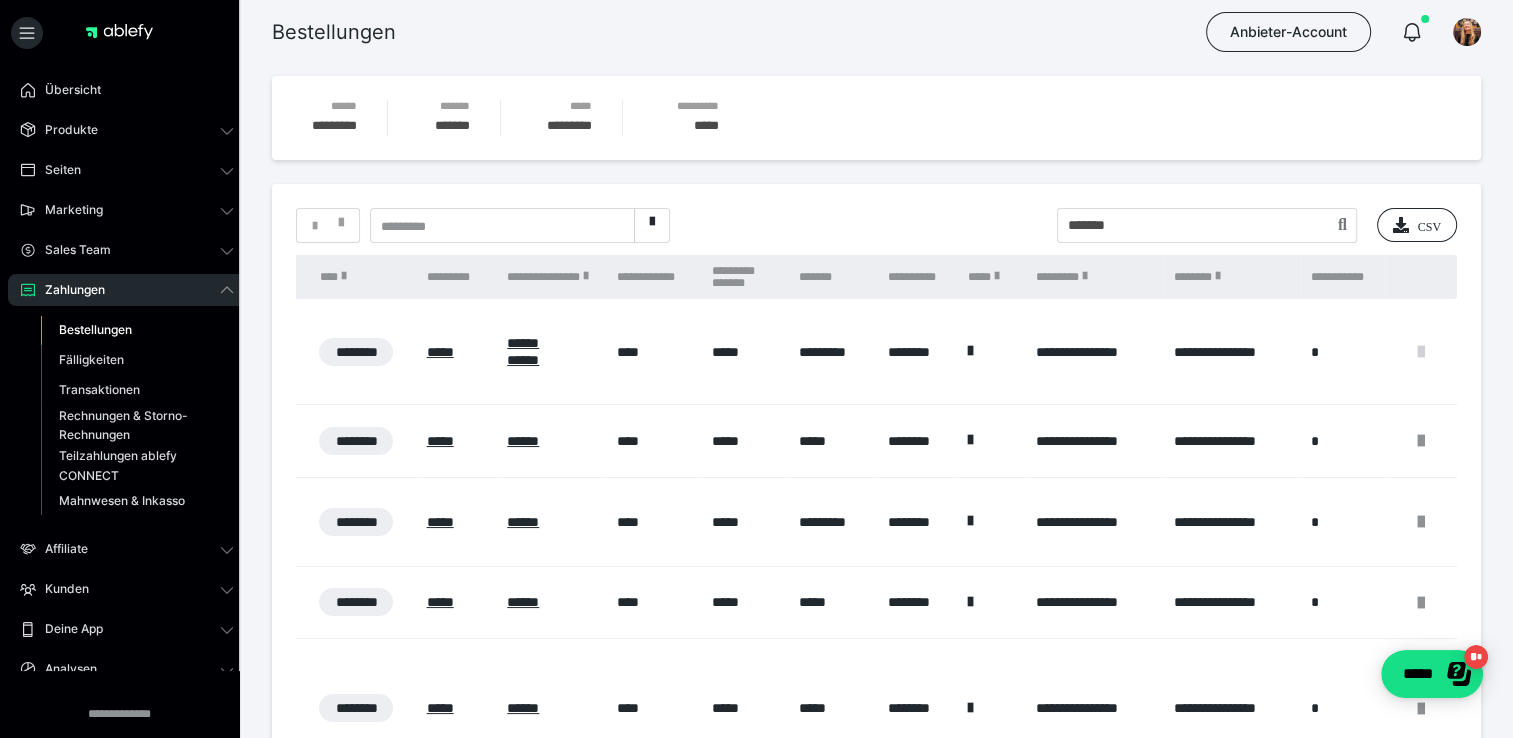 click at bounding box center (1421, 352) 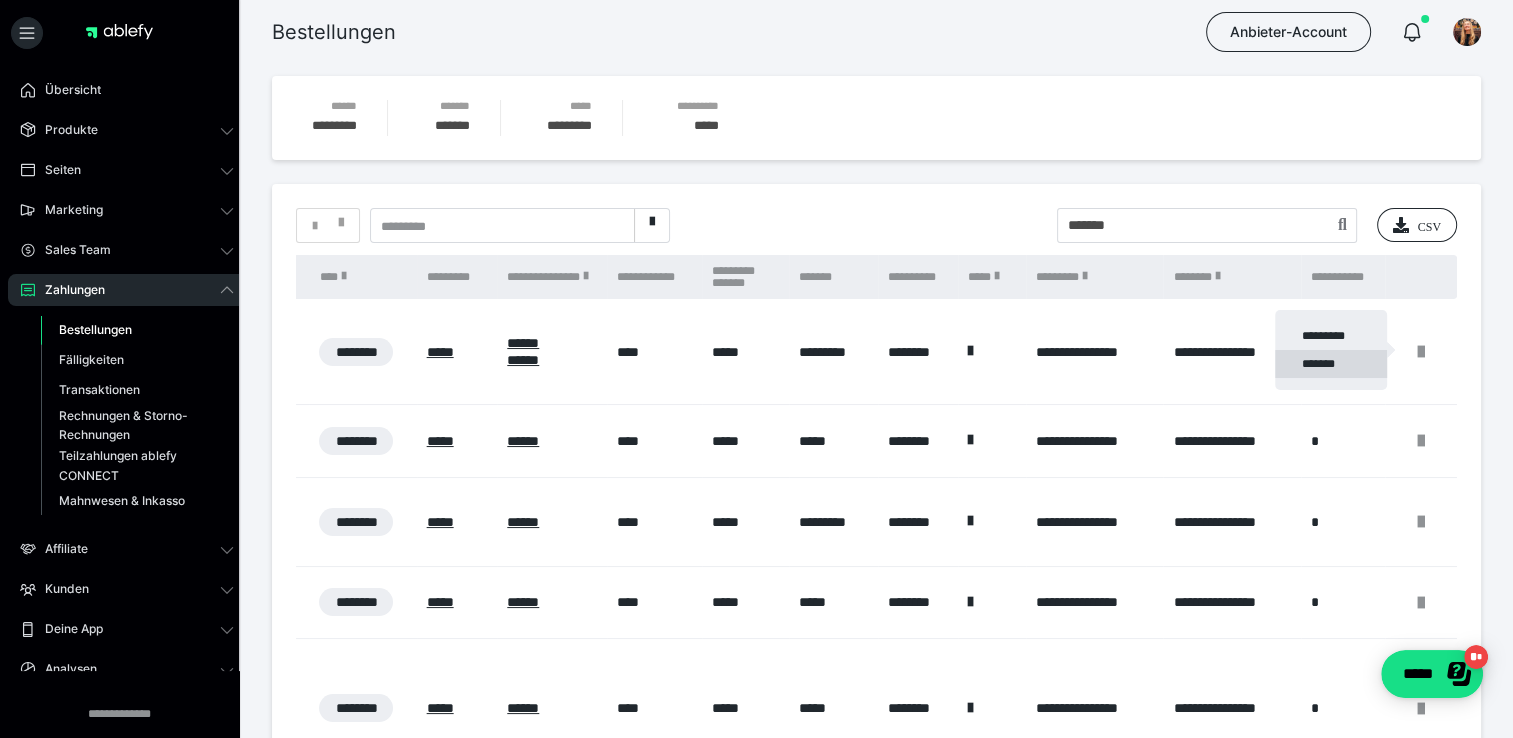 click on "*******" at bounding box center [1331, 364] 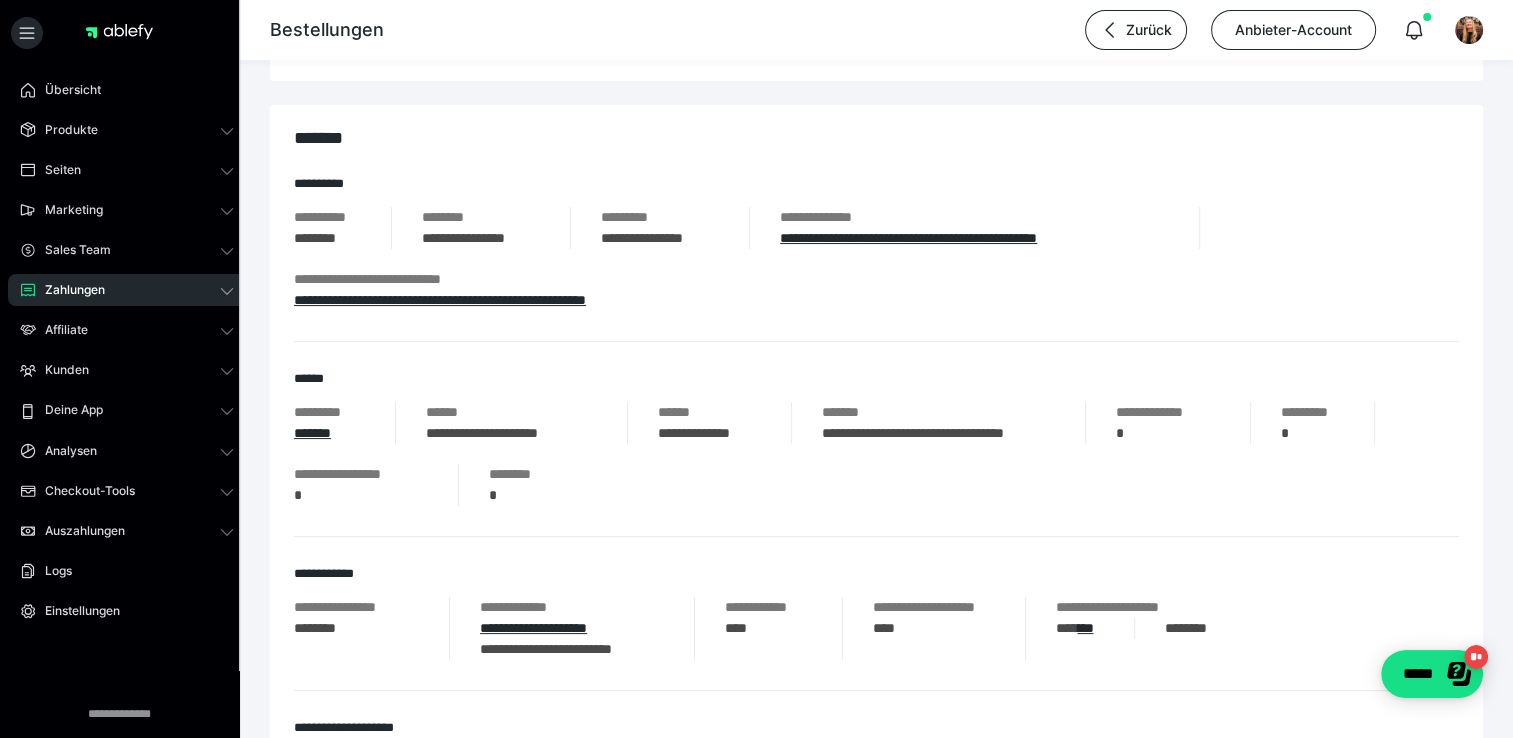 scroll, scrollTop: 0, scrollLeft: 0, axis: both 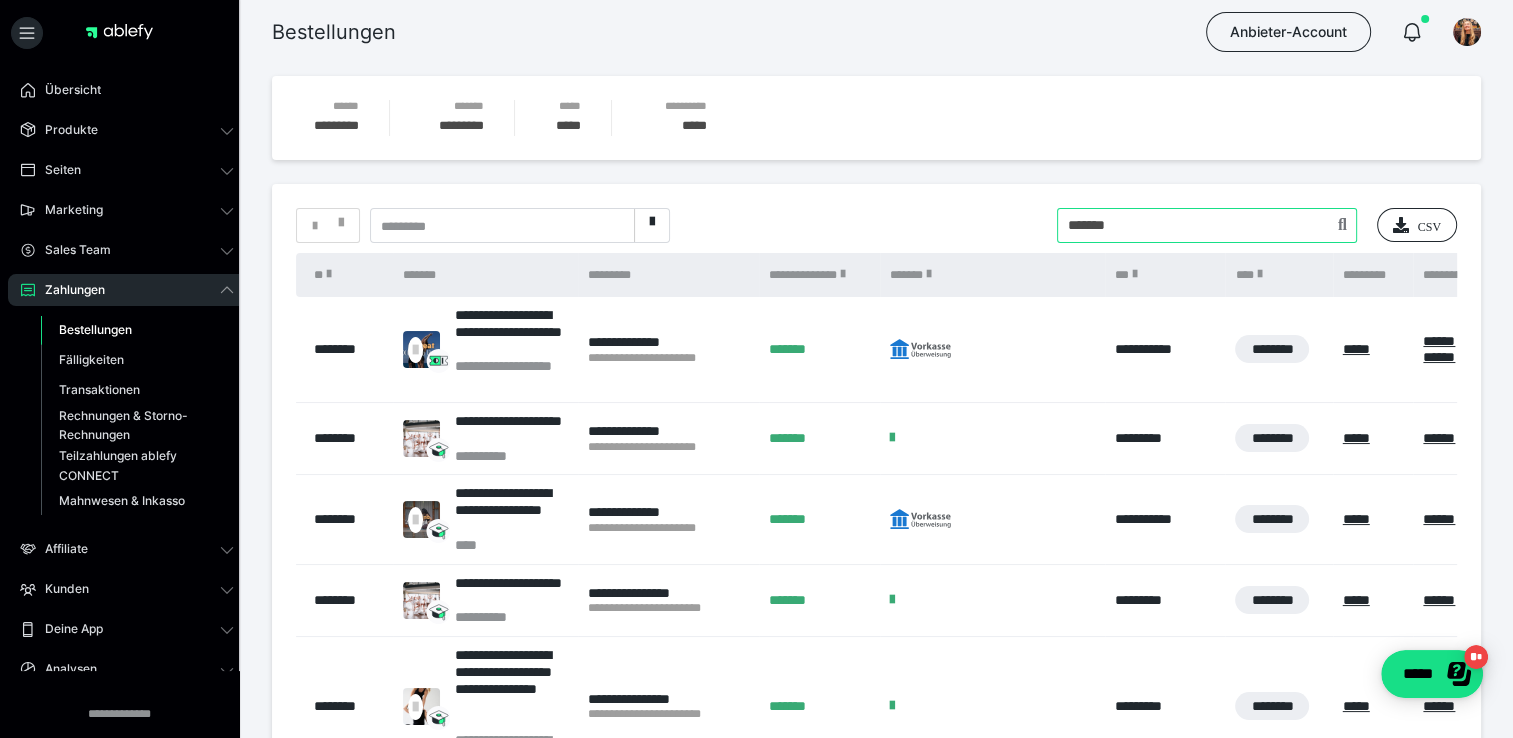 drag, startPoint x: 1099, startPoint y: 227, endPoint x: 926, endPoint y: 226, distance: 173.00288 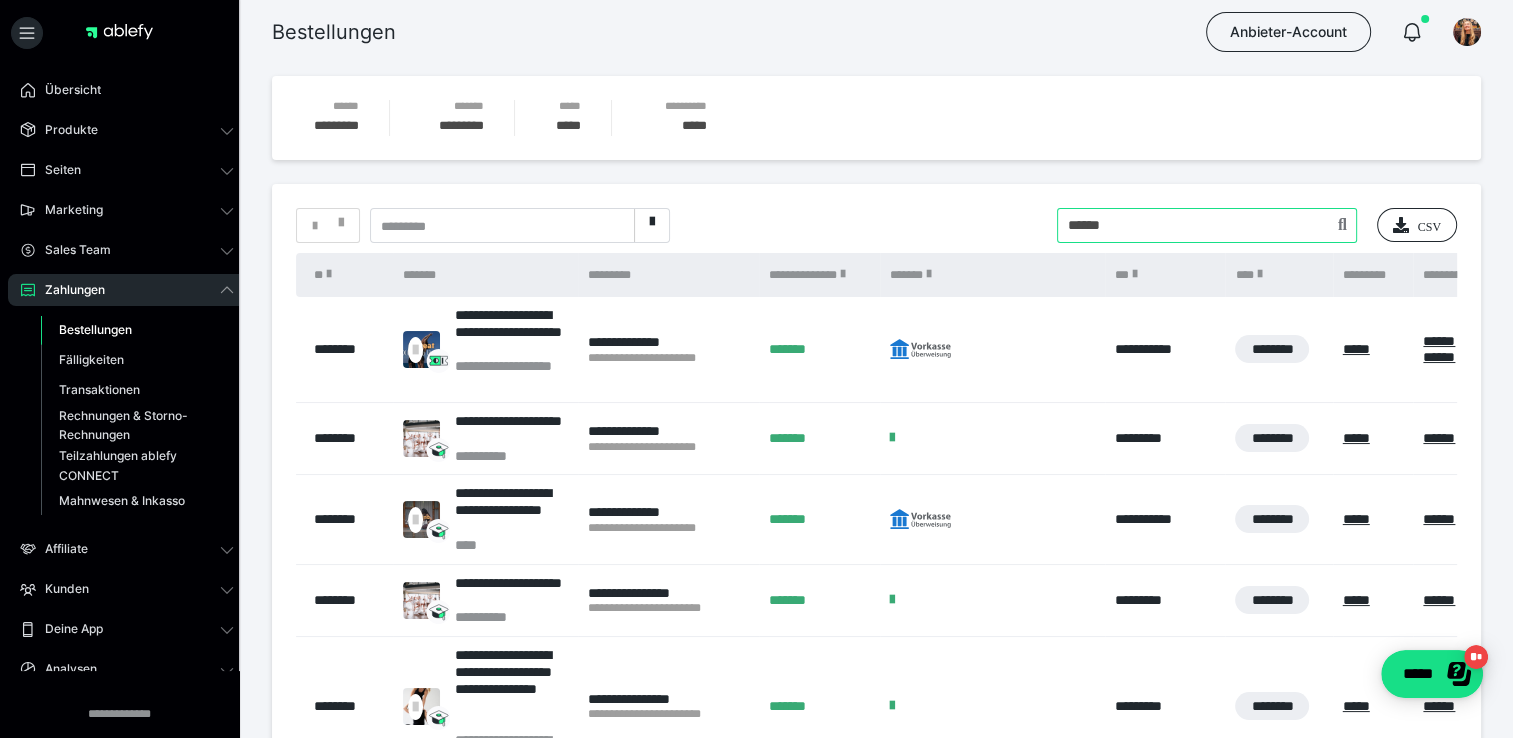 type on "******" 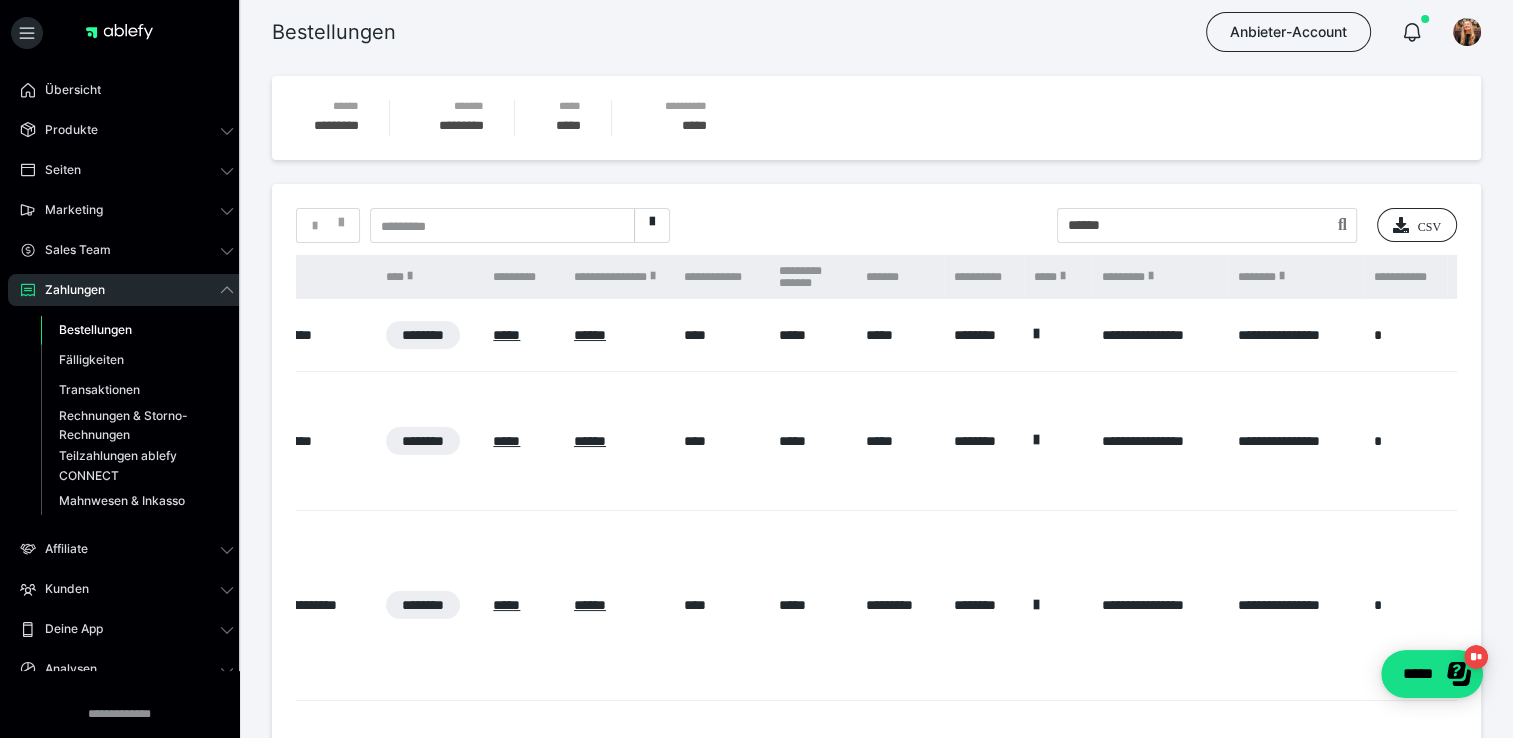 scroll, scrollTop: 0, scrollLeft: 780, axis: horizontal 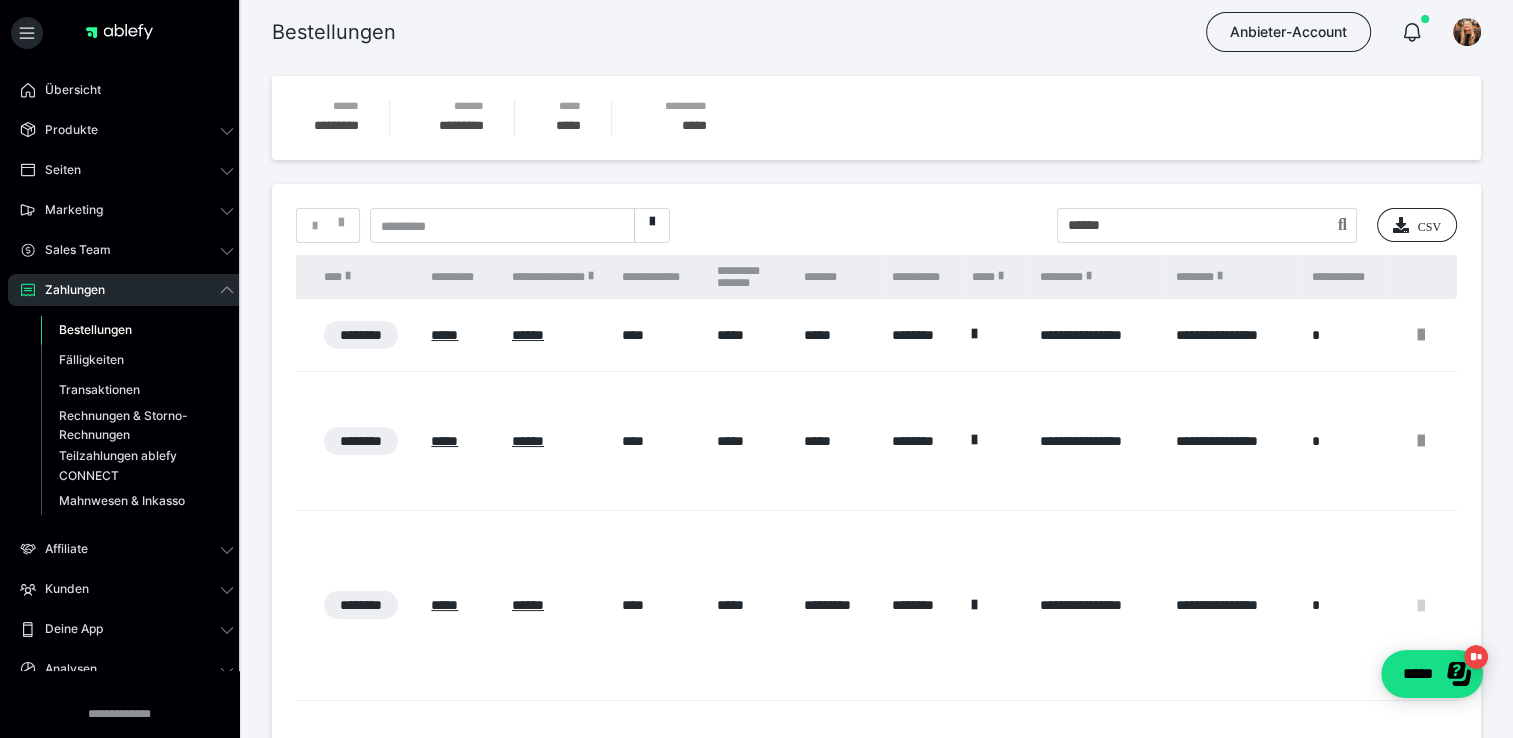 click at bounding box center (1421, 606) 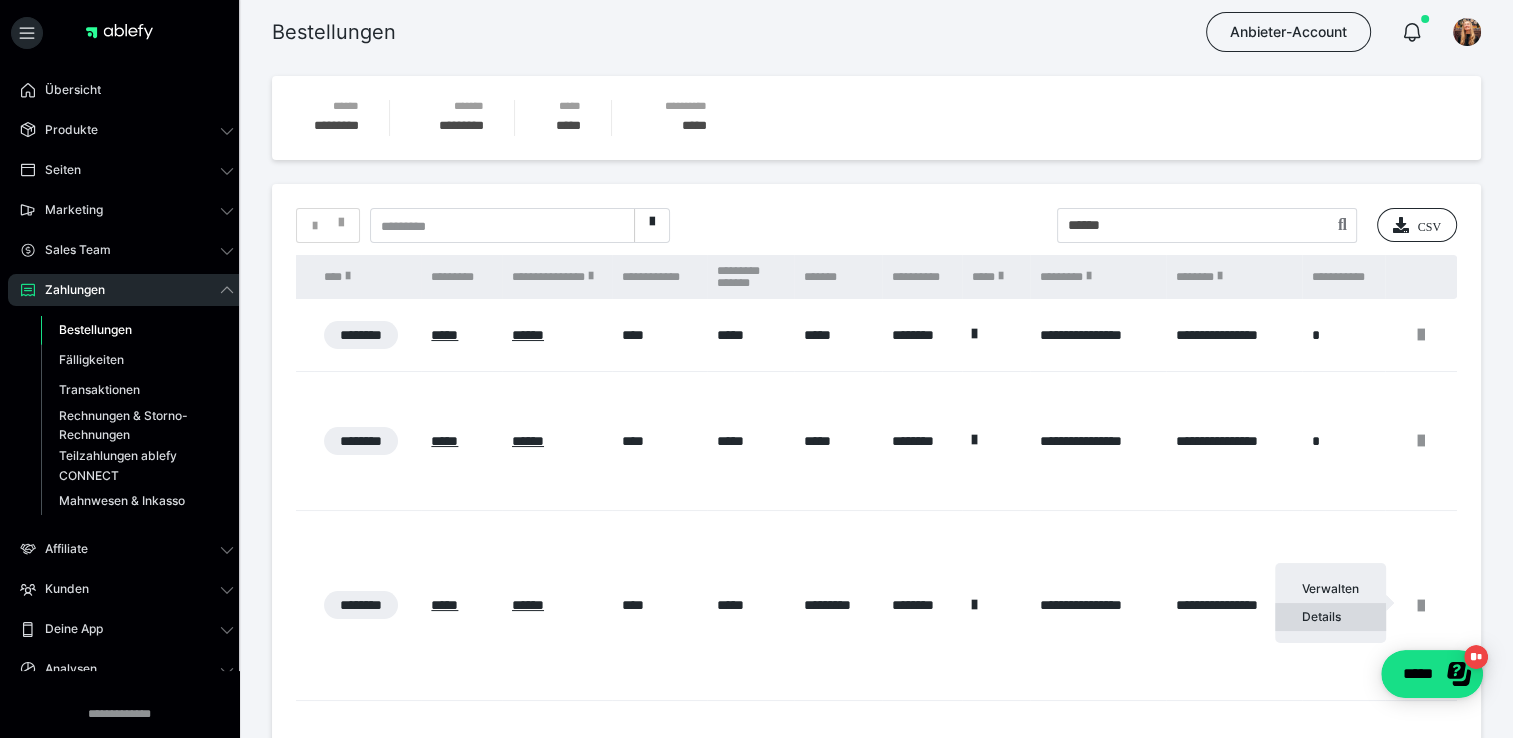 click on "Details" at bounding box center [1330, 617] 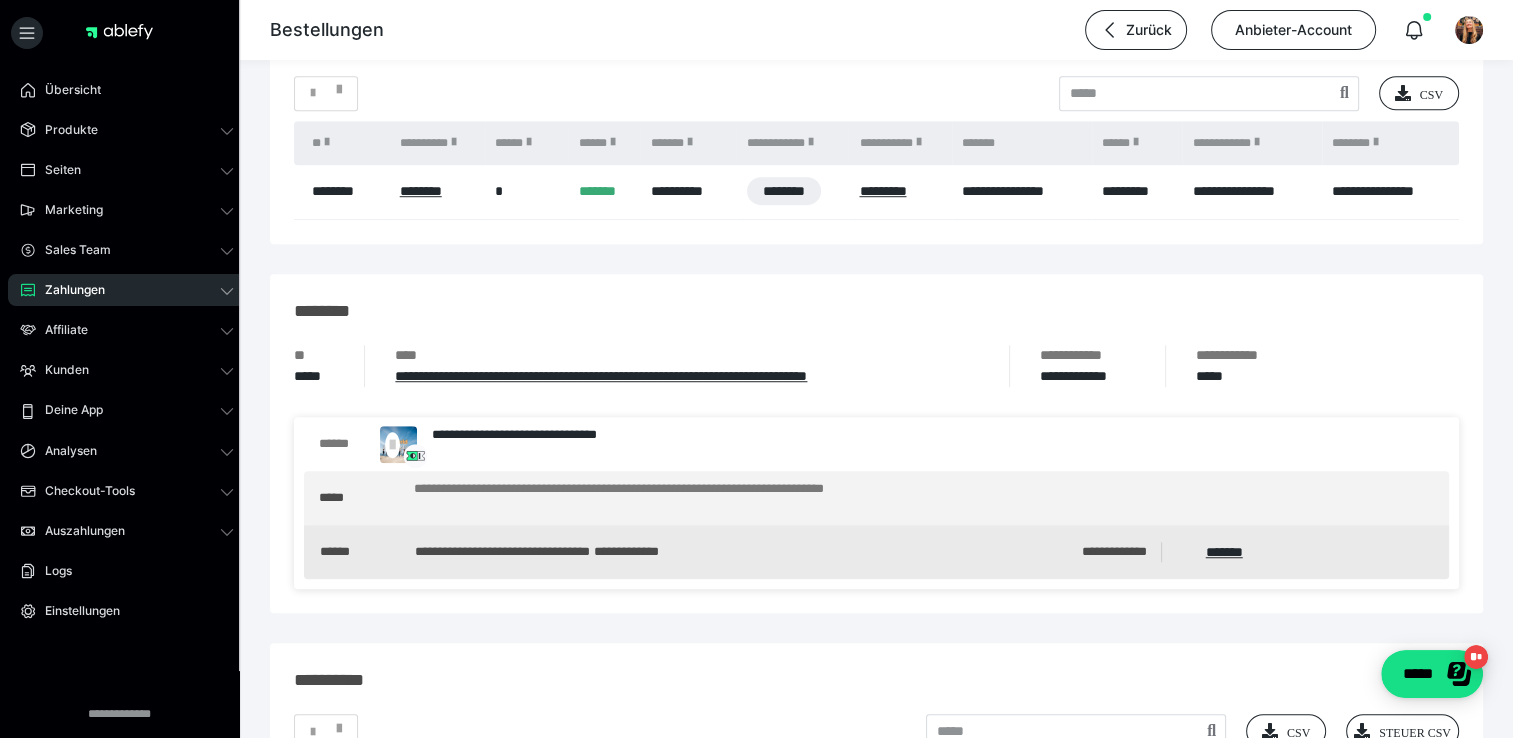 scroll, scrollTop: 1374, scrollLeft: 0, axis: vertical 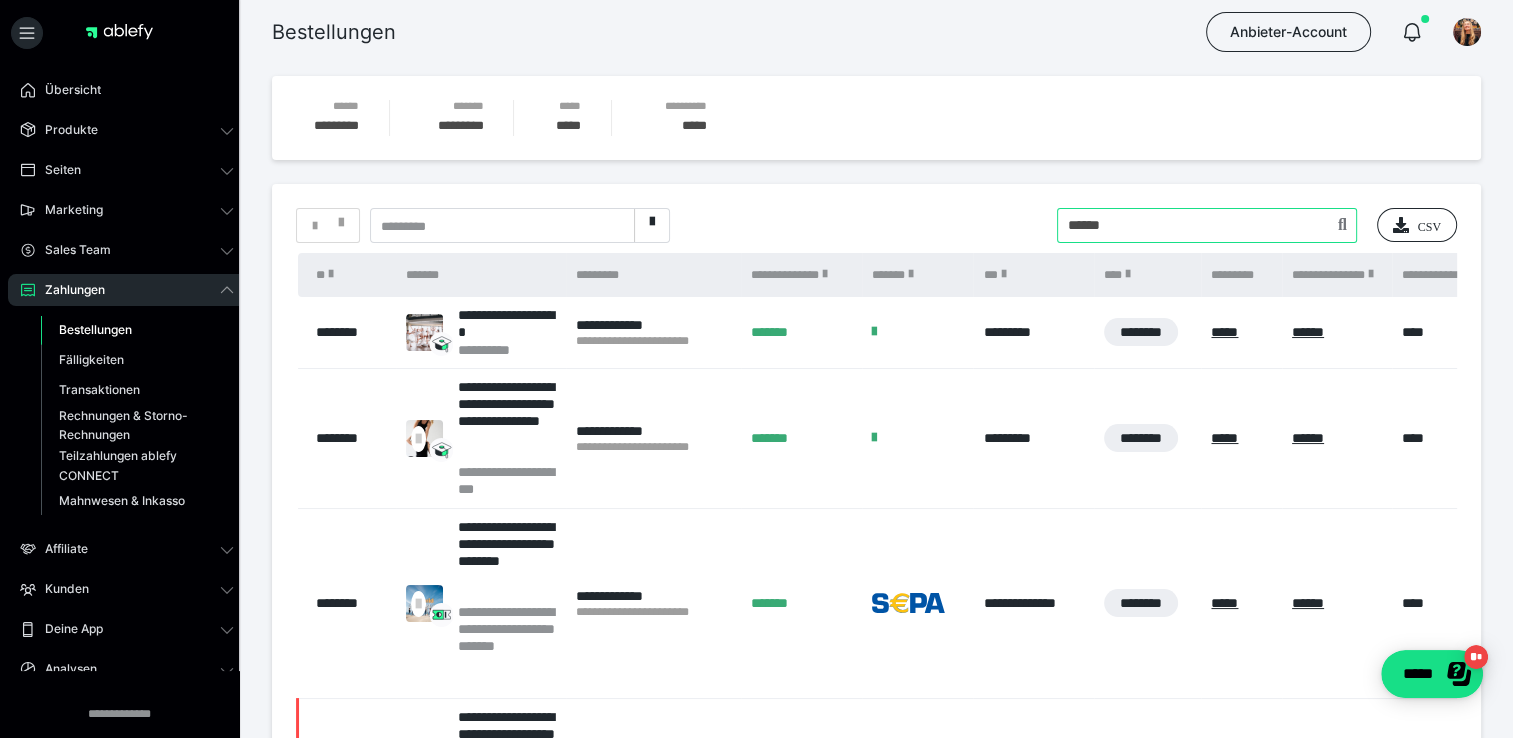 drag, startPoint x: 1130, startPoint y: 224, endPoint x: 920, endPoint y: 226, distance: 210.00952 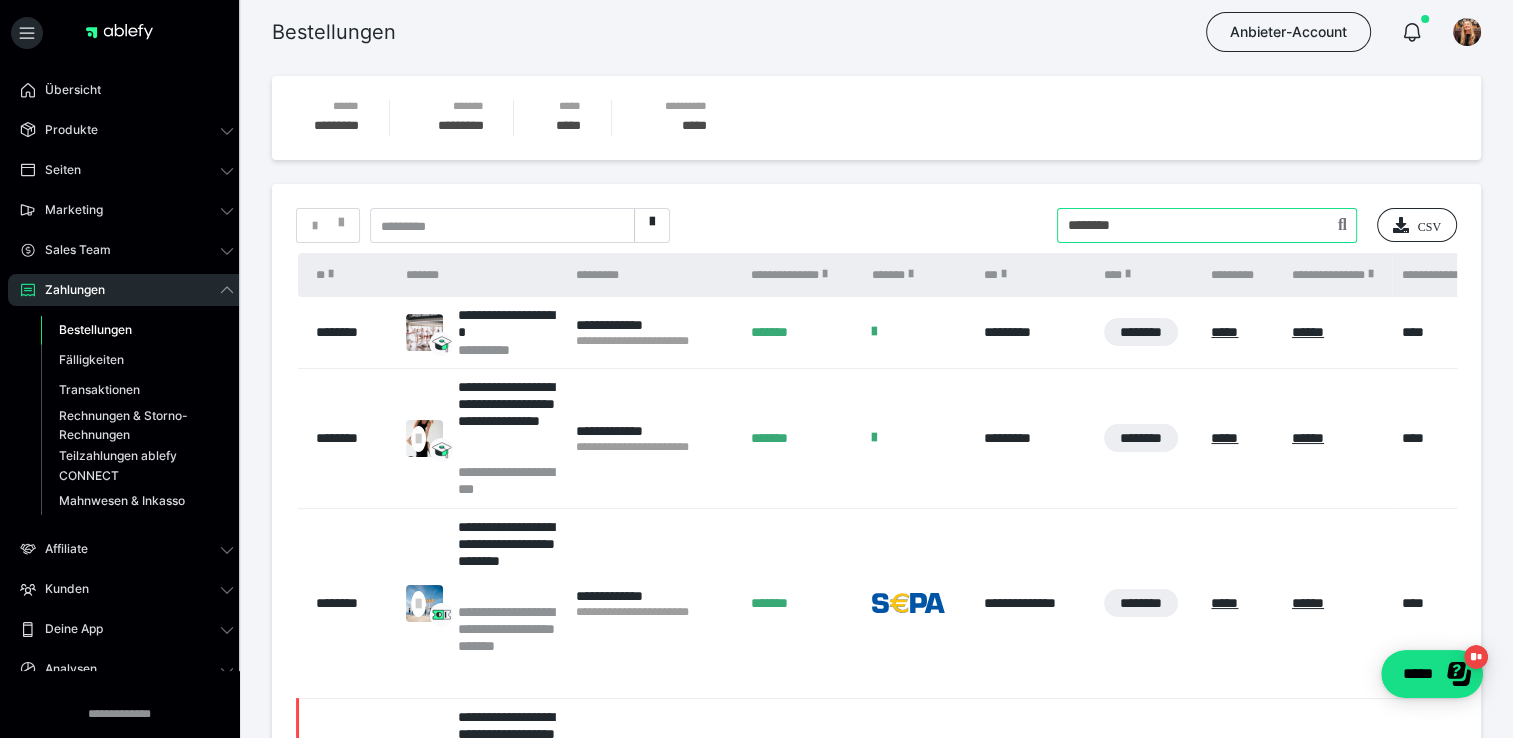 type on "********" 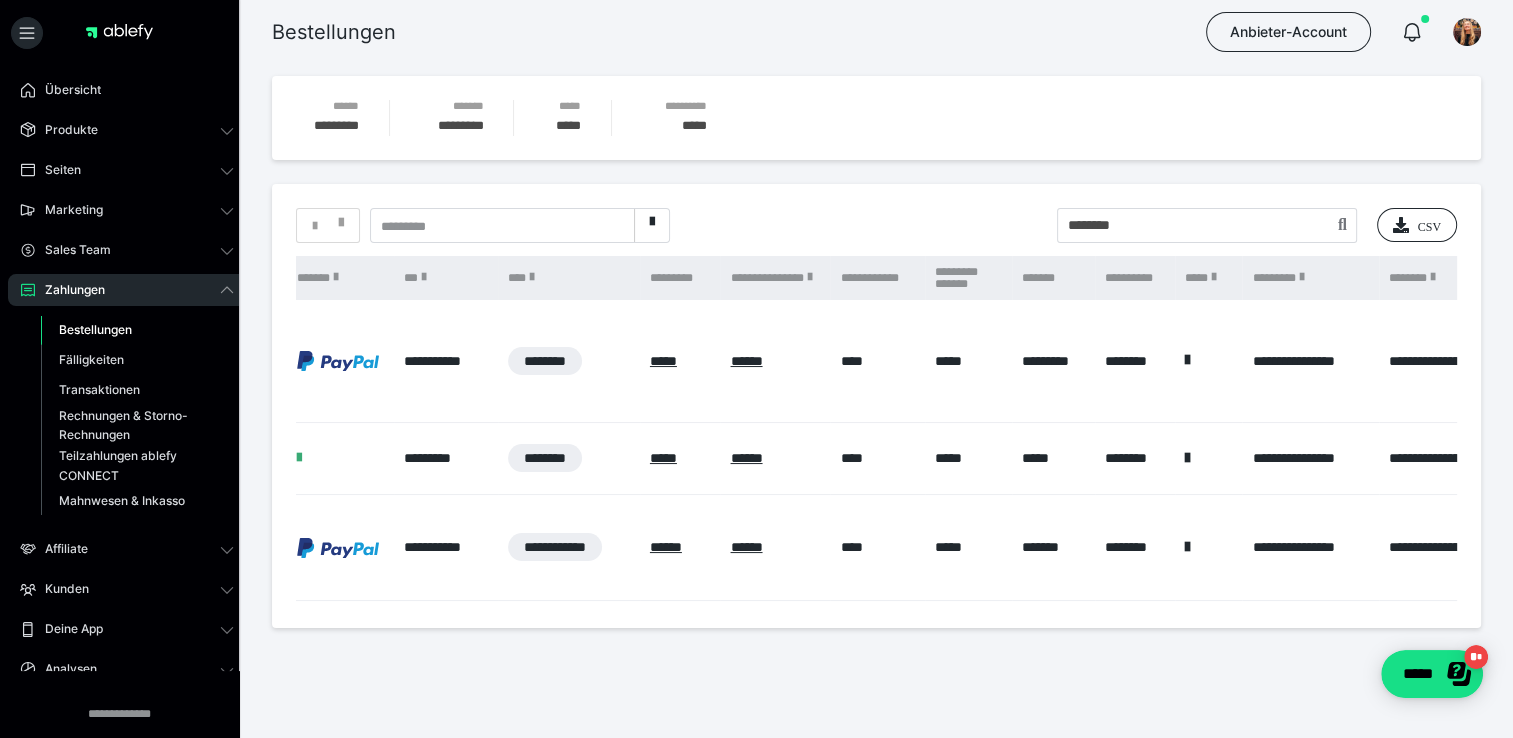 scroll, scrollTop: 0, scrollLeft: 756, axis: horizontal 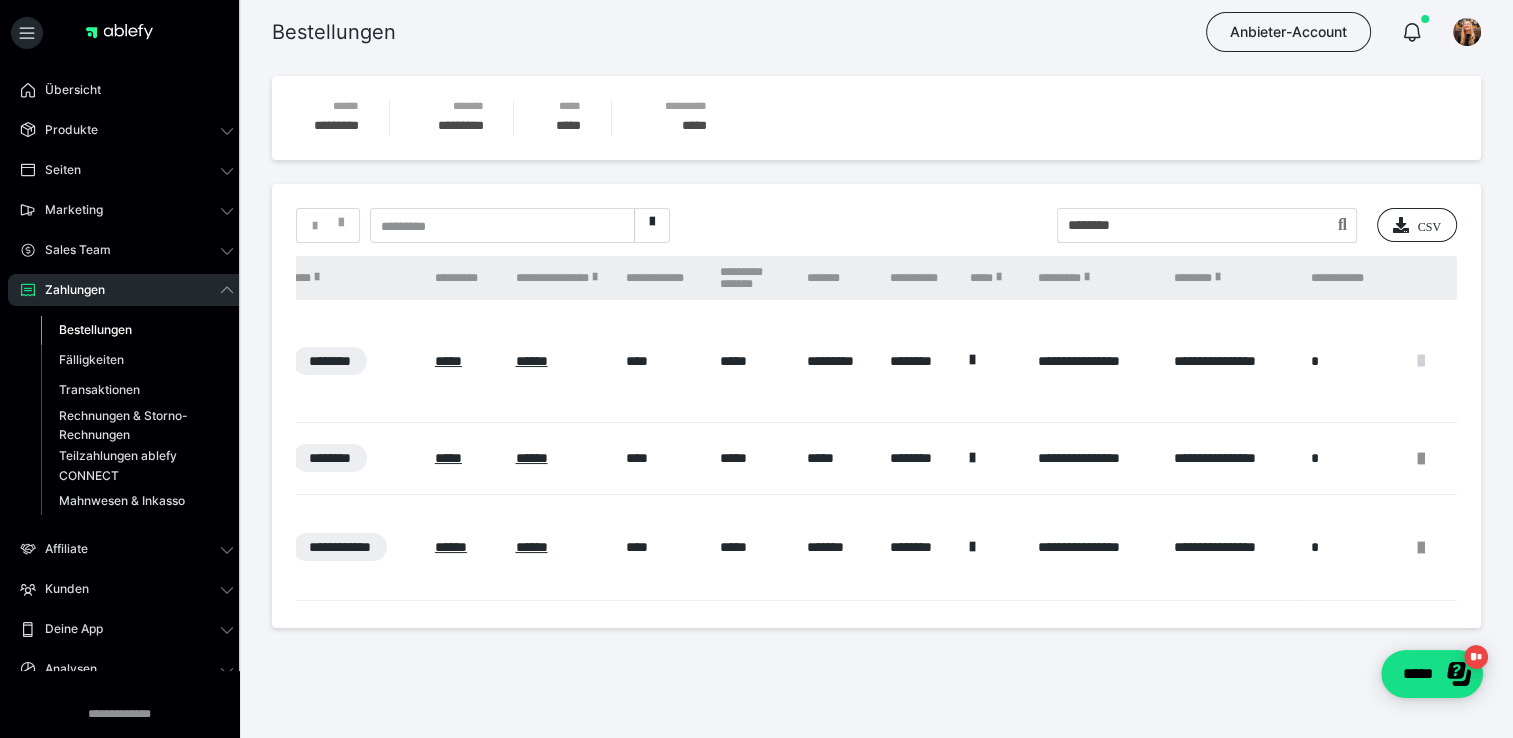 click at bounding box center [1421, 361] 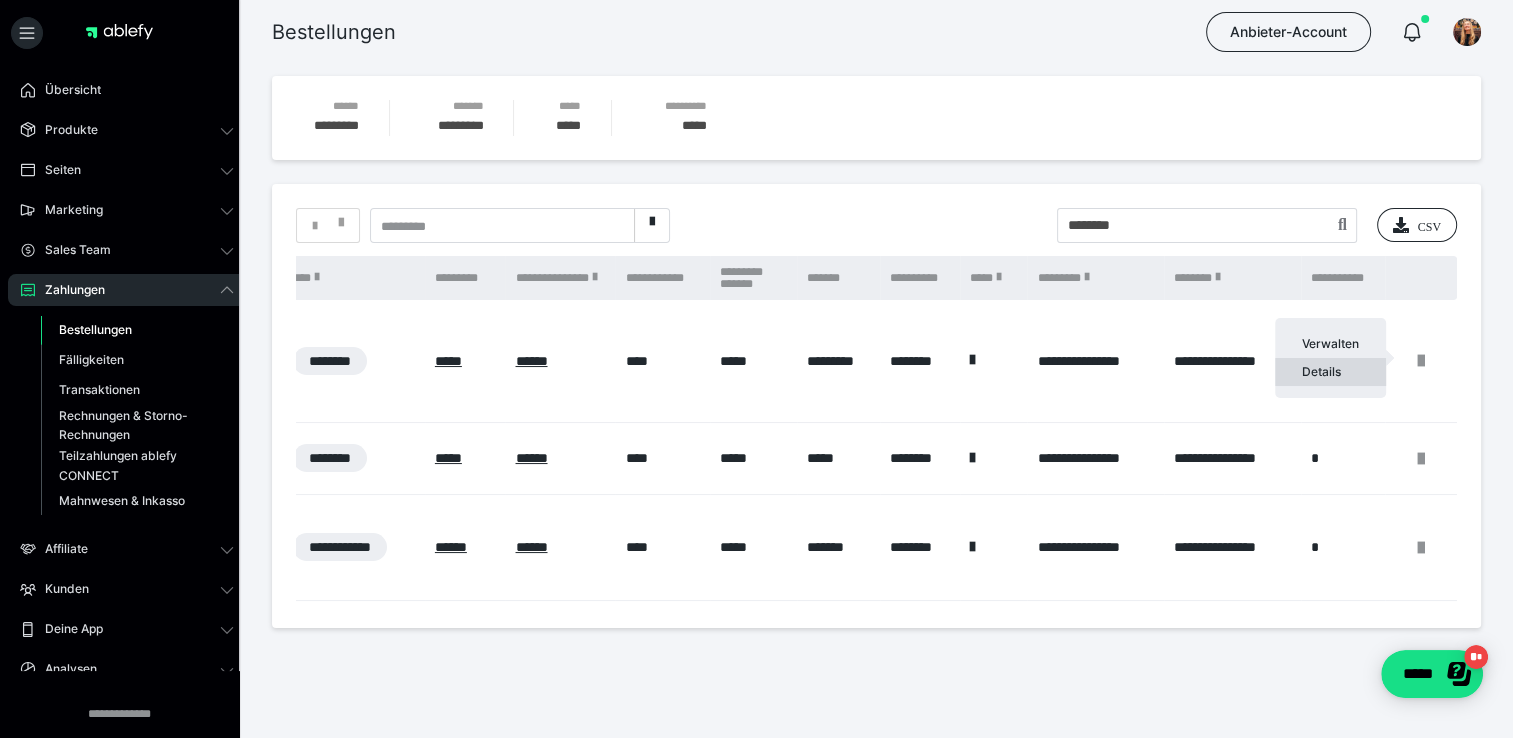 click on "Details" at bounding box center [1330, 372] 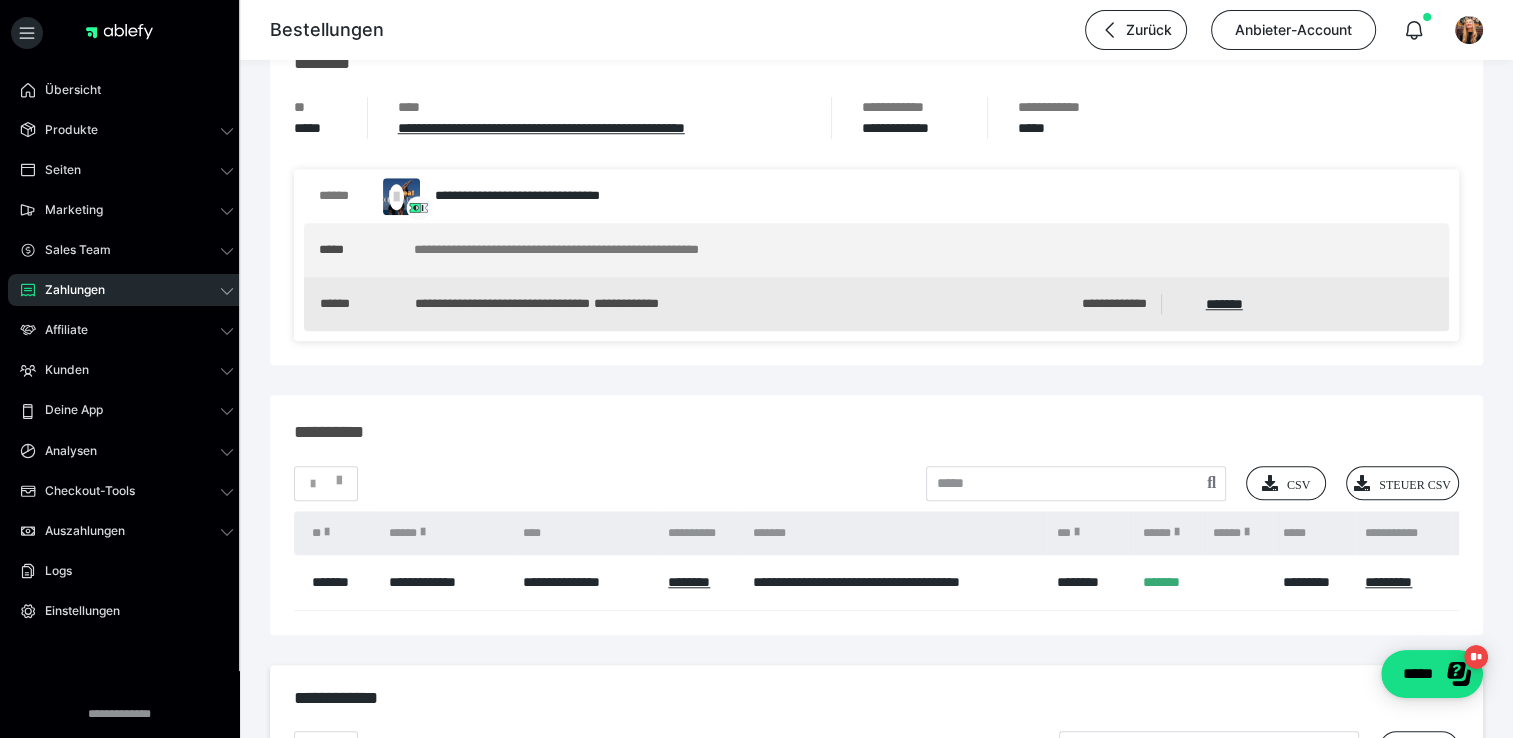 scroll, scrollTop: 1619, scrollLeft: 0, axis: vertical 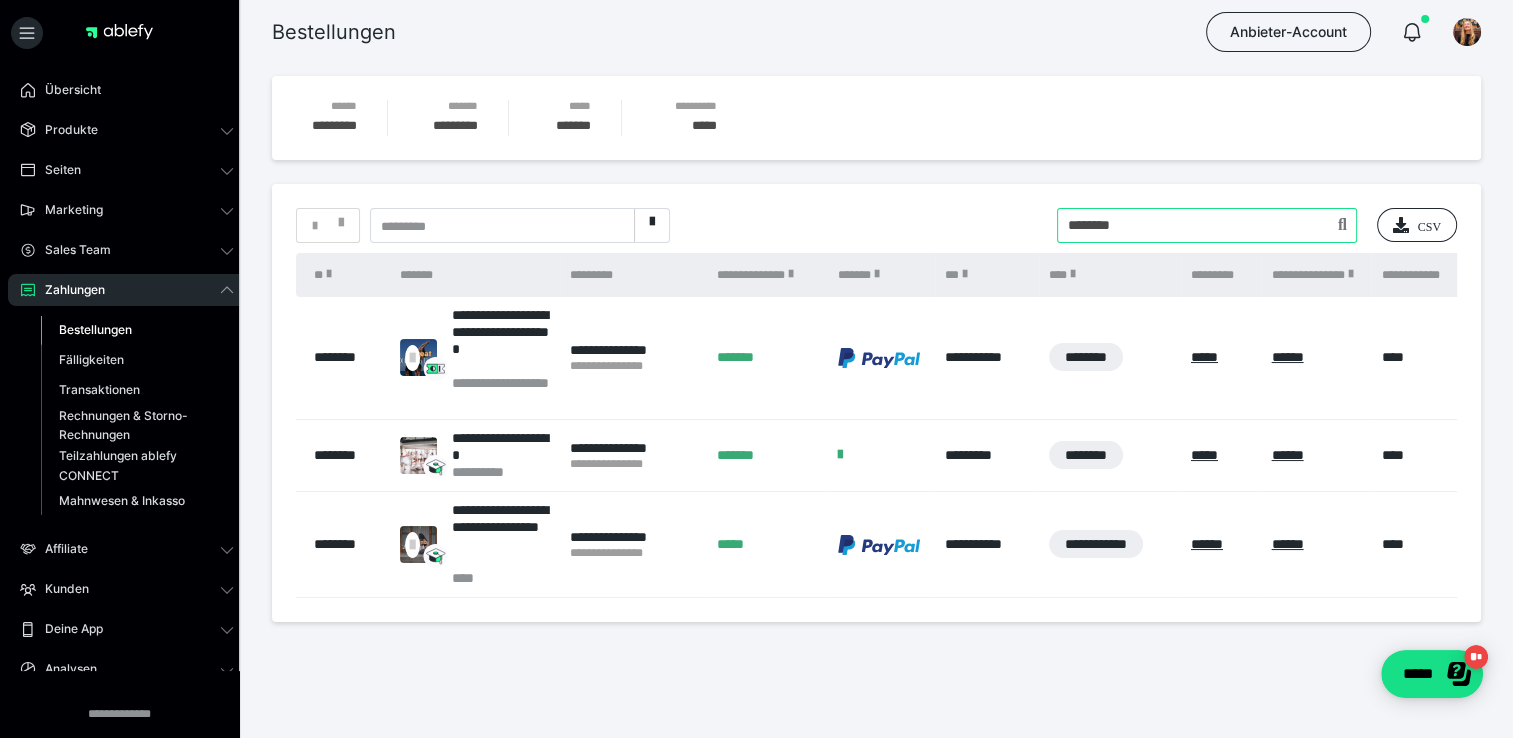 drag, startPoint x: 888, startPoint y: 238, endPoint x: 862, endPoint y: 234, distance: 26.305893 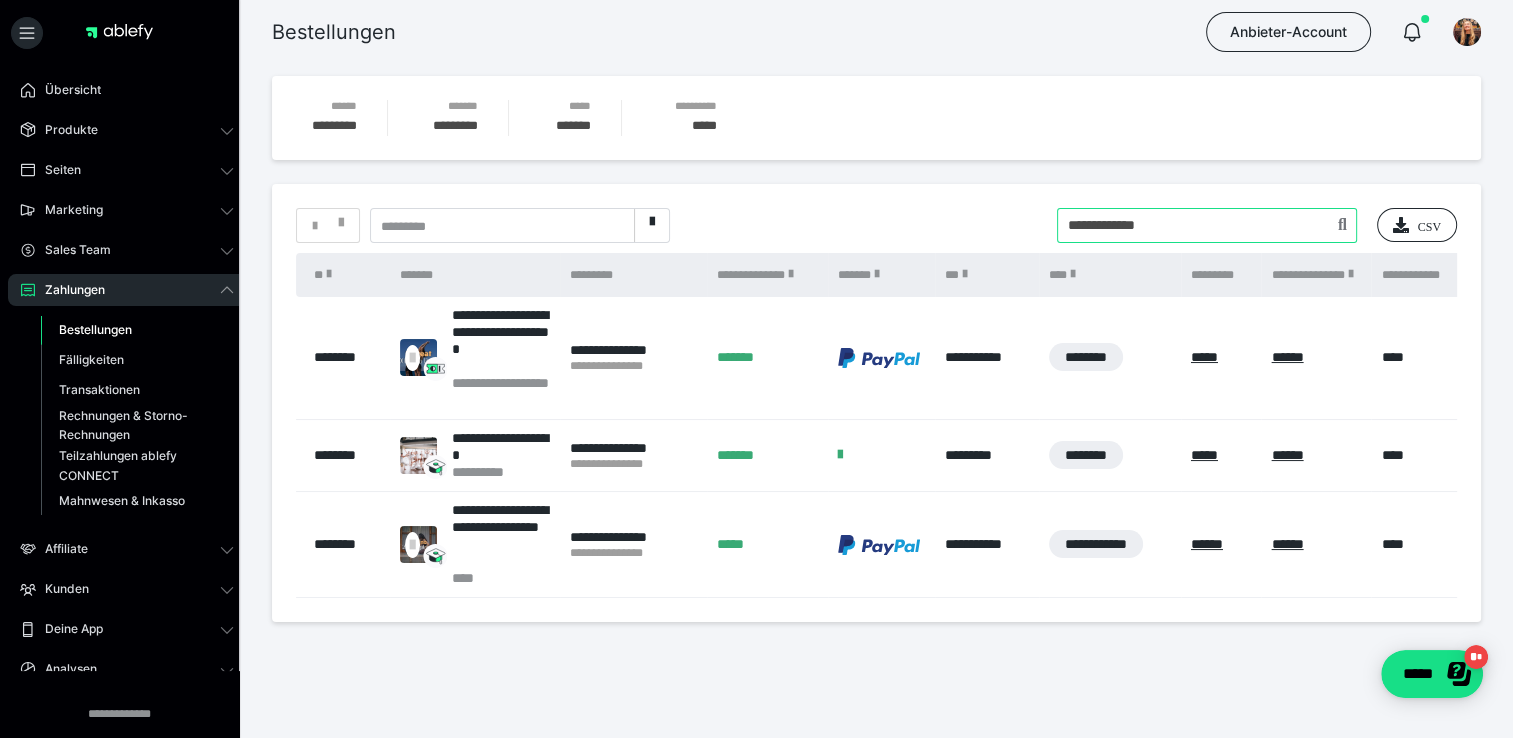type on "**********" 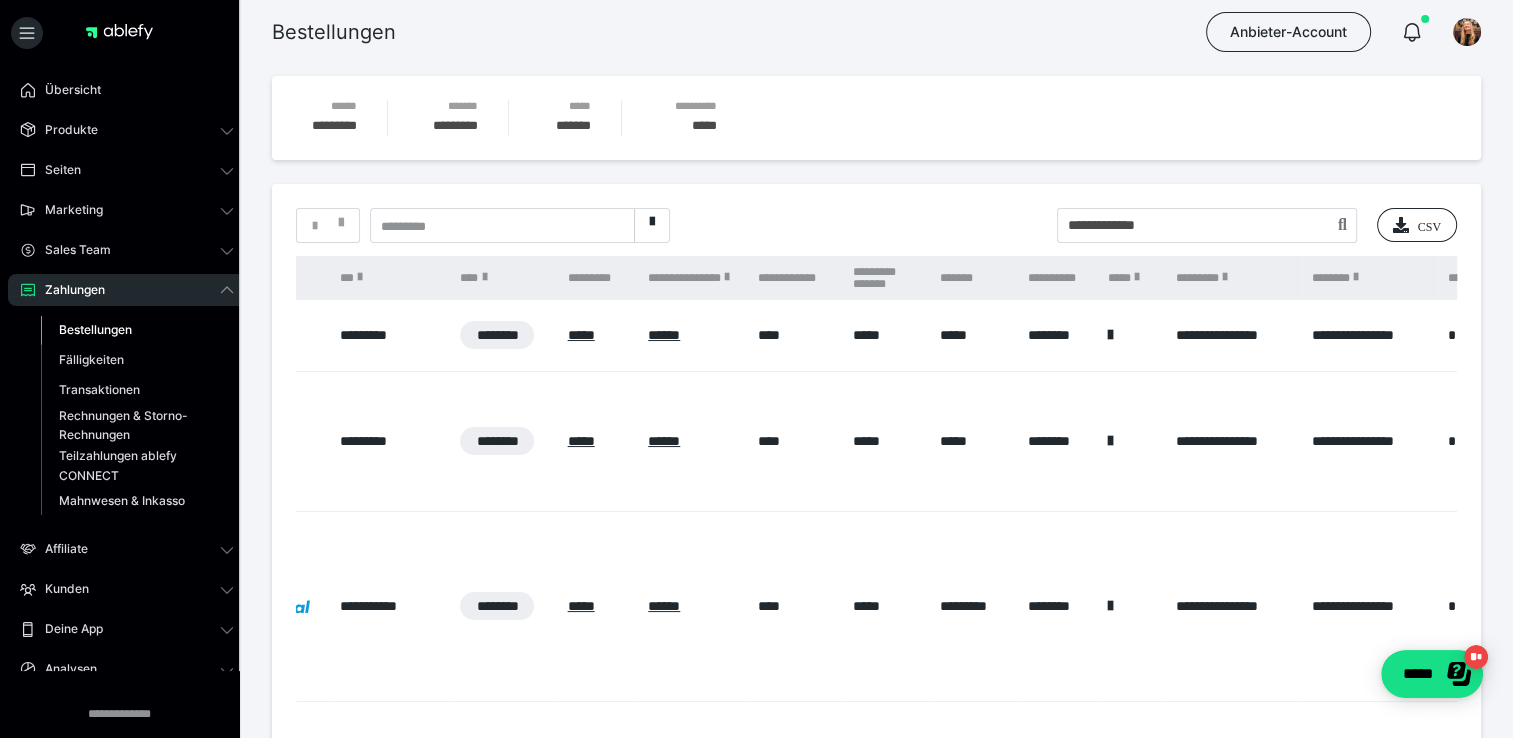 scroll, scrollTop: 0, scrollLeft: 769, axis: horizontal 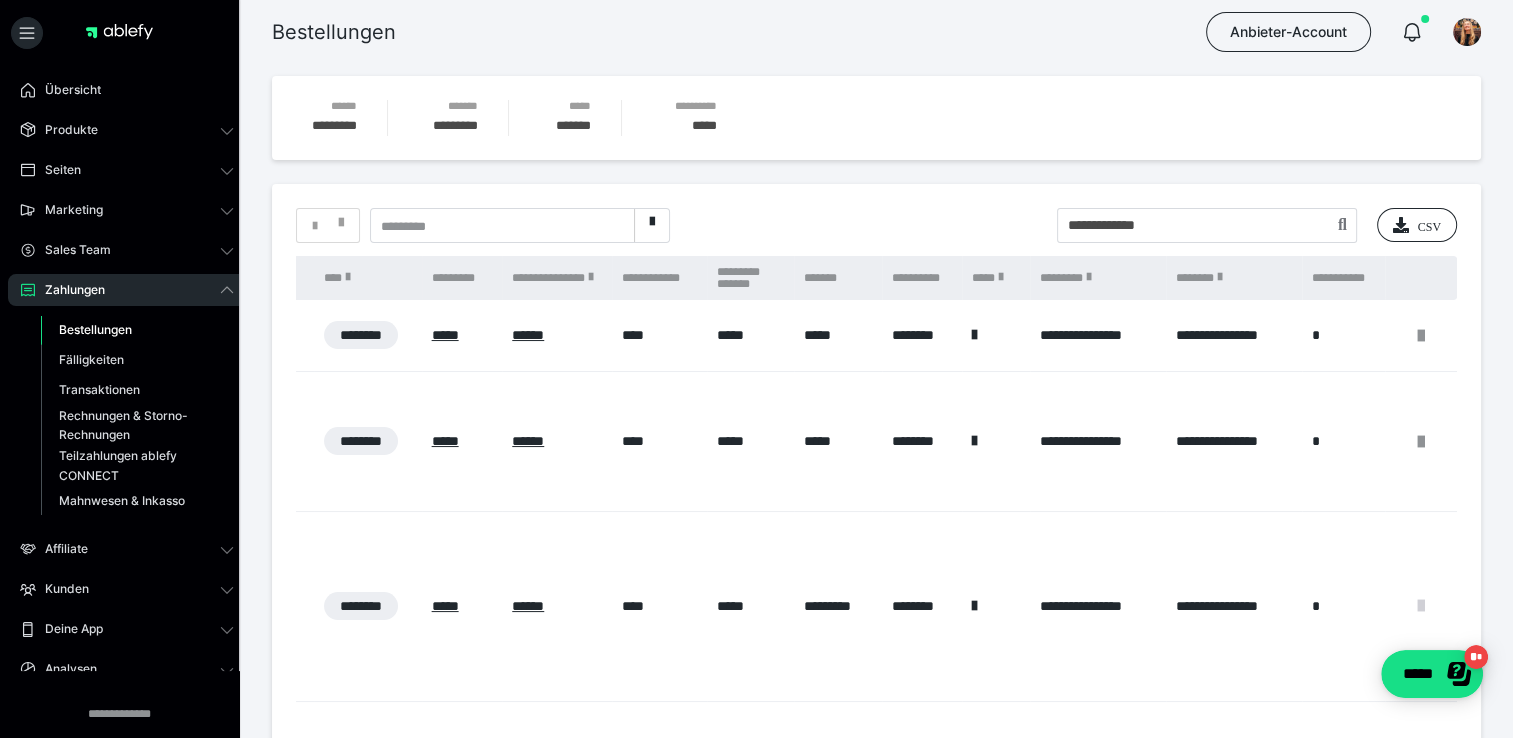 click at bounding box center [1421, 606] 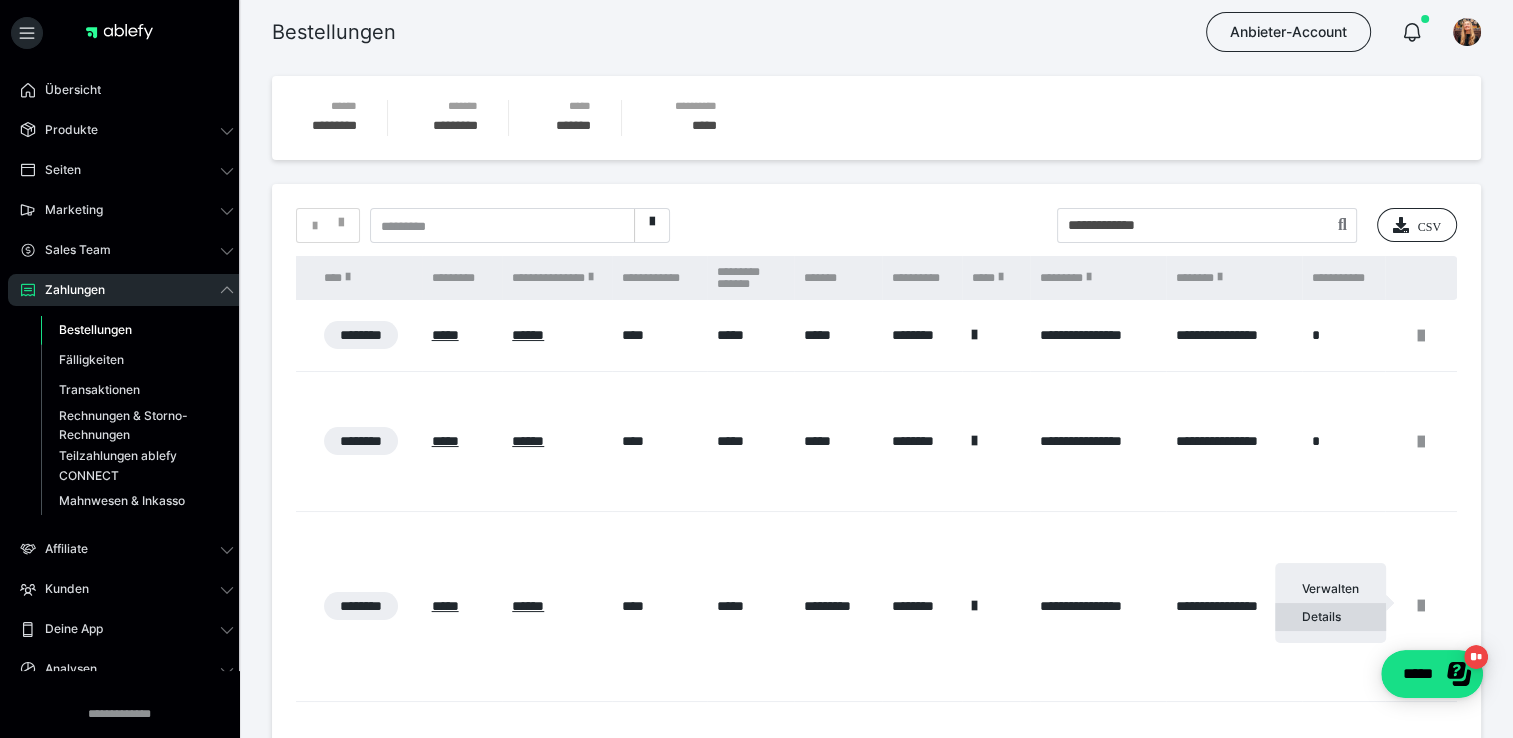 click on "Details" at bounding box center (1330, 617) 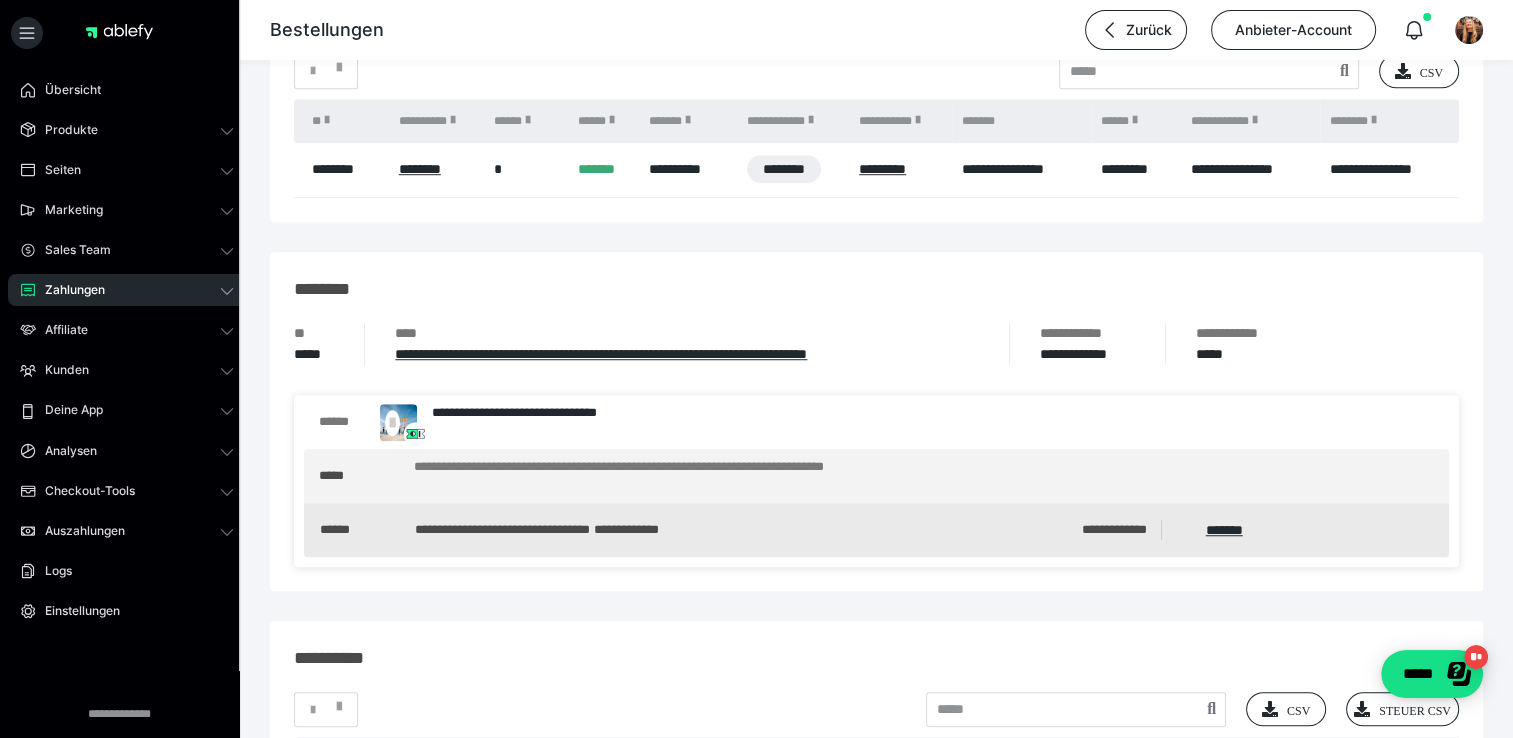 scroll, scrollTop: 1396, scrollLeft: 0, axis: vertical 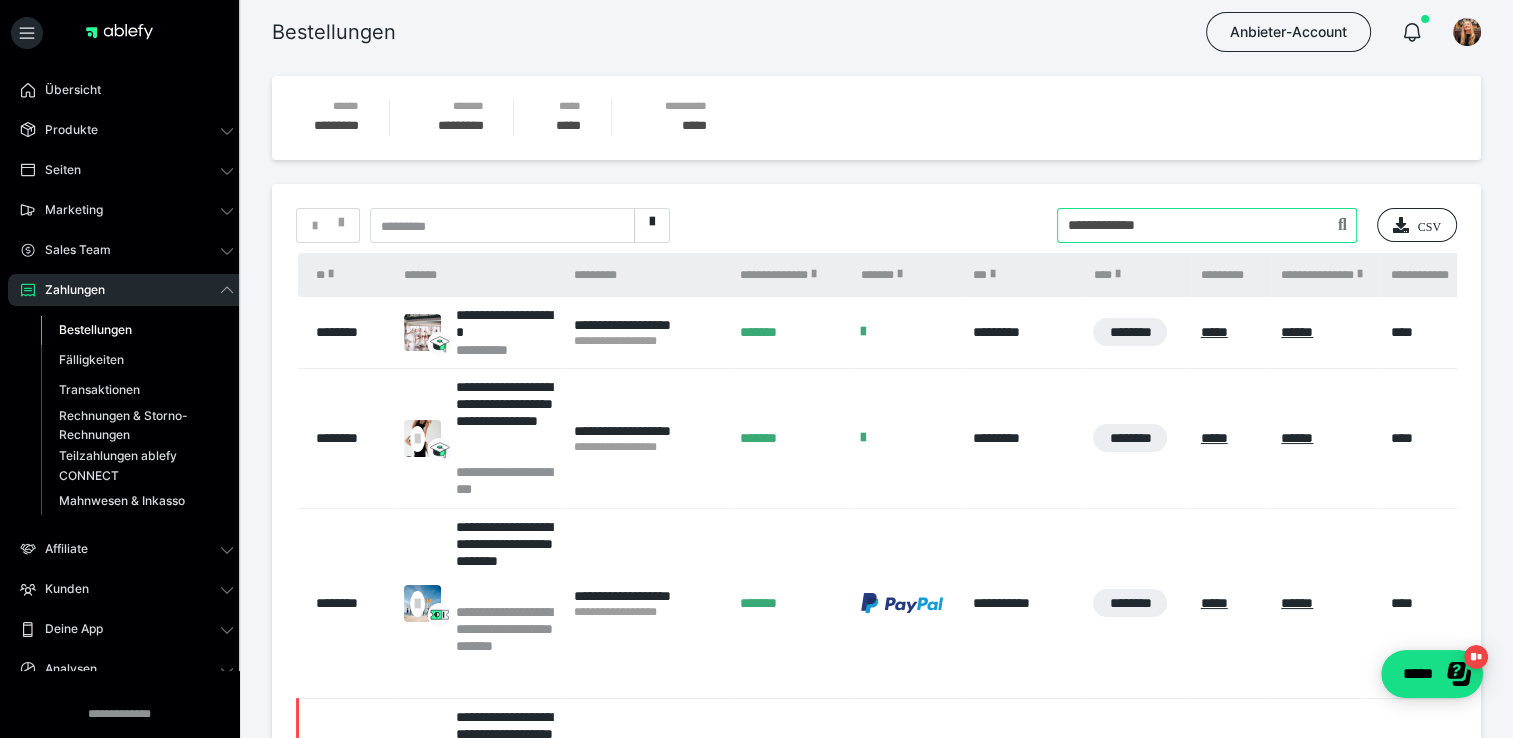 drag, startPoint x: 1010, startPoint y: 218, endPoint x: 818, endPoint y: 211, distance: 192.12756 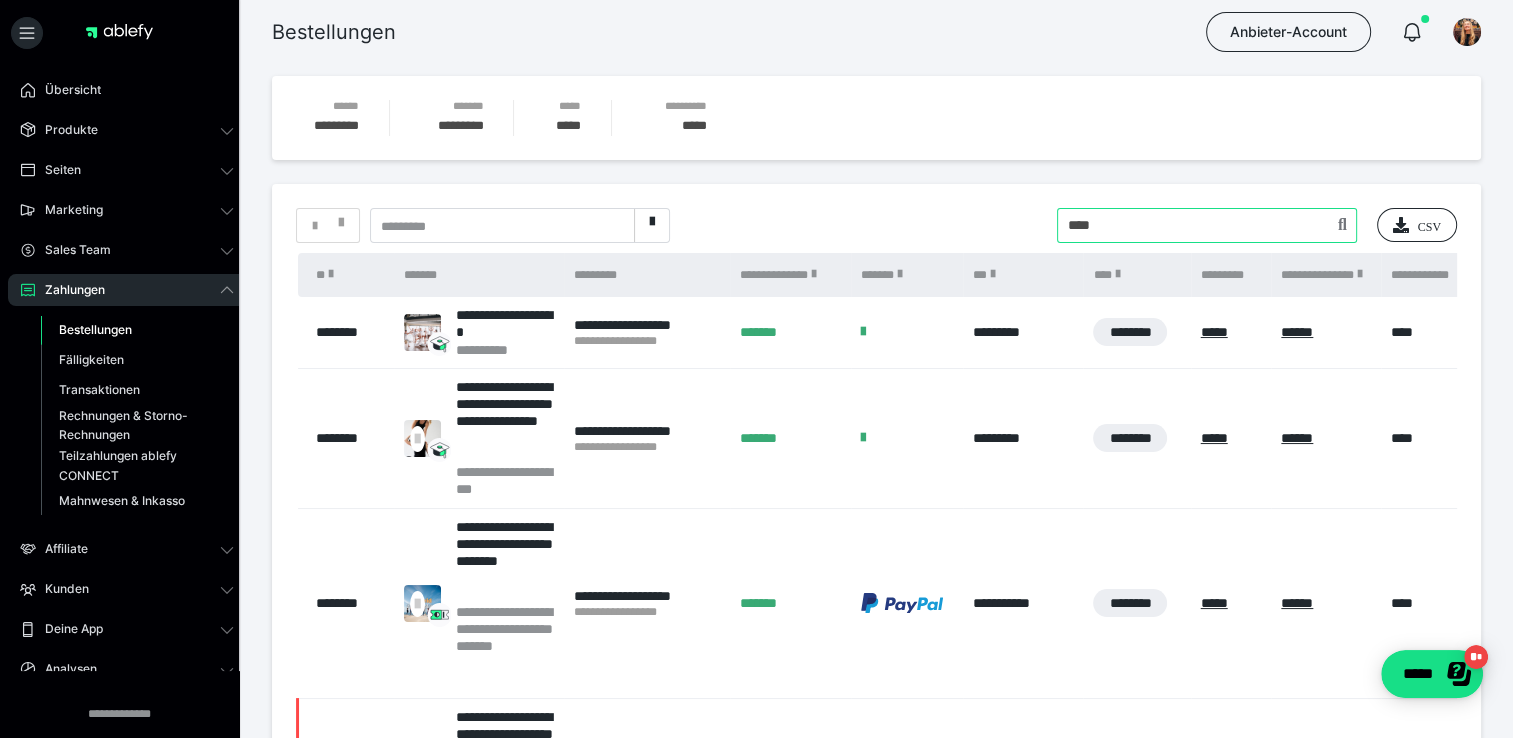 type on "****" 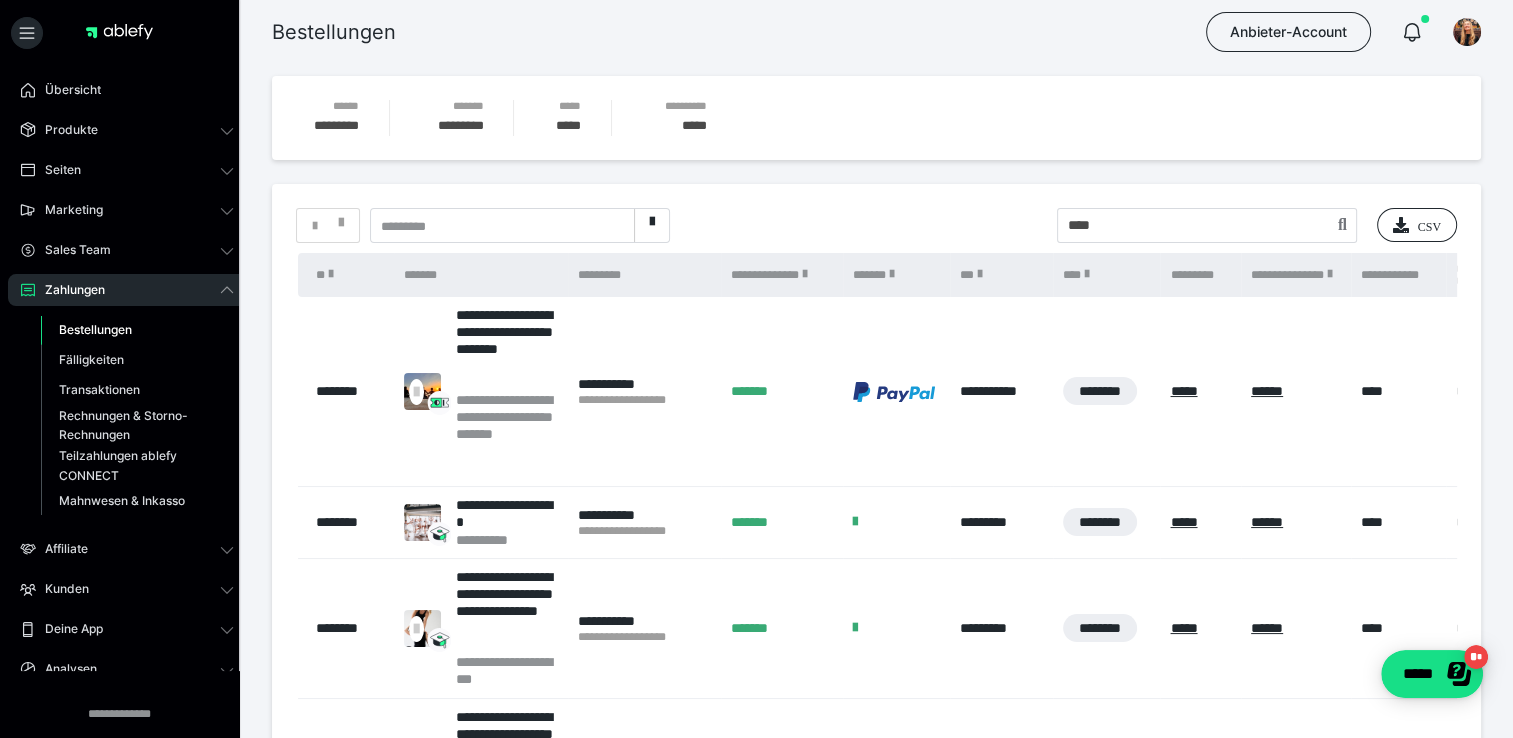 scroll, scrollTop: 0, scrollLeft: 744, axis: horizontal 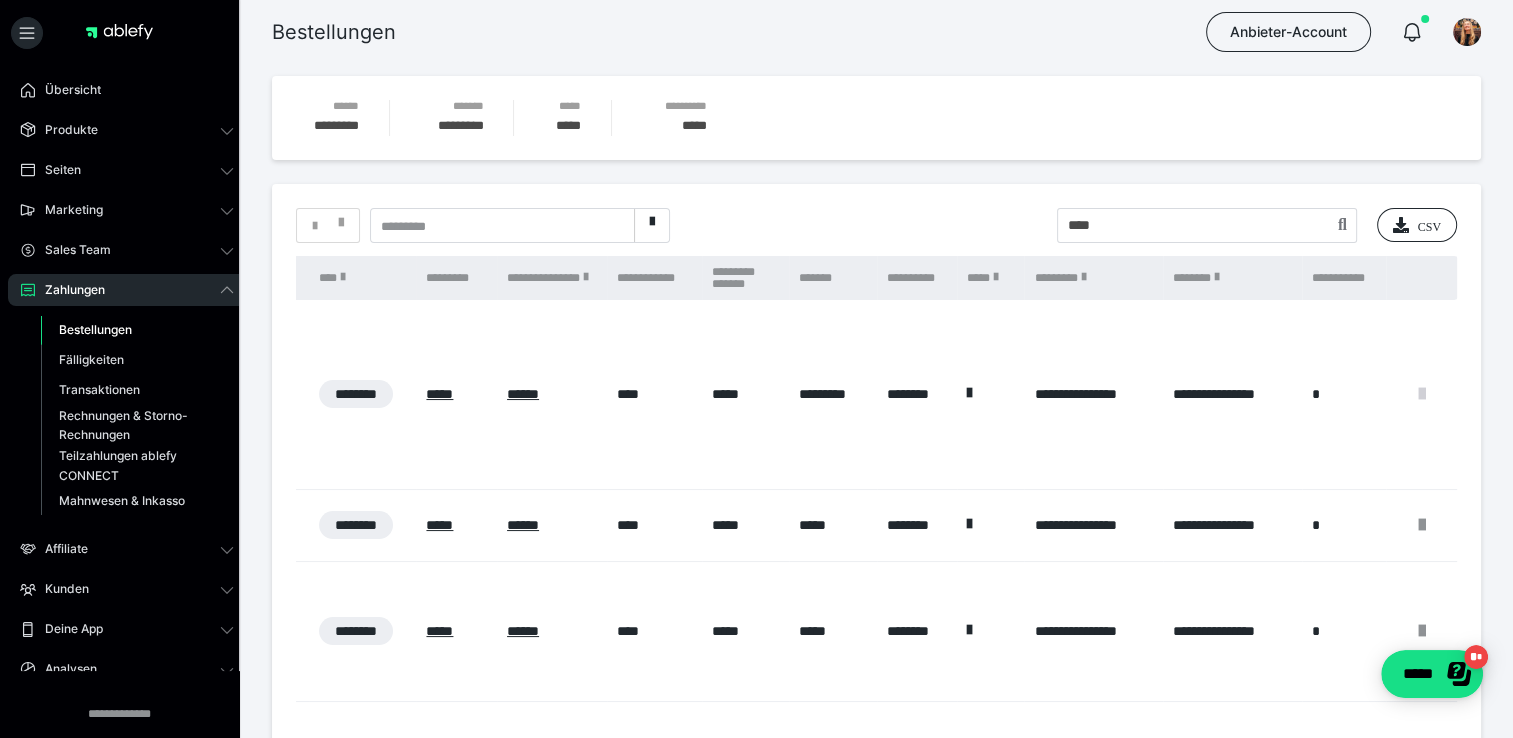 click at bounding box center (1422, 394) 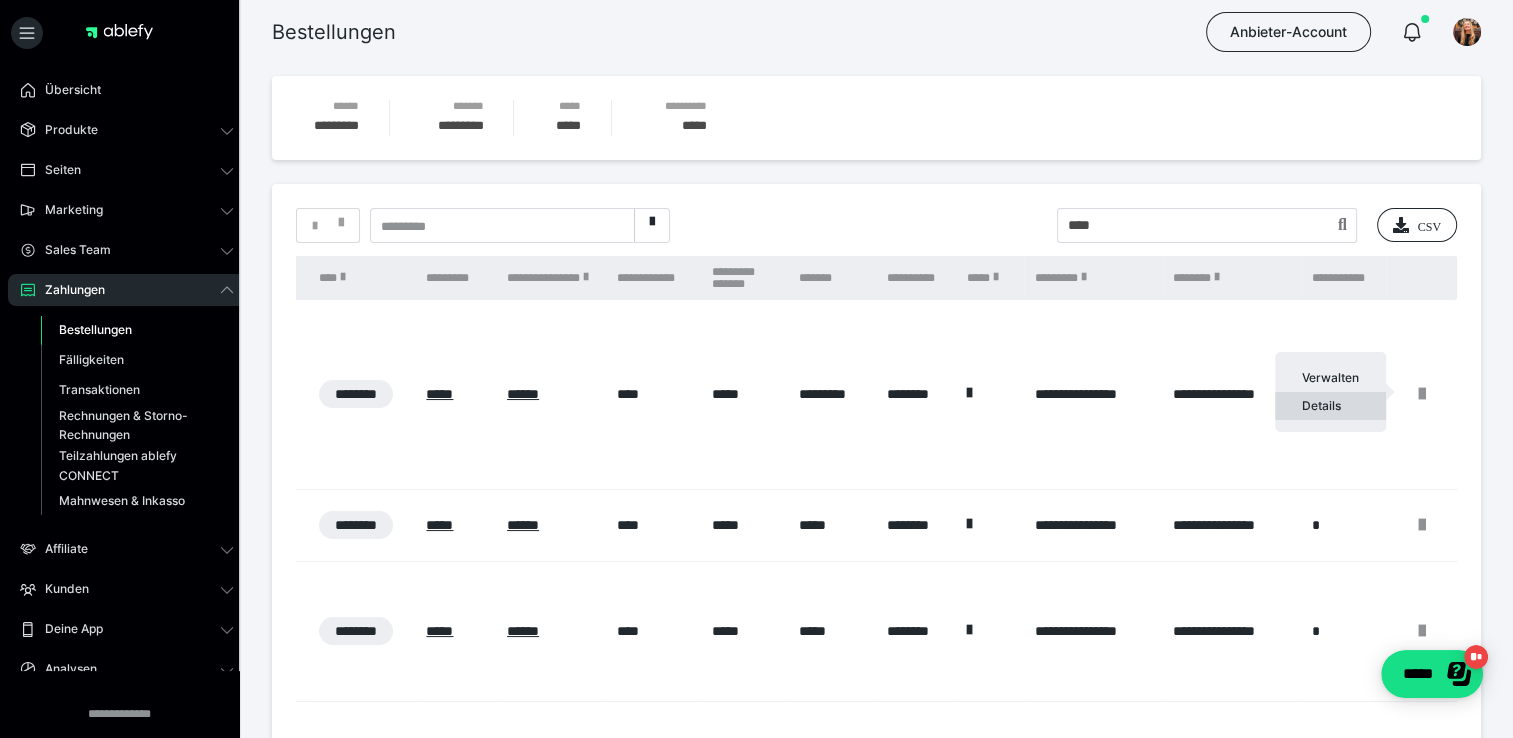 click on "Verwalten Details" at bounding box center (1330, 392) 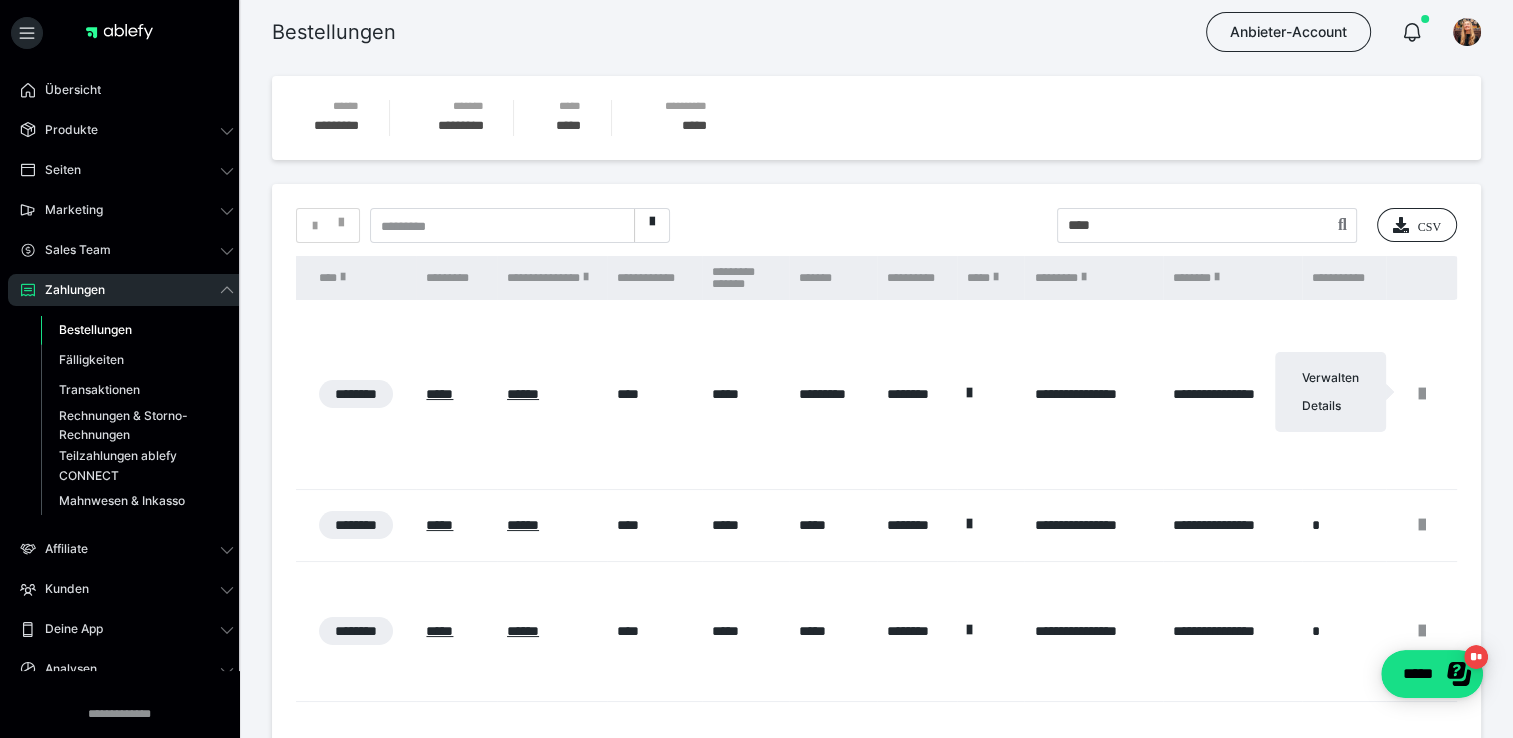click on "Details" at bounding box center (1330, 406) 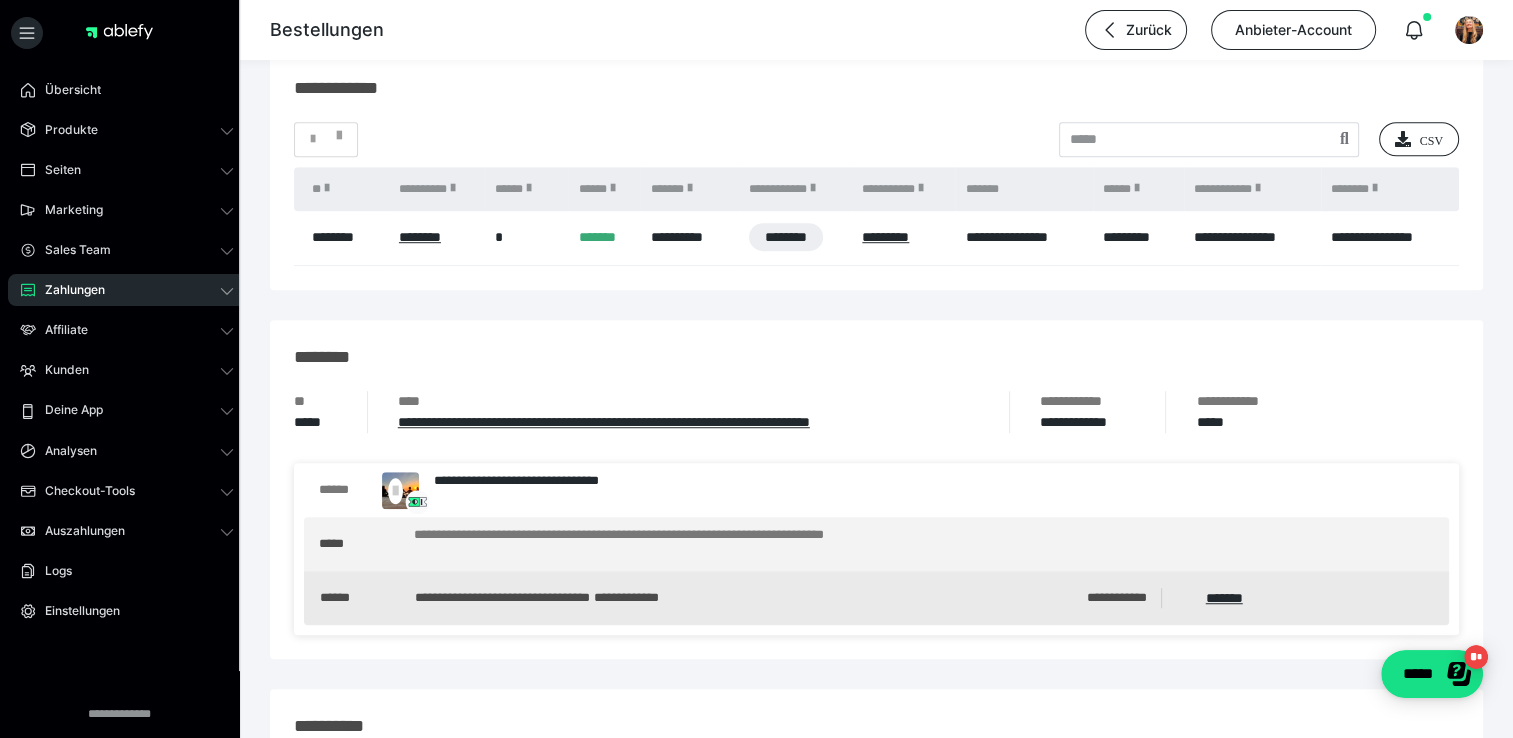 scroll, scrollTop: 1341, scrollLeft: 0, axis: vertical 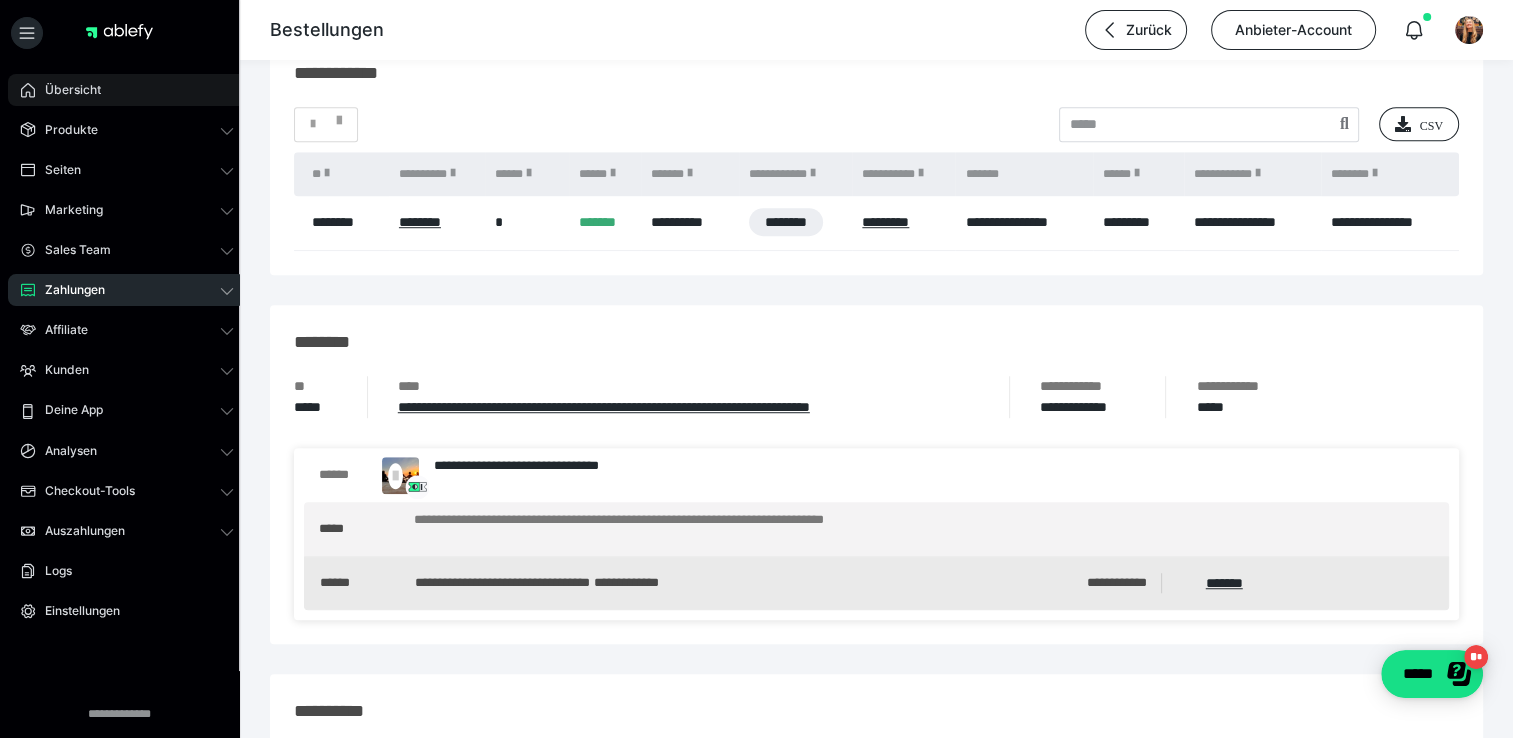 click on "Übersicht" at bounding box center [127, 90] 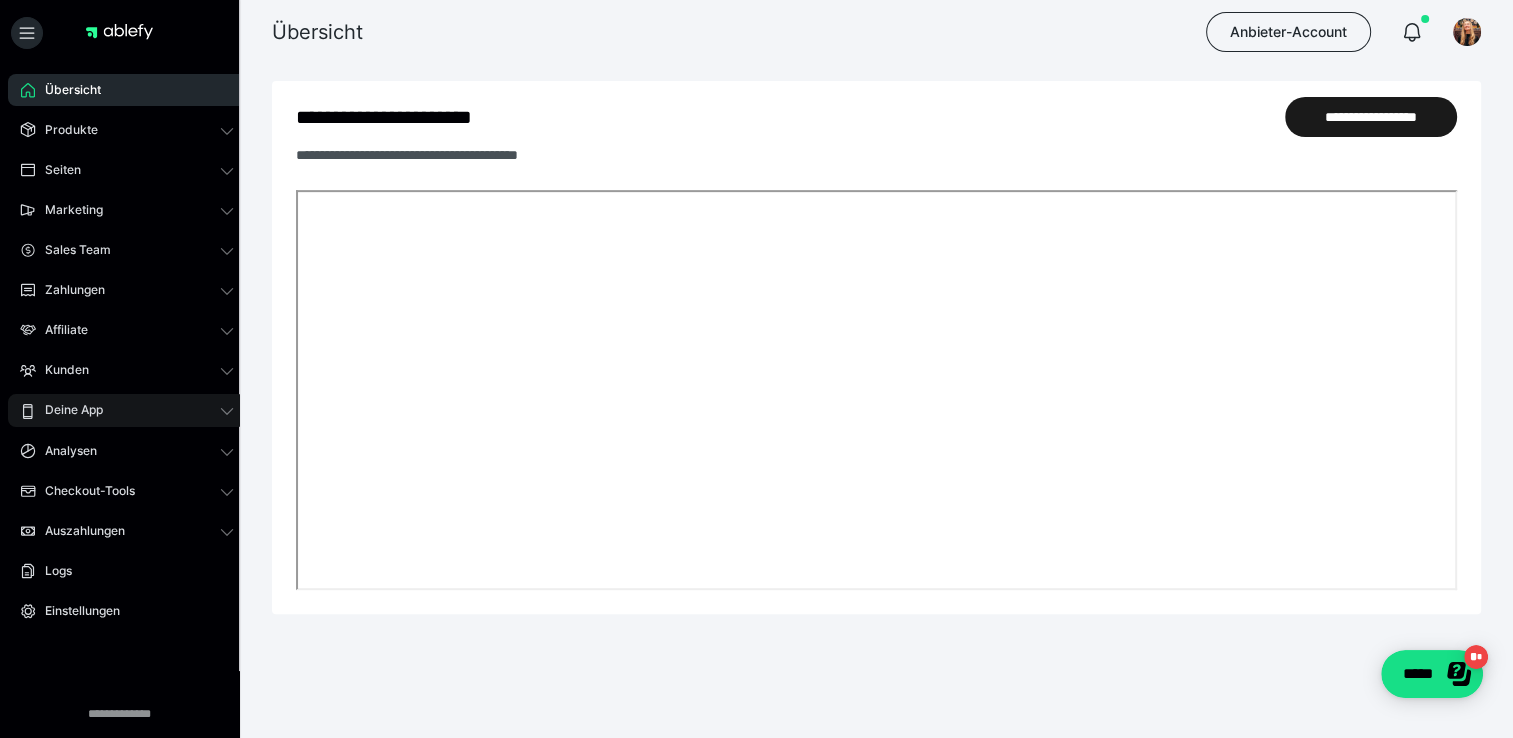 scroll, scrollTop: 840, scrollLeft: 0, axis: vertical 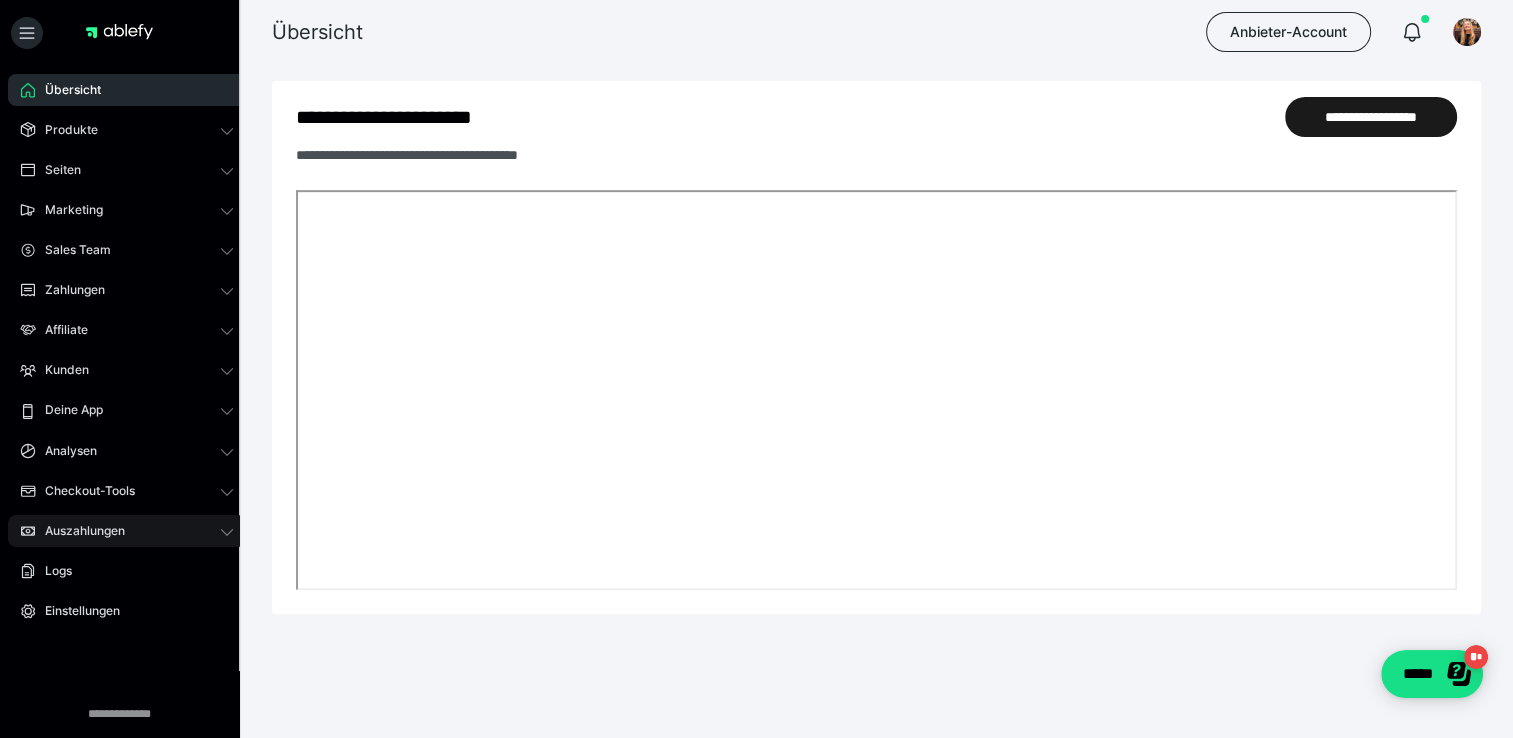 click on "Auszahlungen" at bounding box center [78, 531] 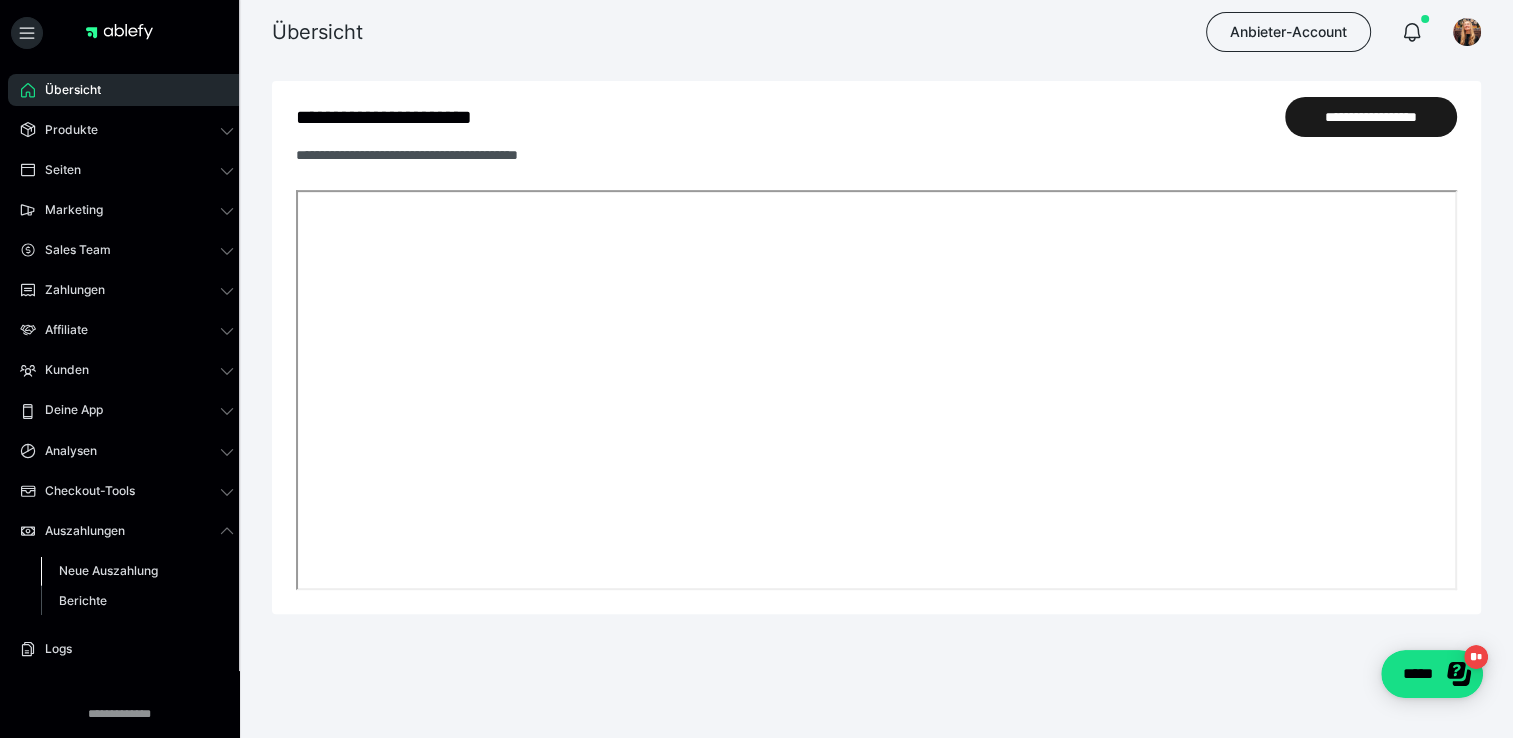 click on "Neue Auszahlung" at bounding box center (108, 570) 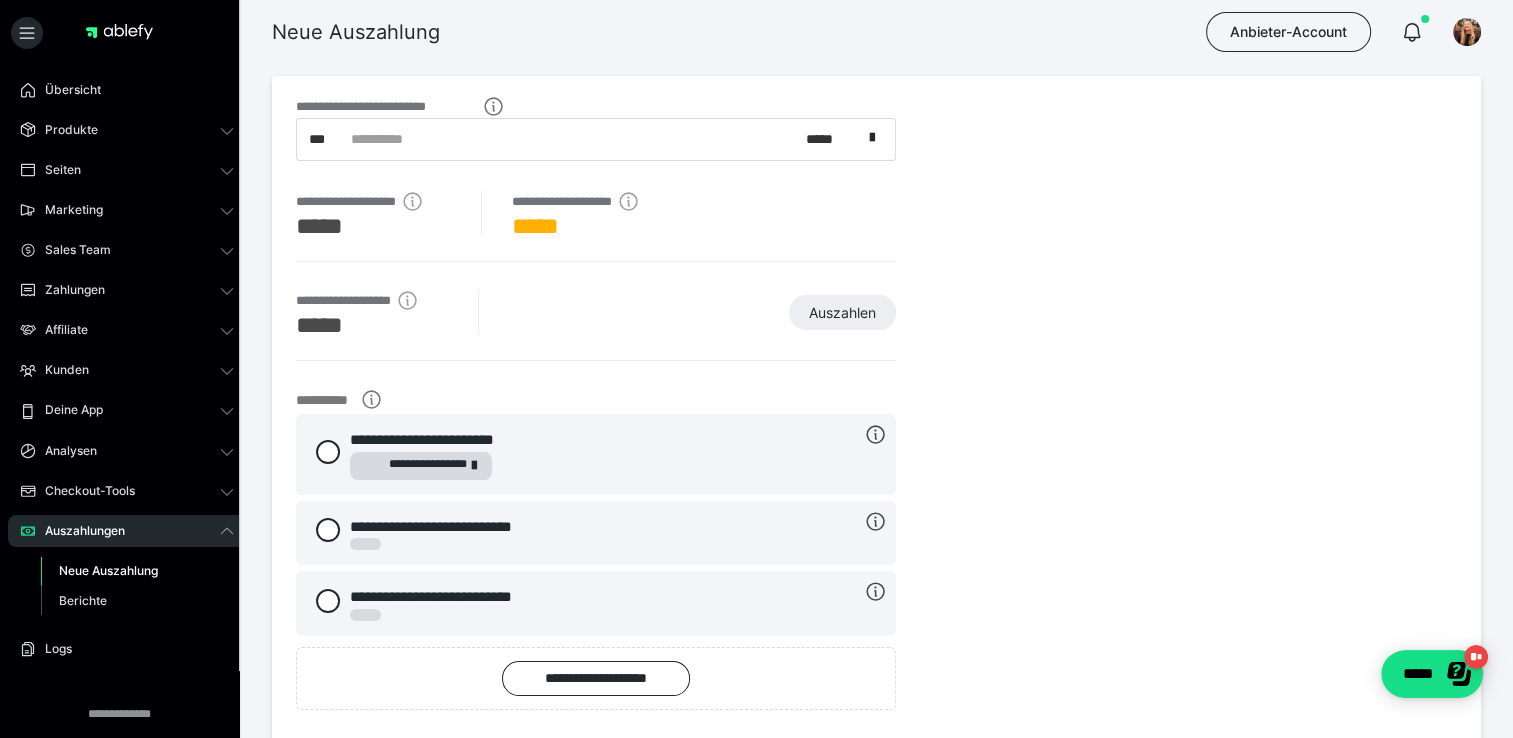 click on "**********" at bounding box center (579, 139) 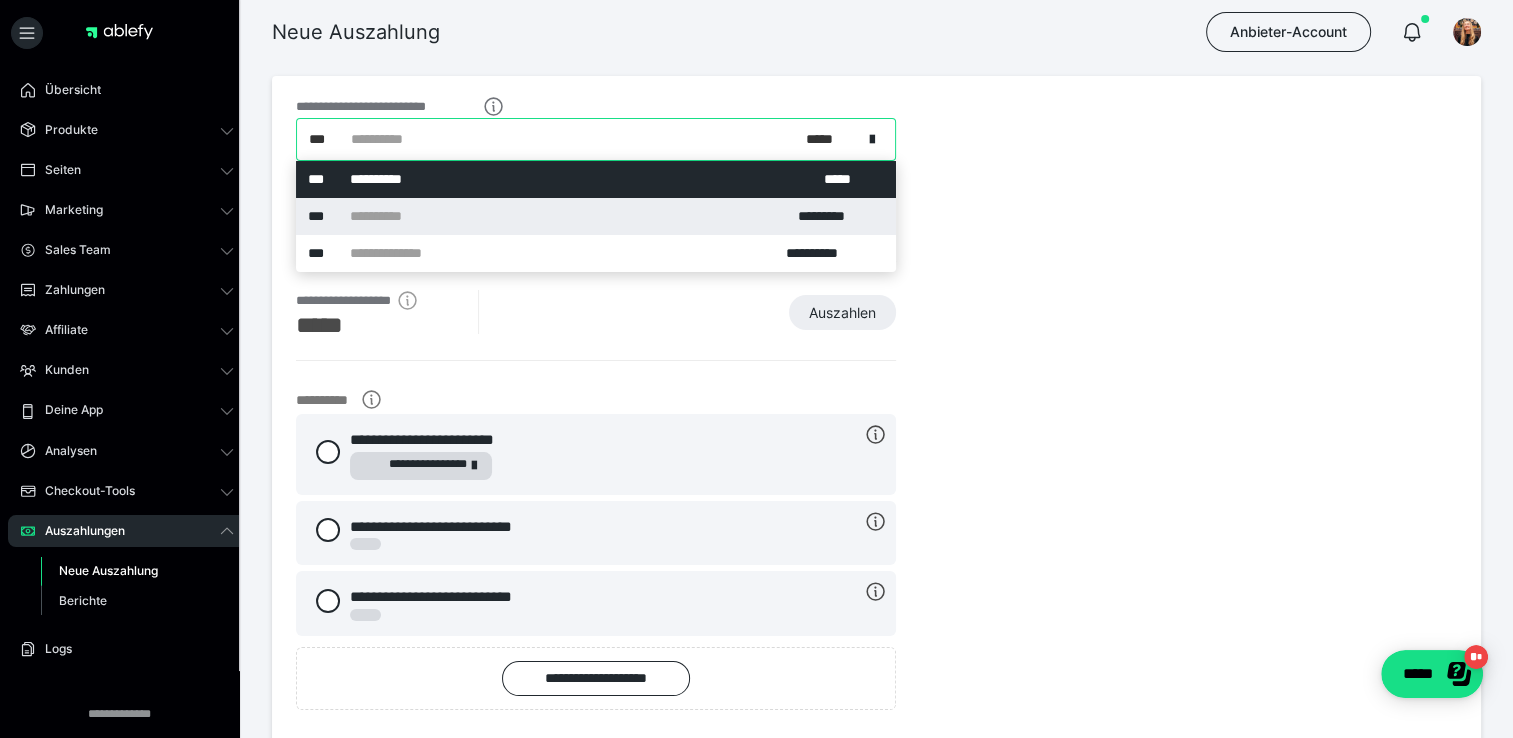 click on "**********" at bounding box center (596, 216) 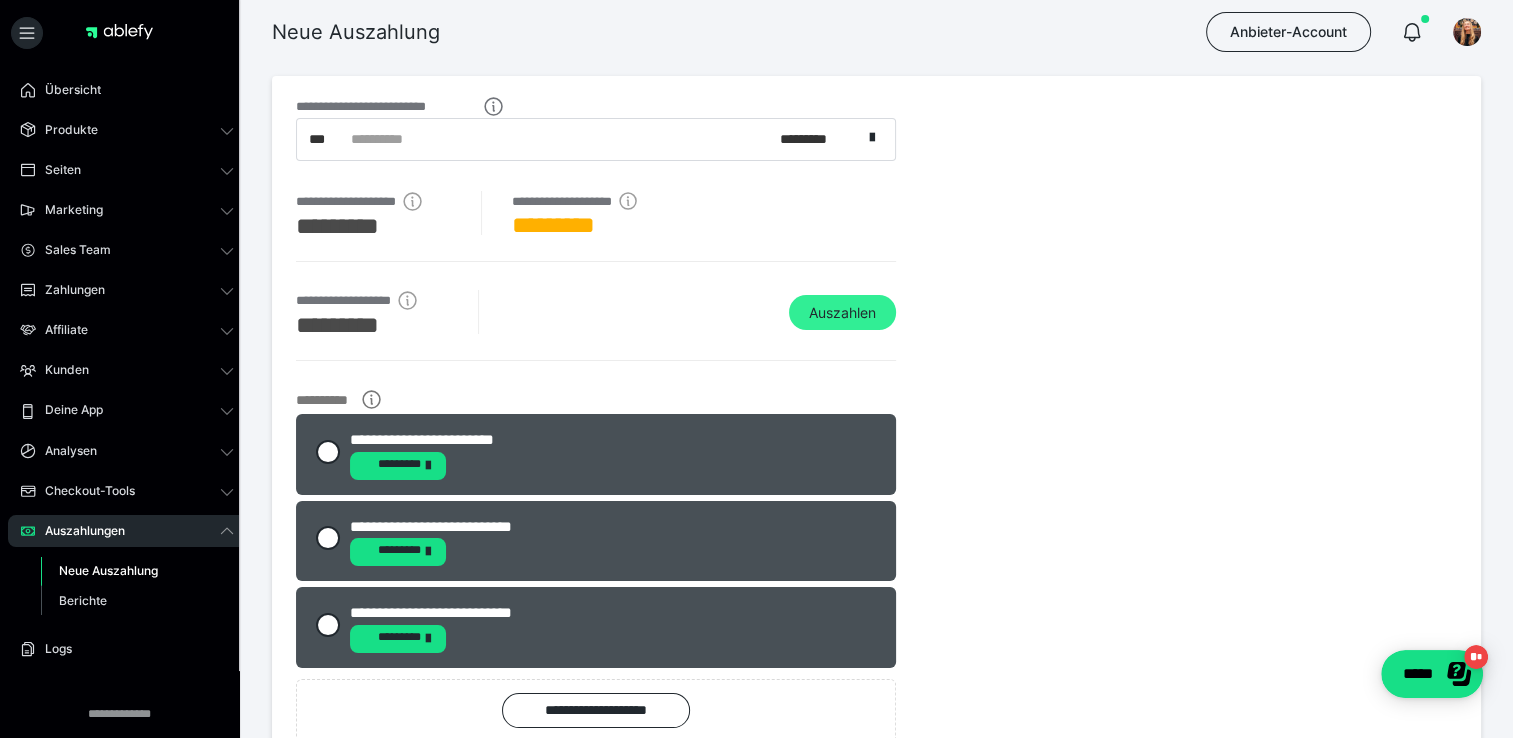 click on "Auszahlen" at bounding box center (842, 313) 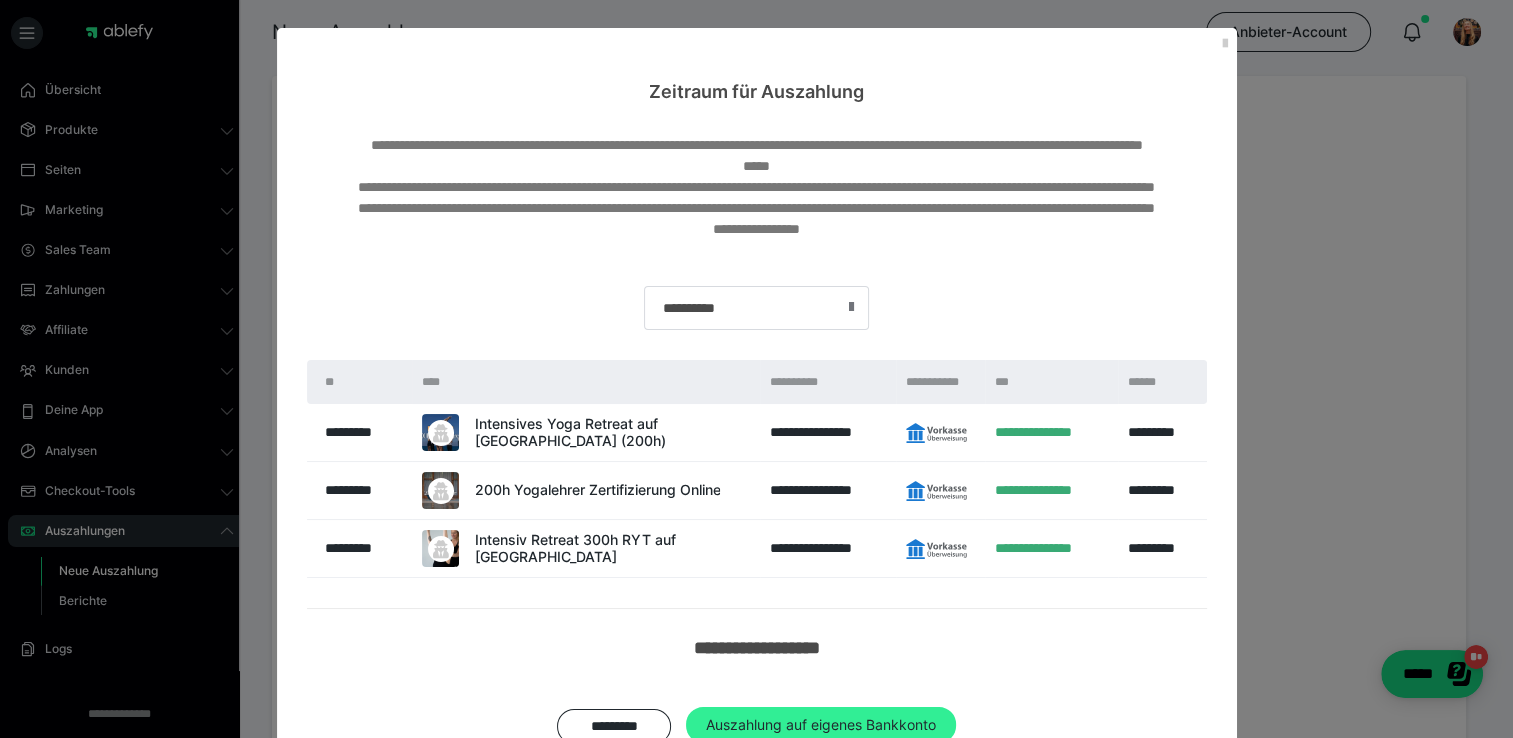 click on "Auszahlung auf eigenes Bankkonto" at bounding box center [821, 725] 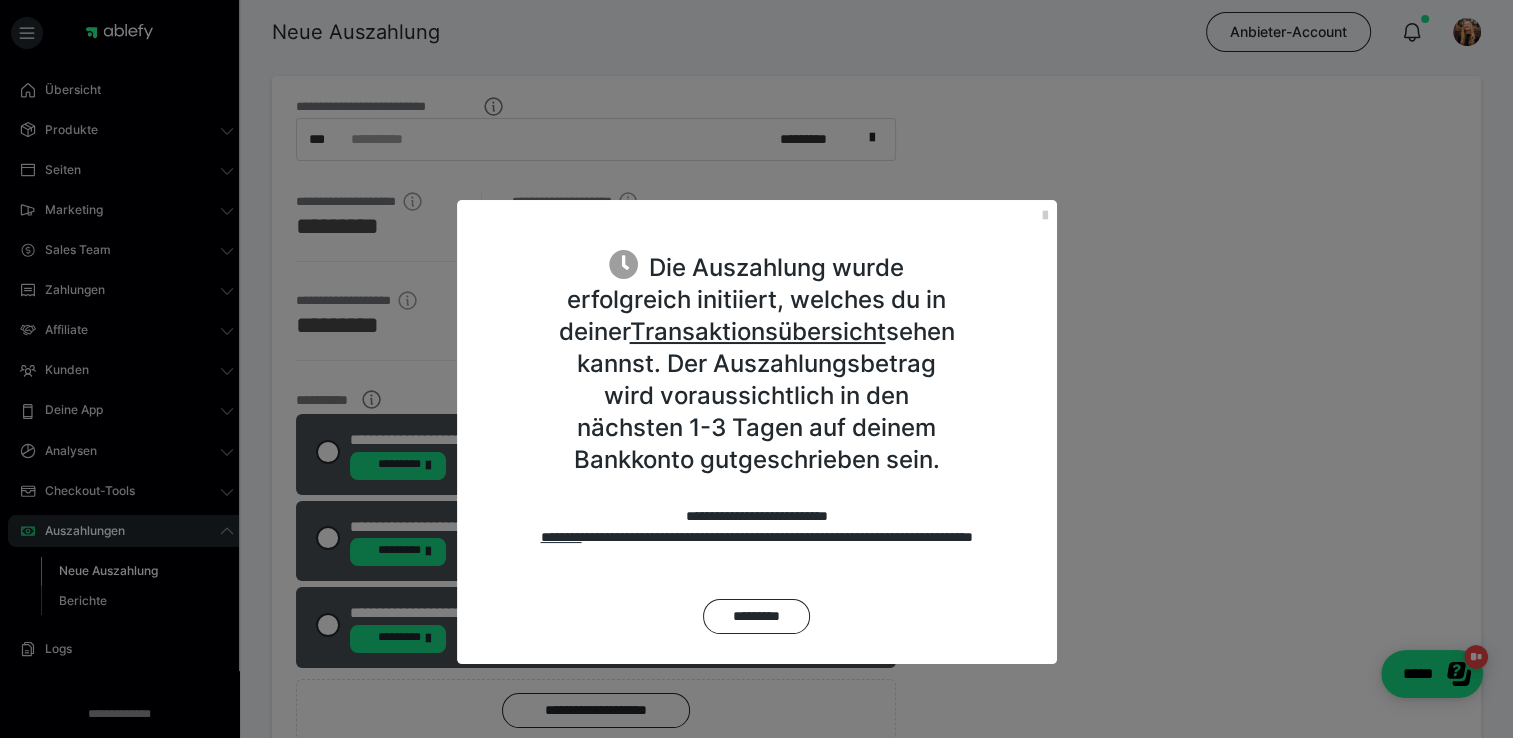 scroll, scrollTop: 158, scrollLeft: 0, axis: vertical 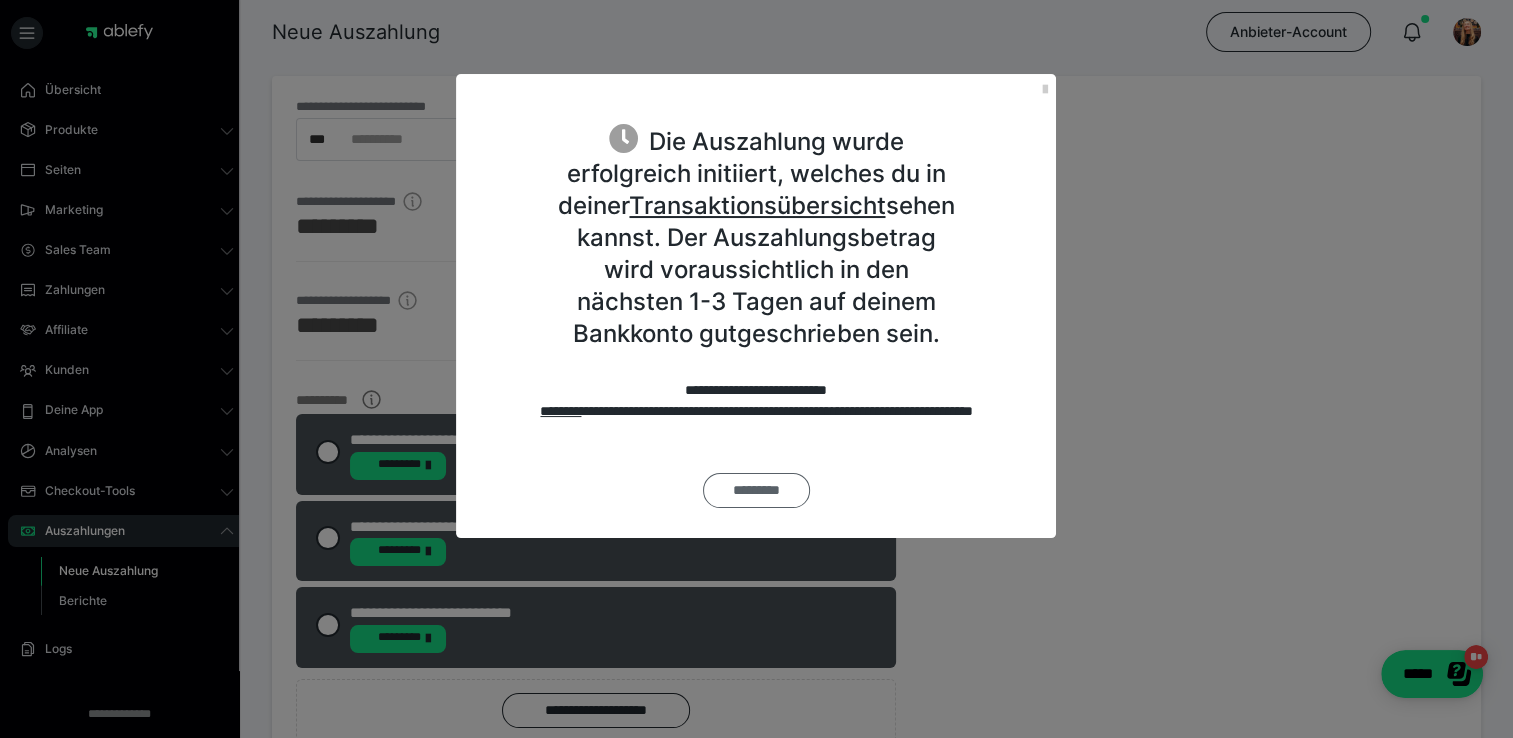 click on "*********" at bounding box center (756, 490) 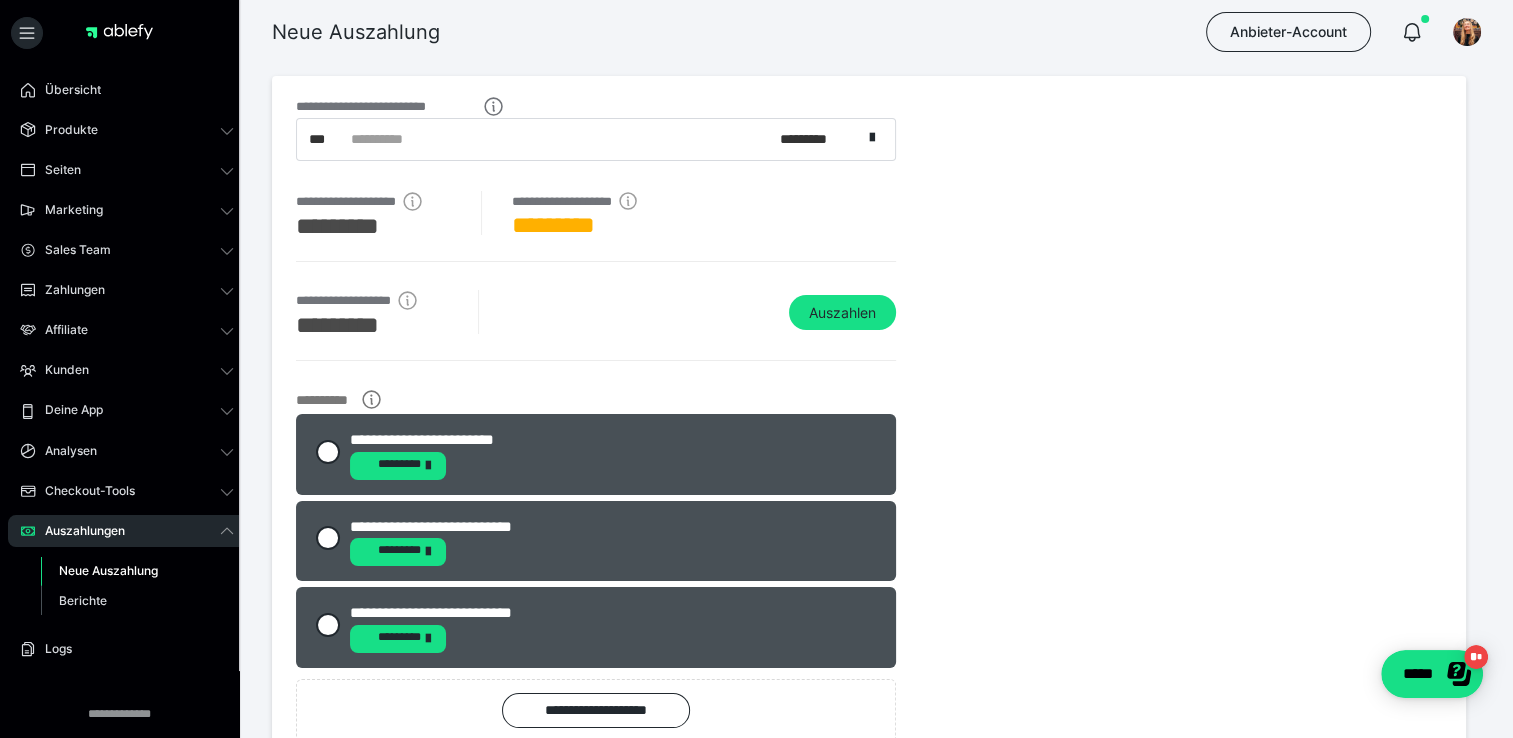 click on "*********" at bounding box center [813, 139] 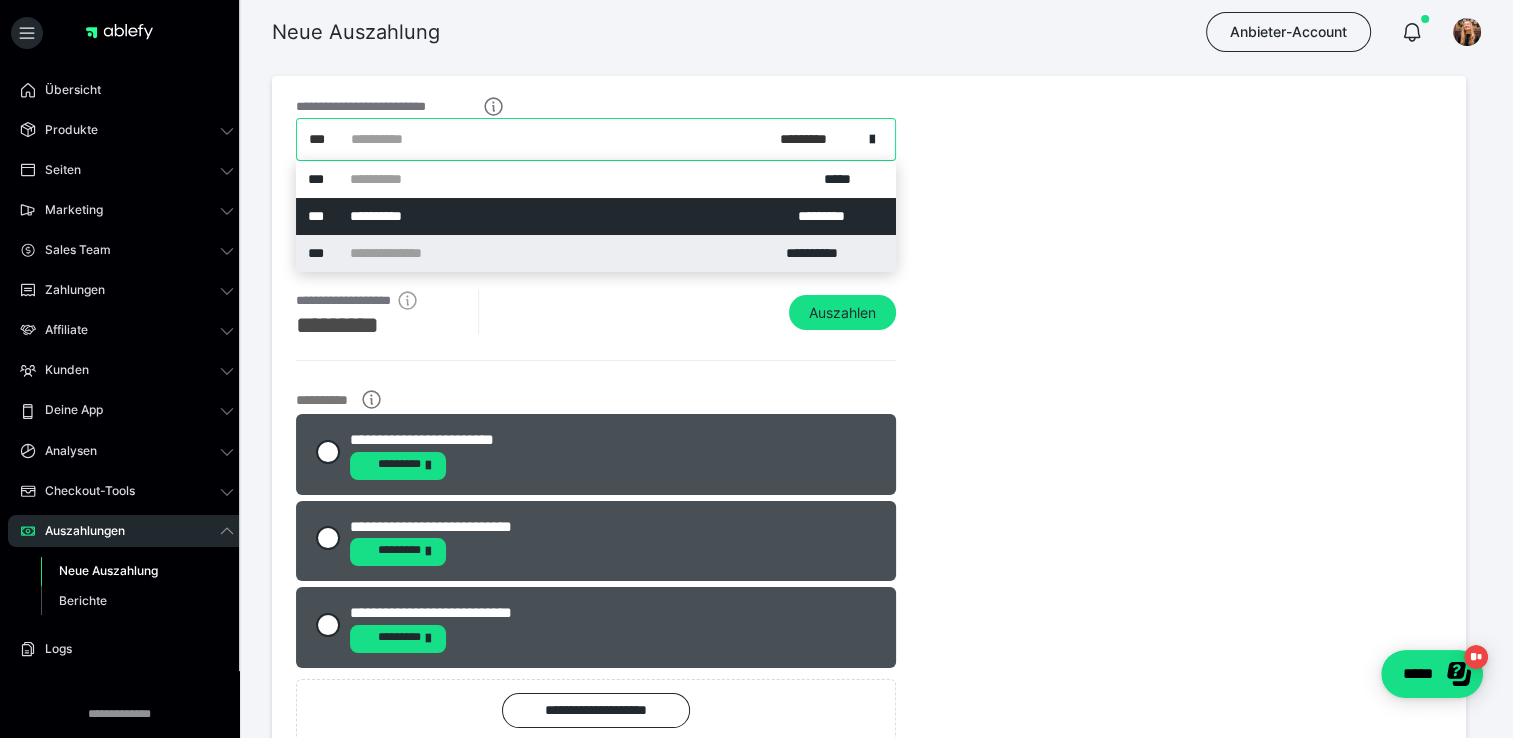 click on "**********" at bounding box center [825, 253] 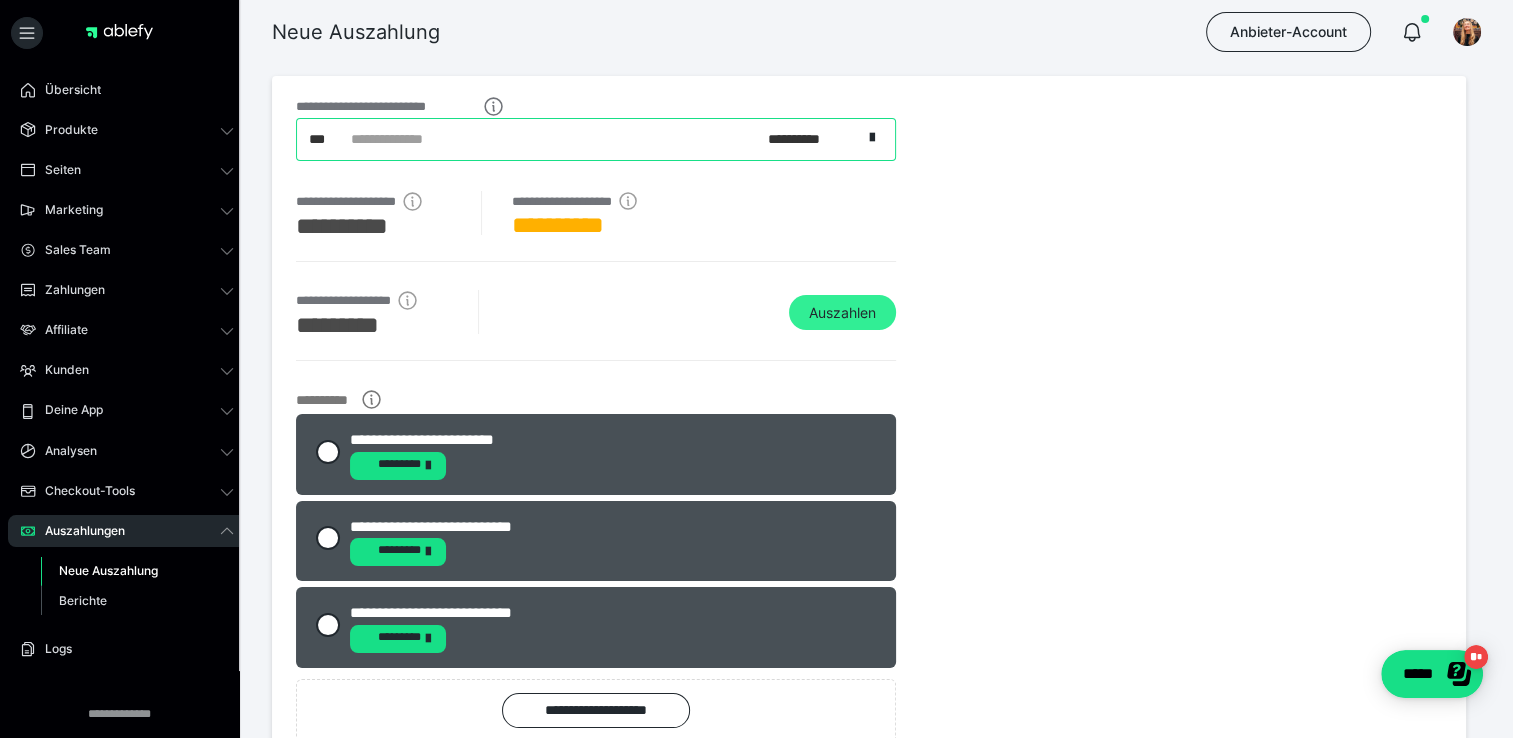 click on "Auszahlen" at bounding box center [842, 313] 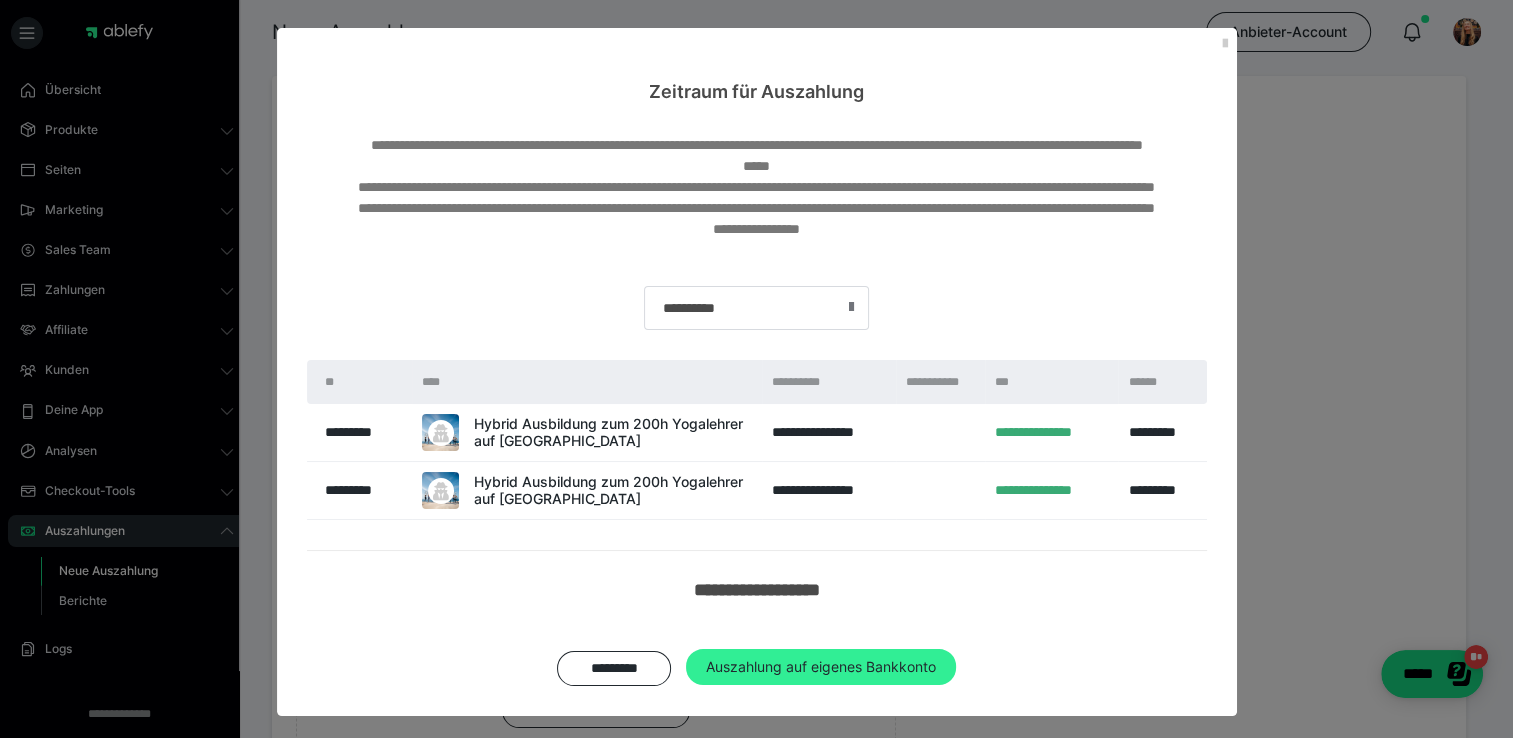 click on "Auszahlung auf eigenes Bankkonto" at bounding box center (821, 667) 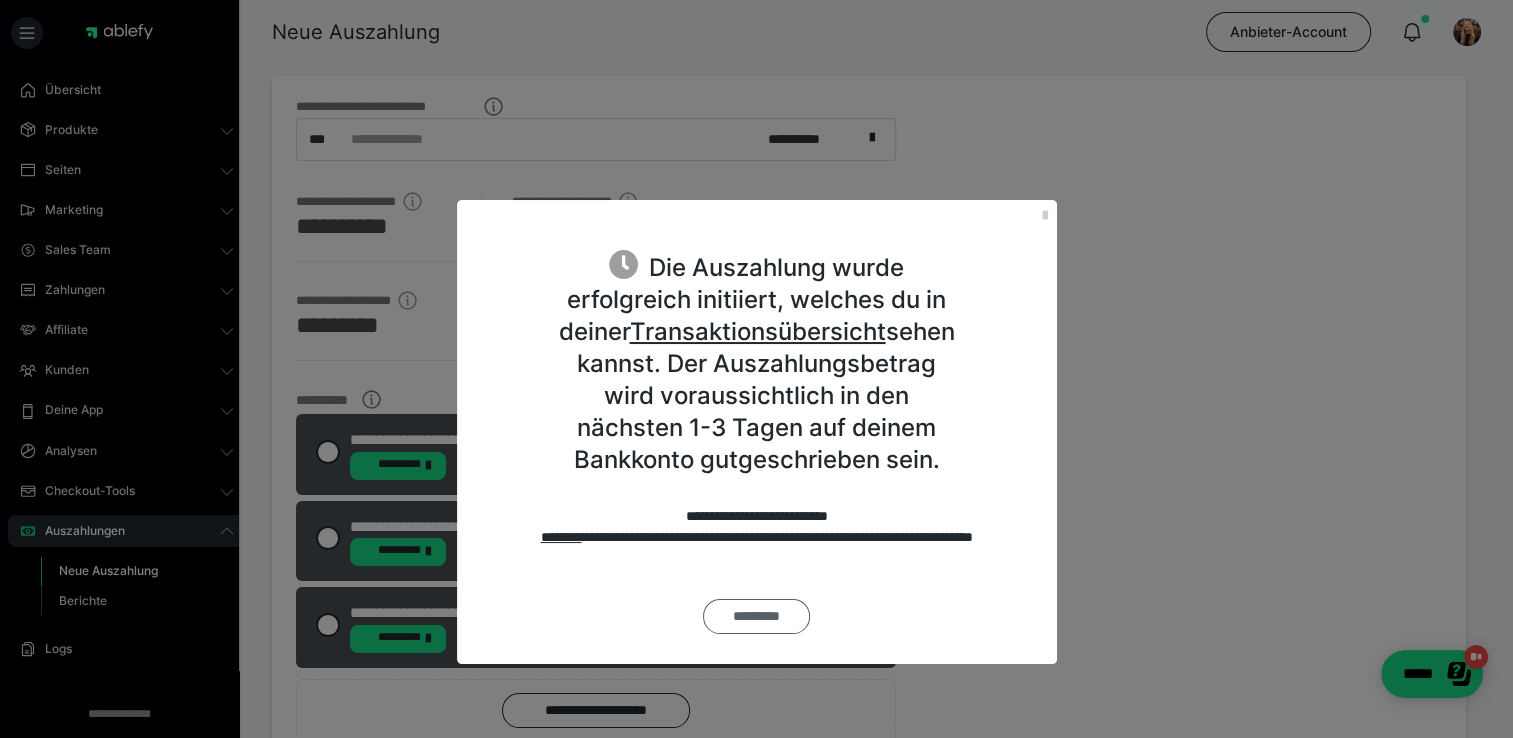 click on "*********" at bounding box center [756, 616] 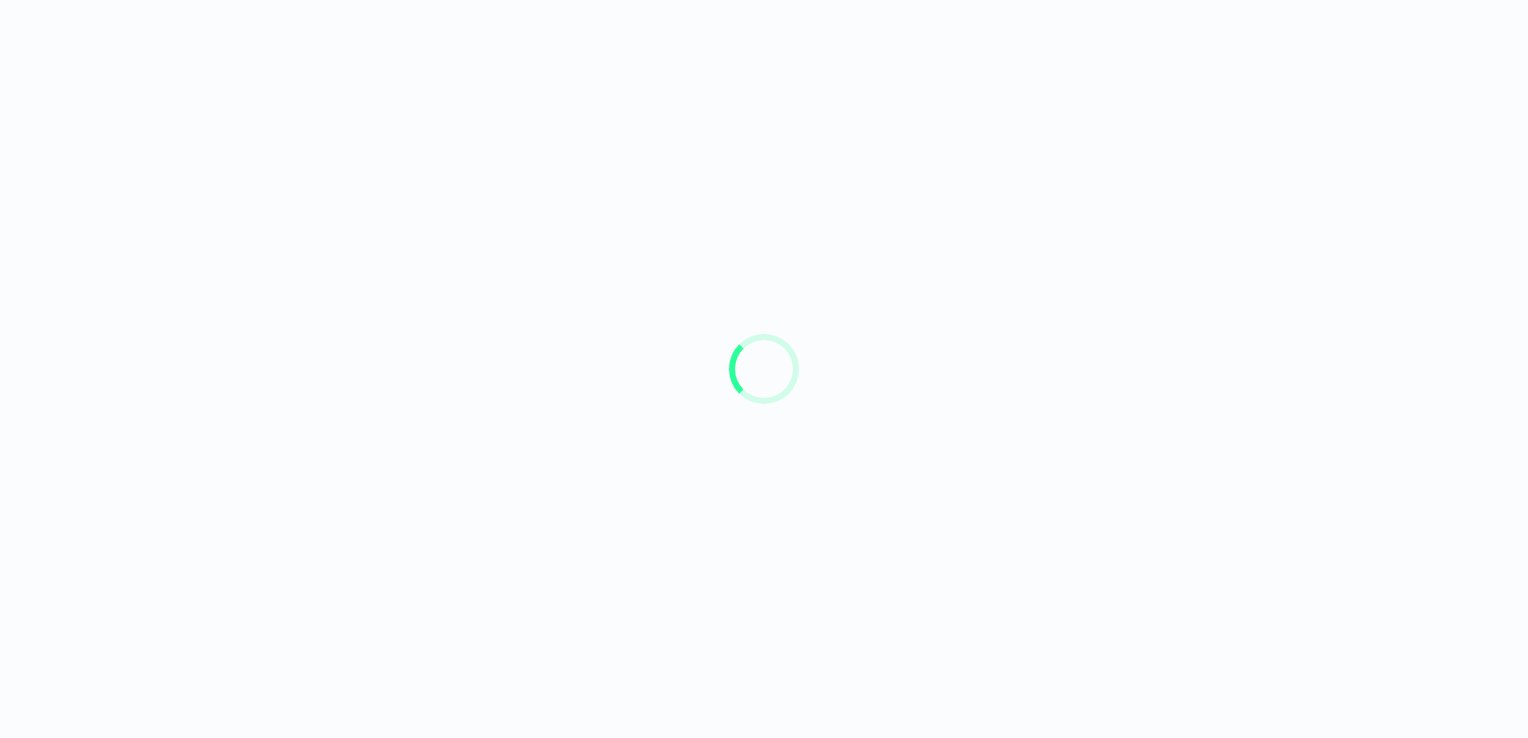 scroll, scrollTop: 0, scrollLeft: 0, axis: both 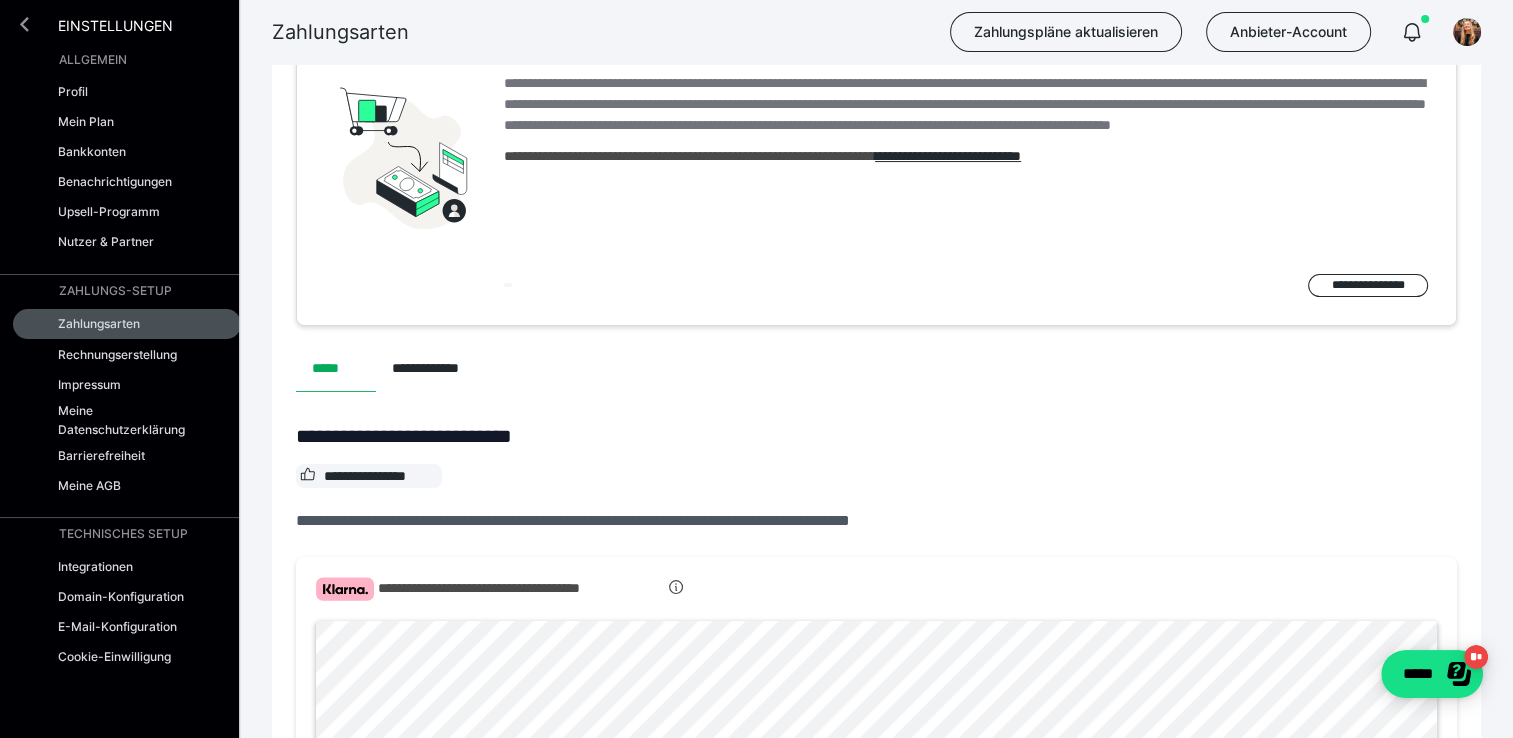 click at bounding box center (24, 24) 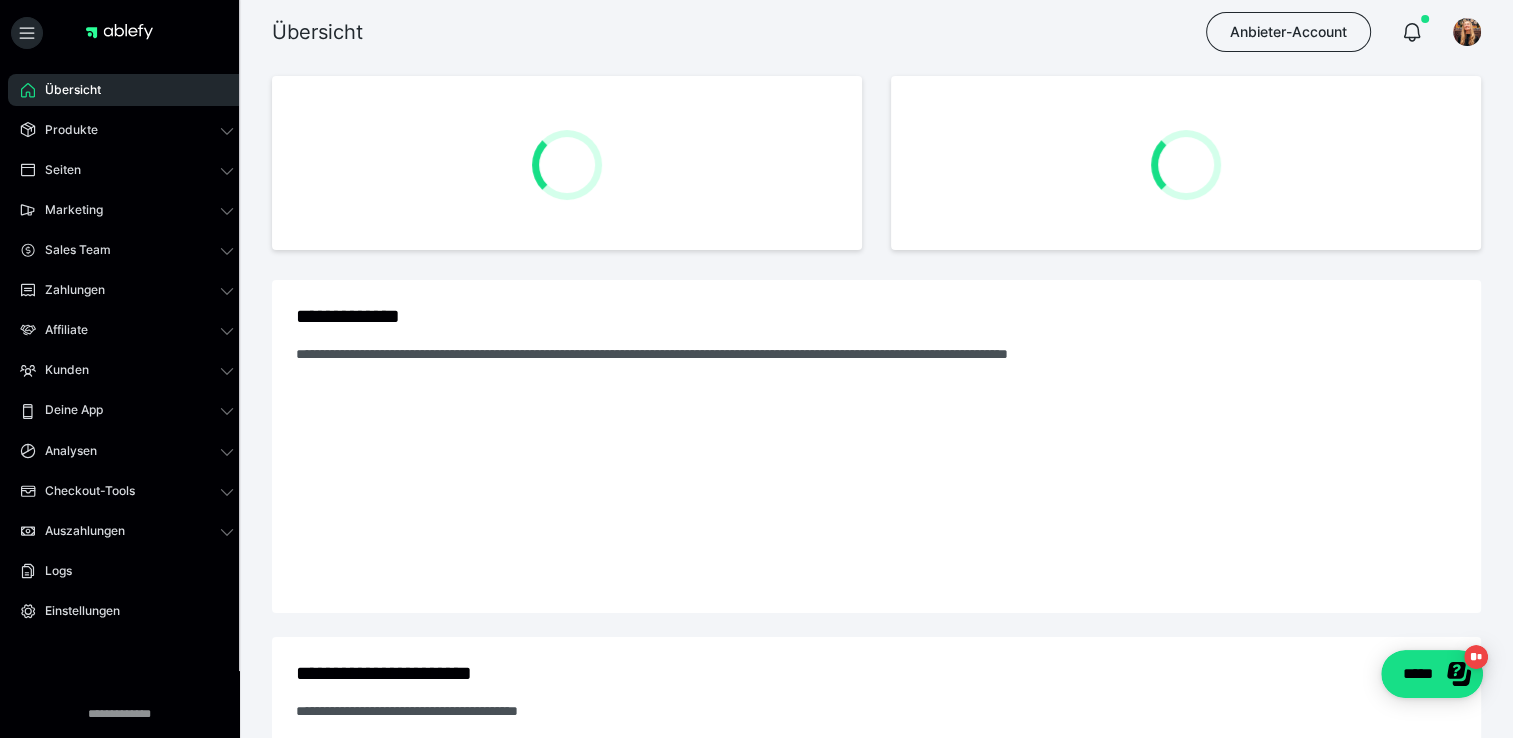 scroll, scrollTop: 0, scrollLeft: 0, axis: both 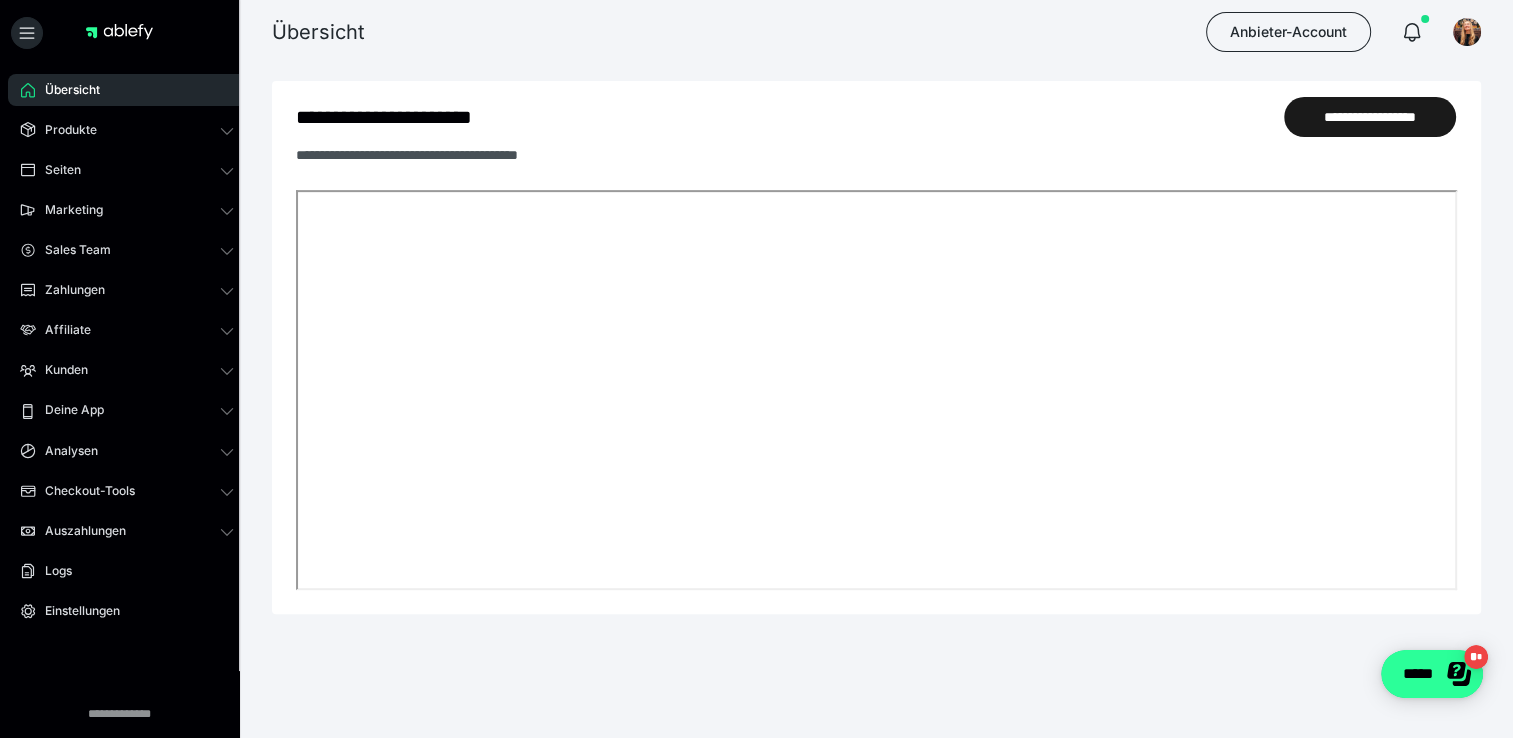 click on "*****" 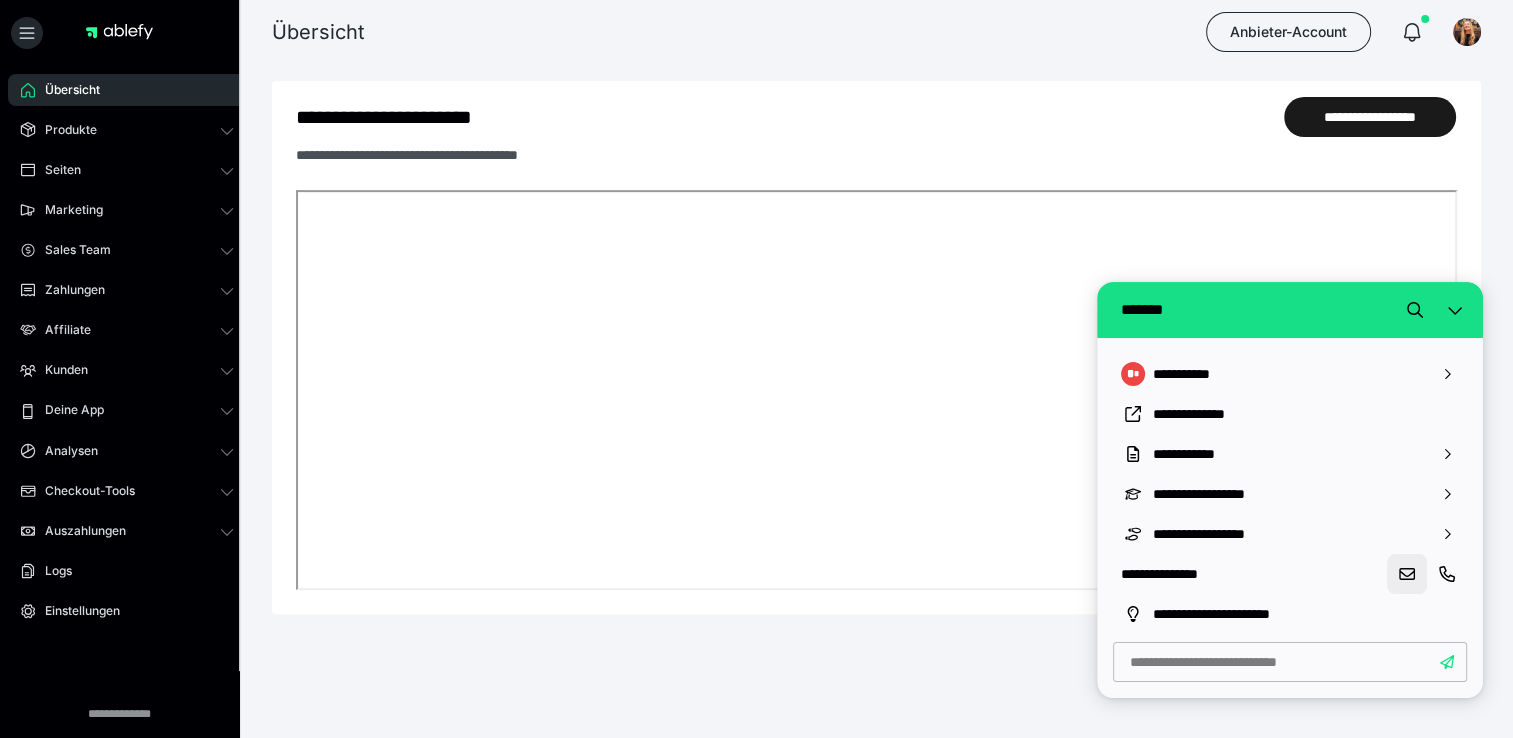 click 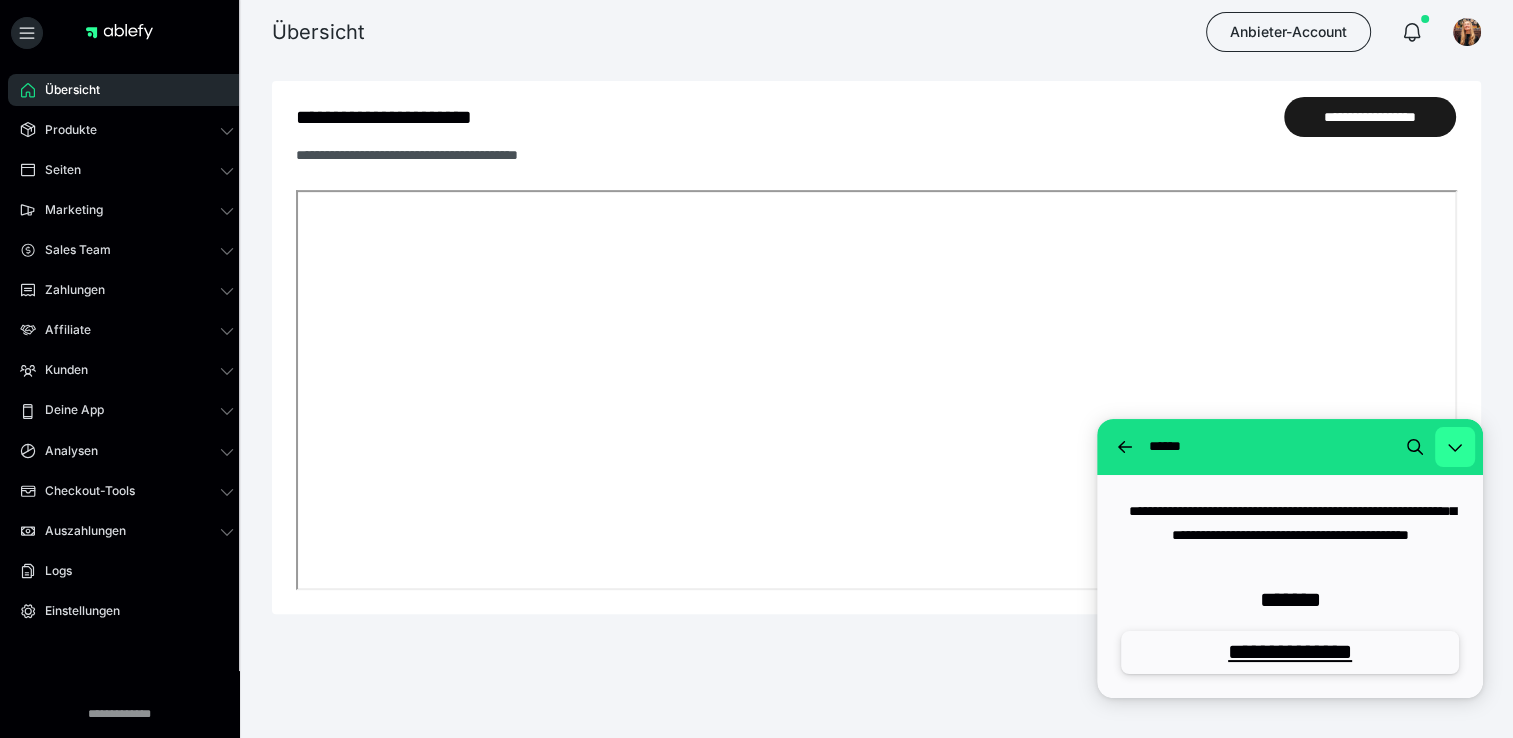 click 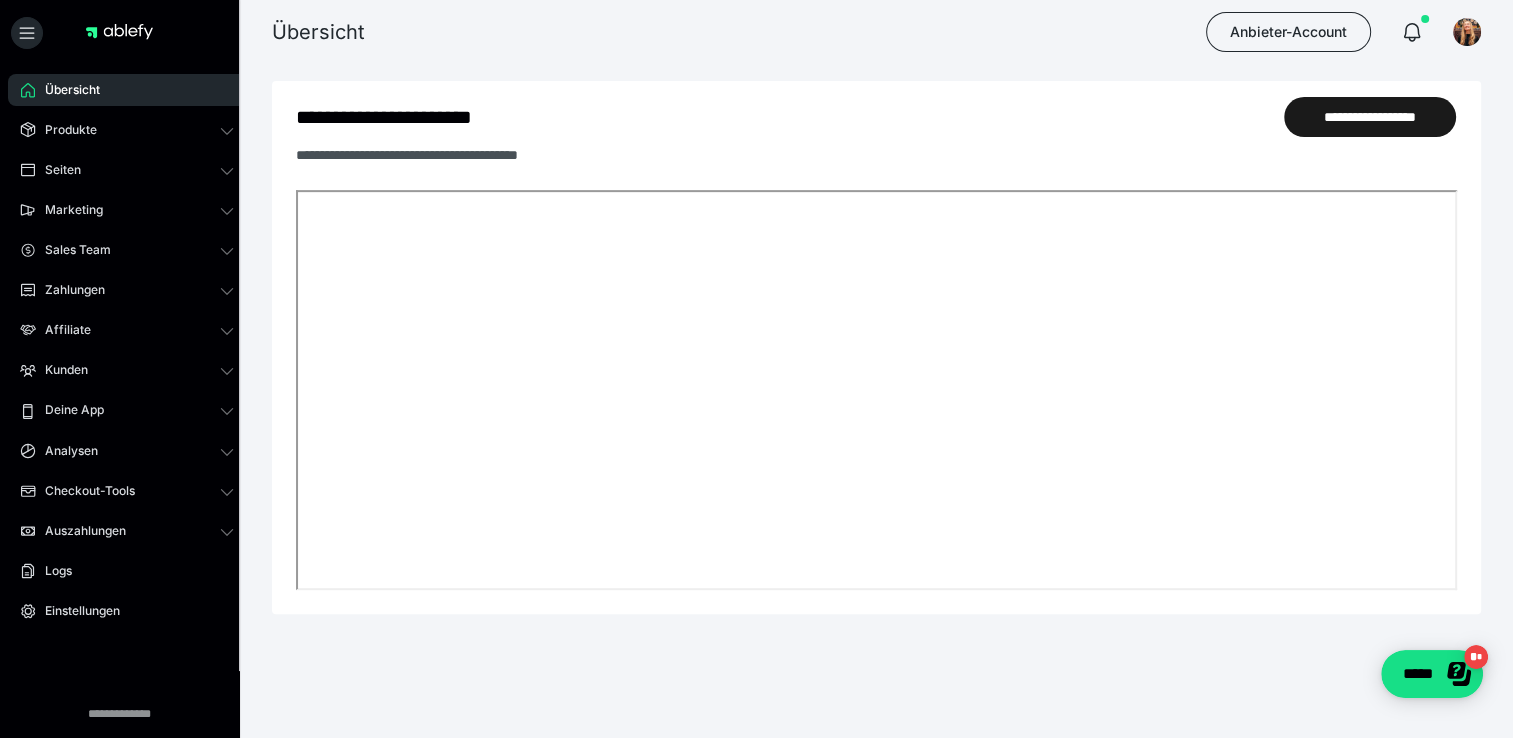 scroll, scrollTop: 0, scrollLeft: 0, axis: both 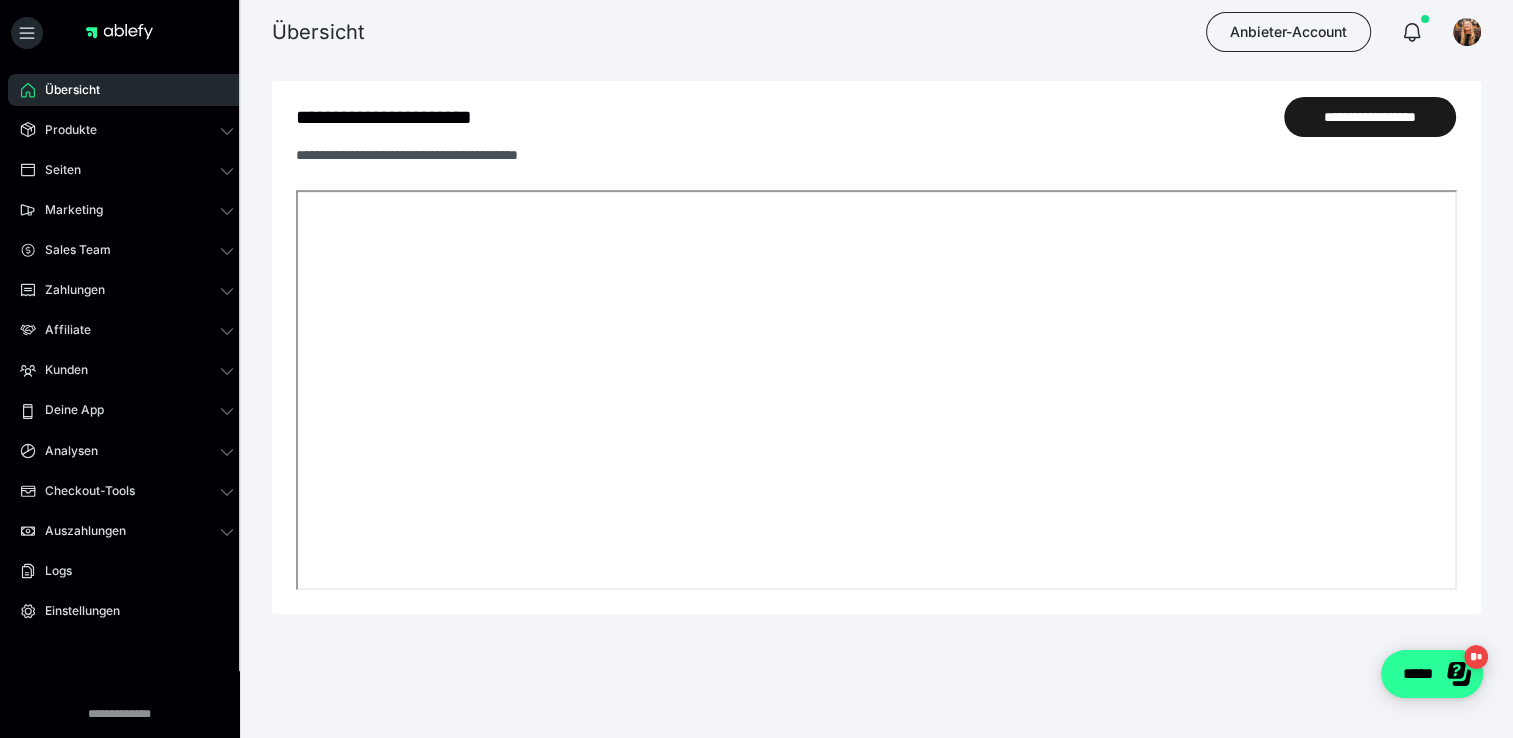 click on "*****" 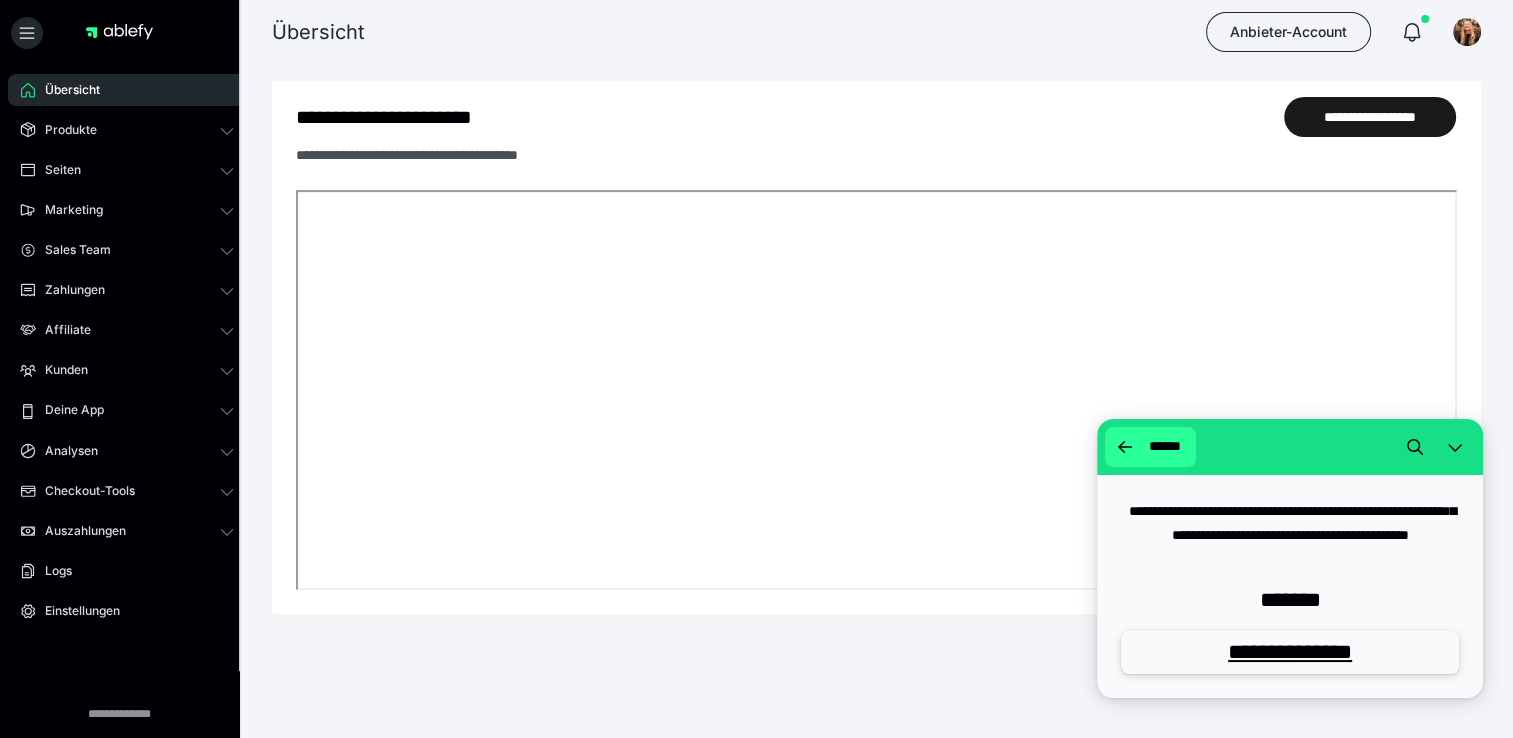 click 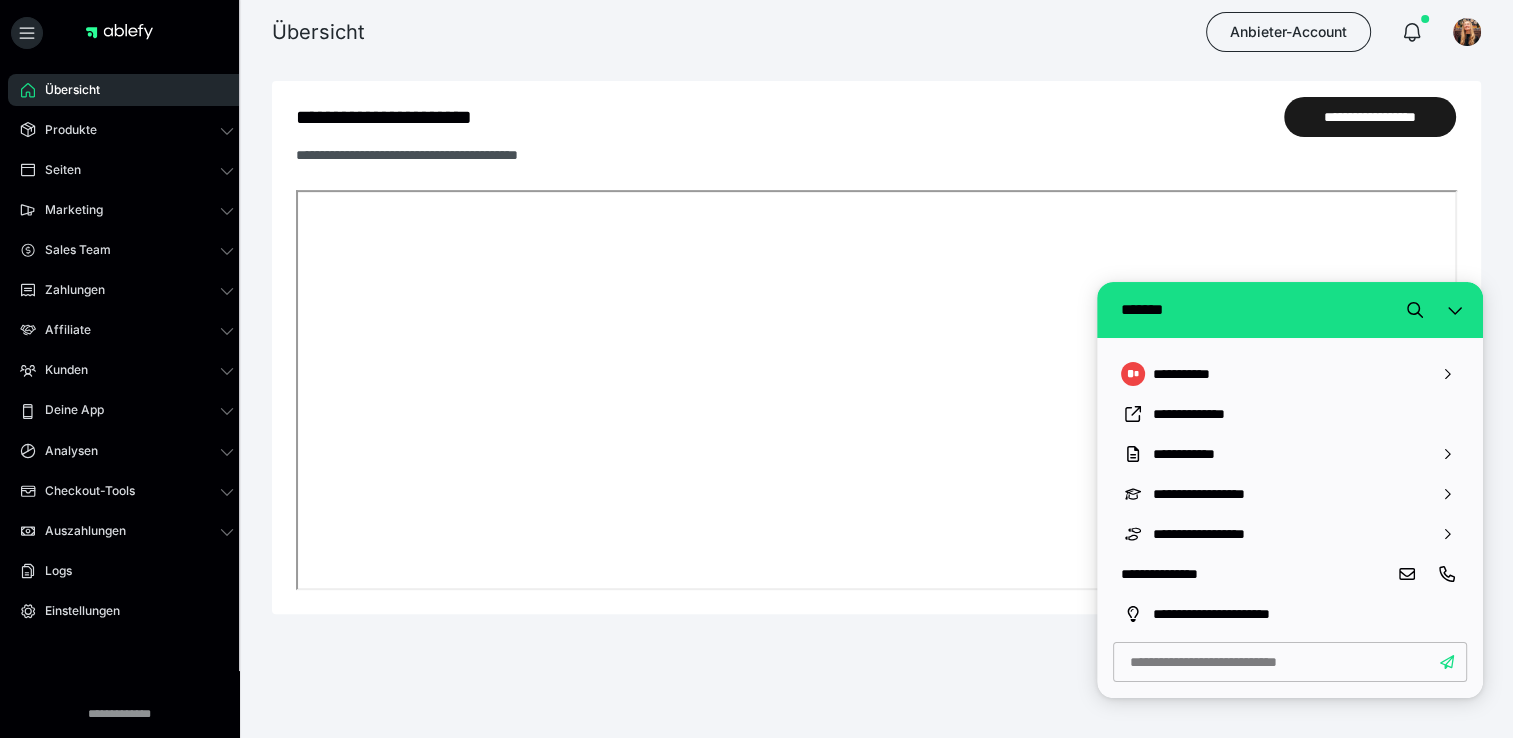 click on "*******" at bounding box center (1290, 310) 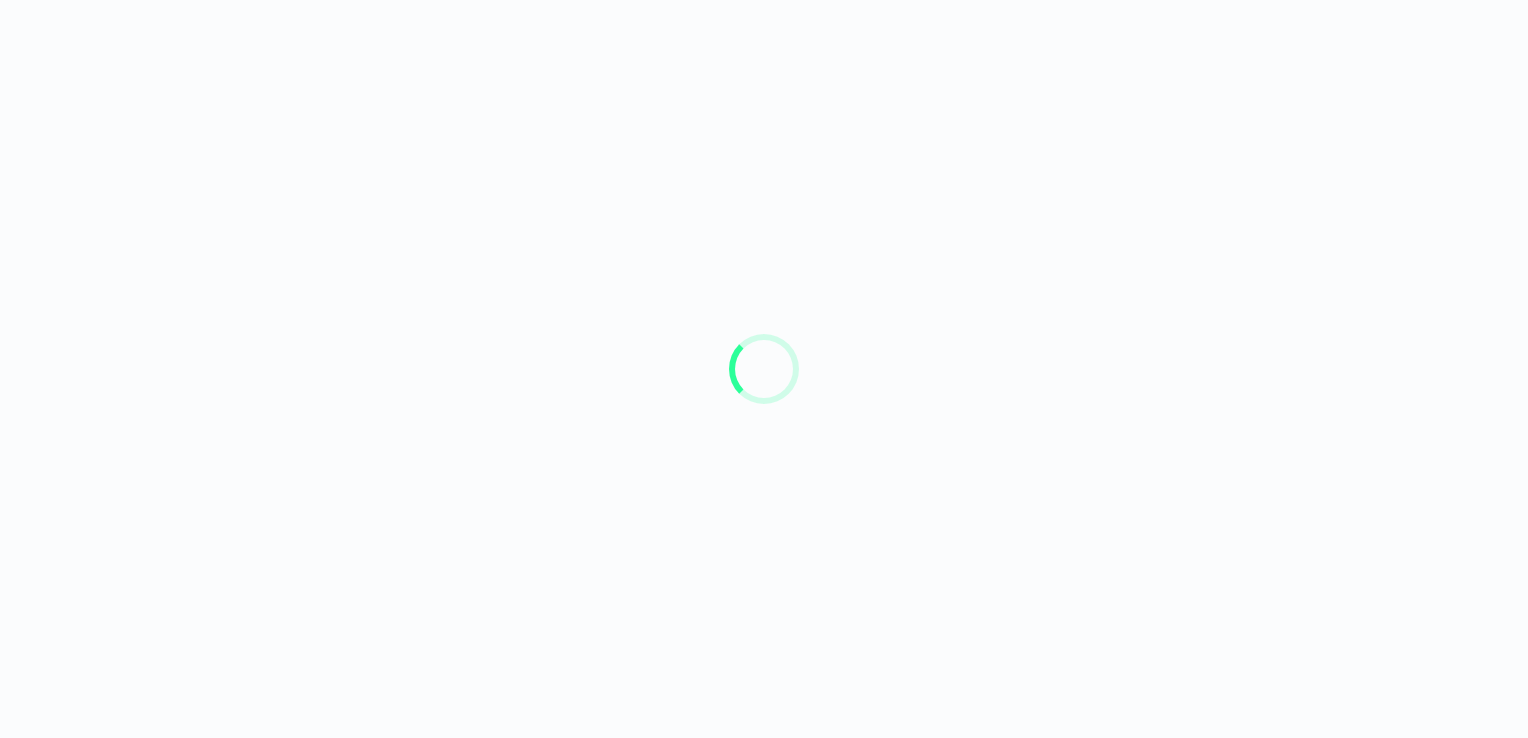 scroll, scrollTop: 0, scrollLeft: 0, axis: both 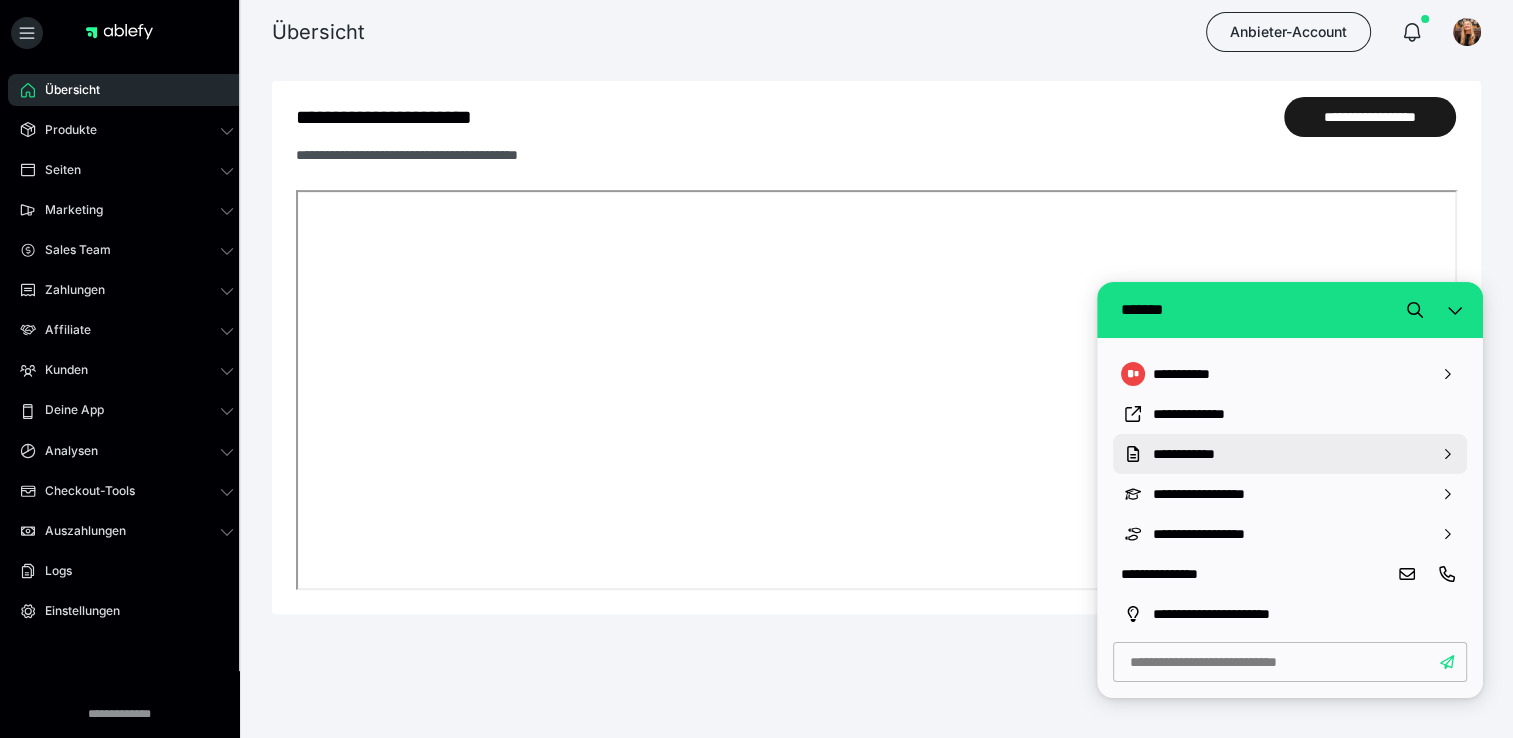 click on "**********" at bounding box center (1290, 454) 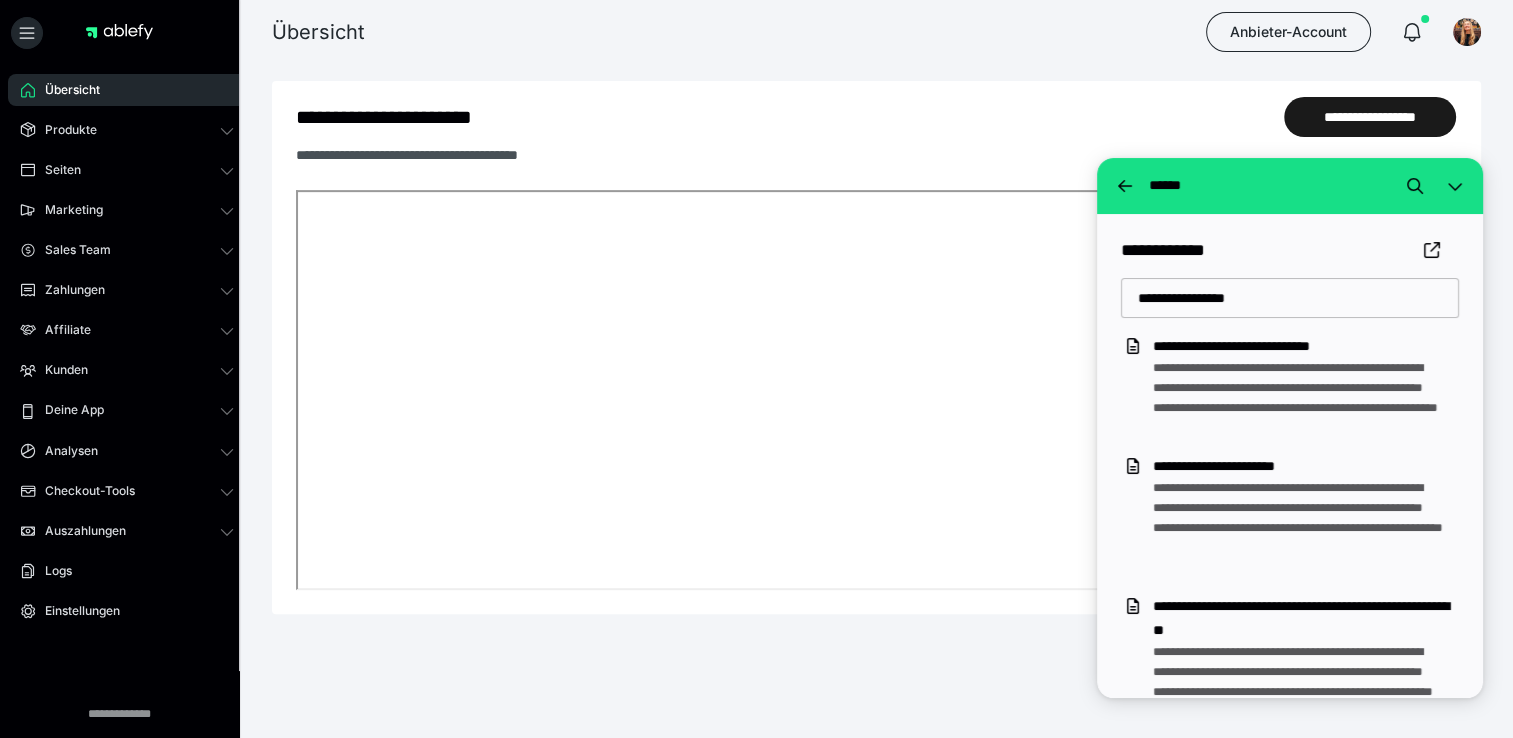 type on "**********" 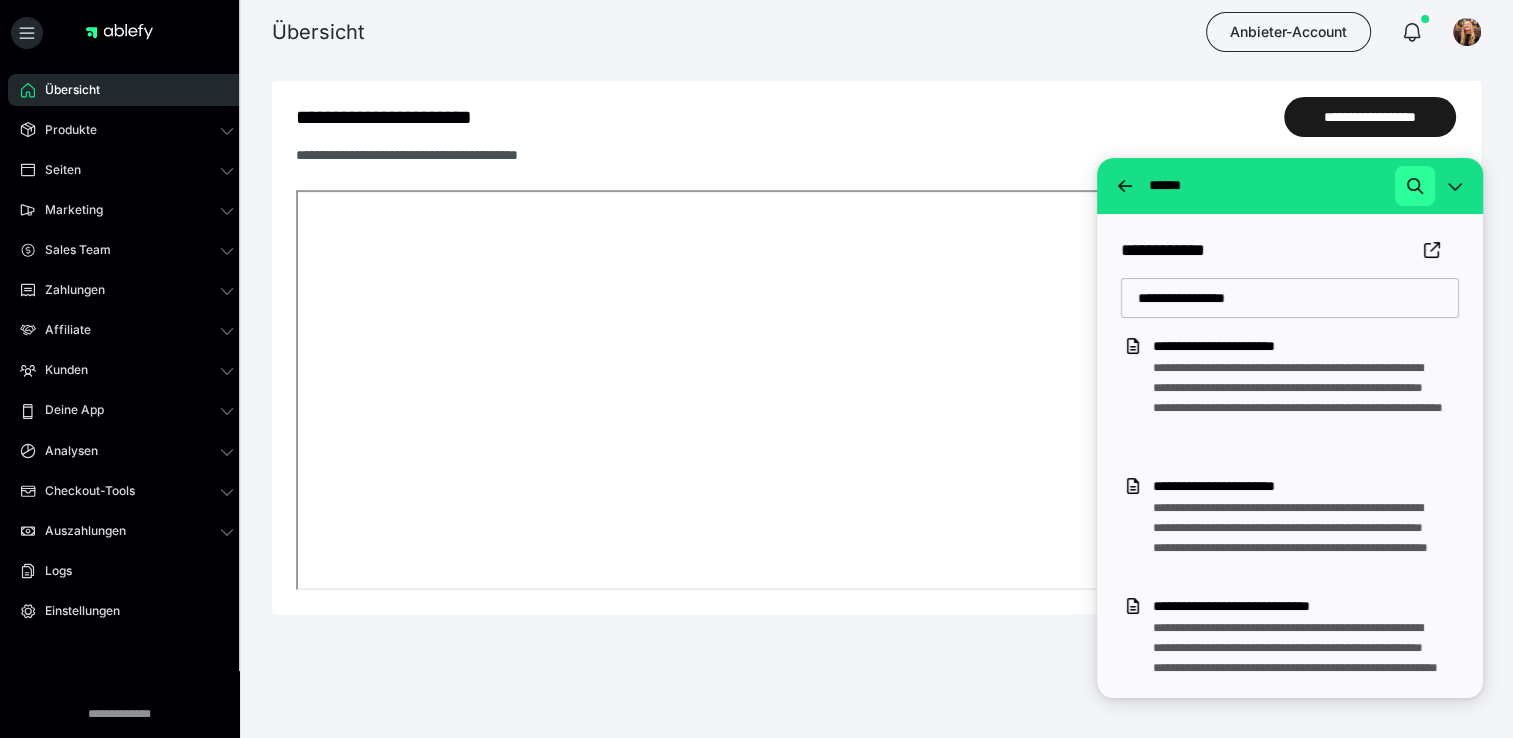 click 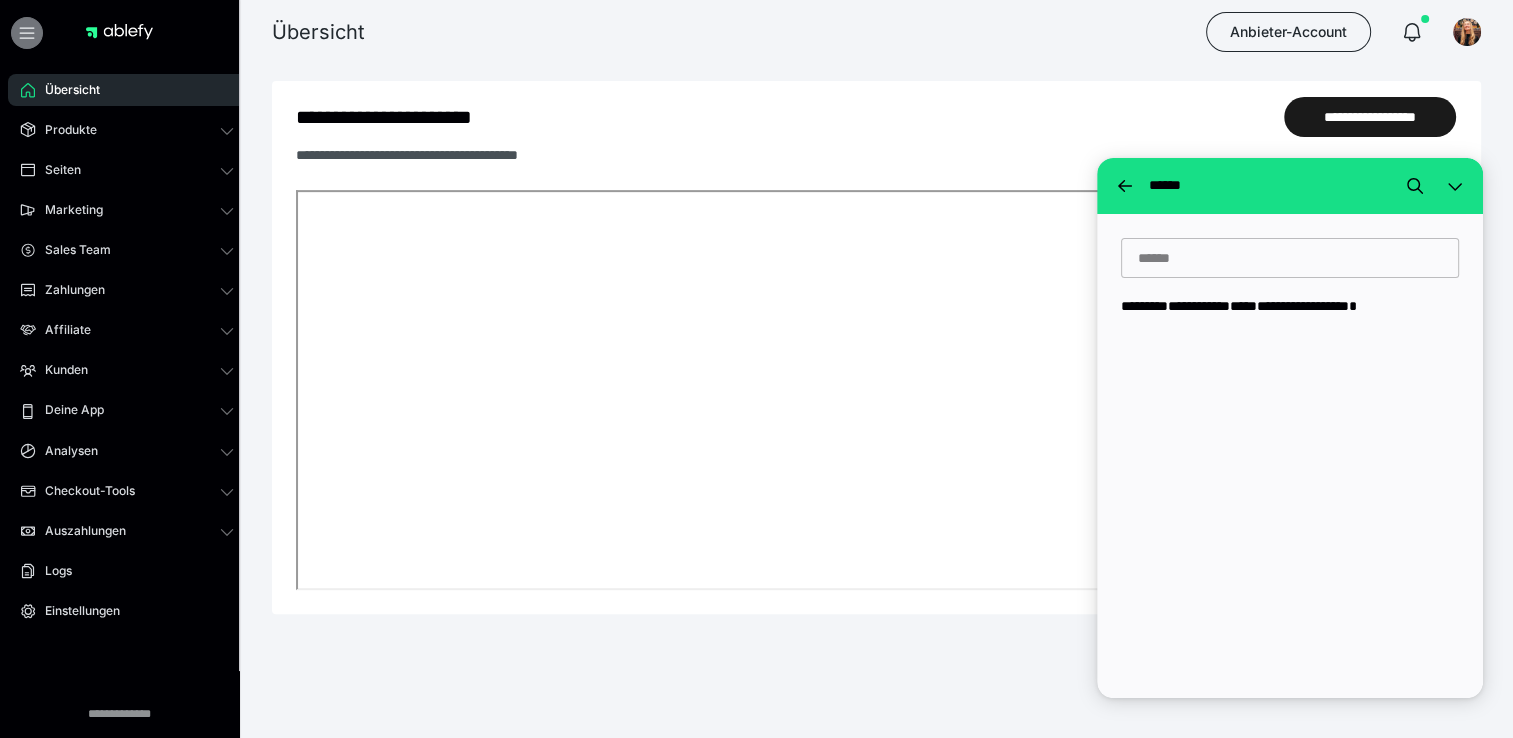 click 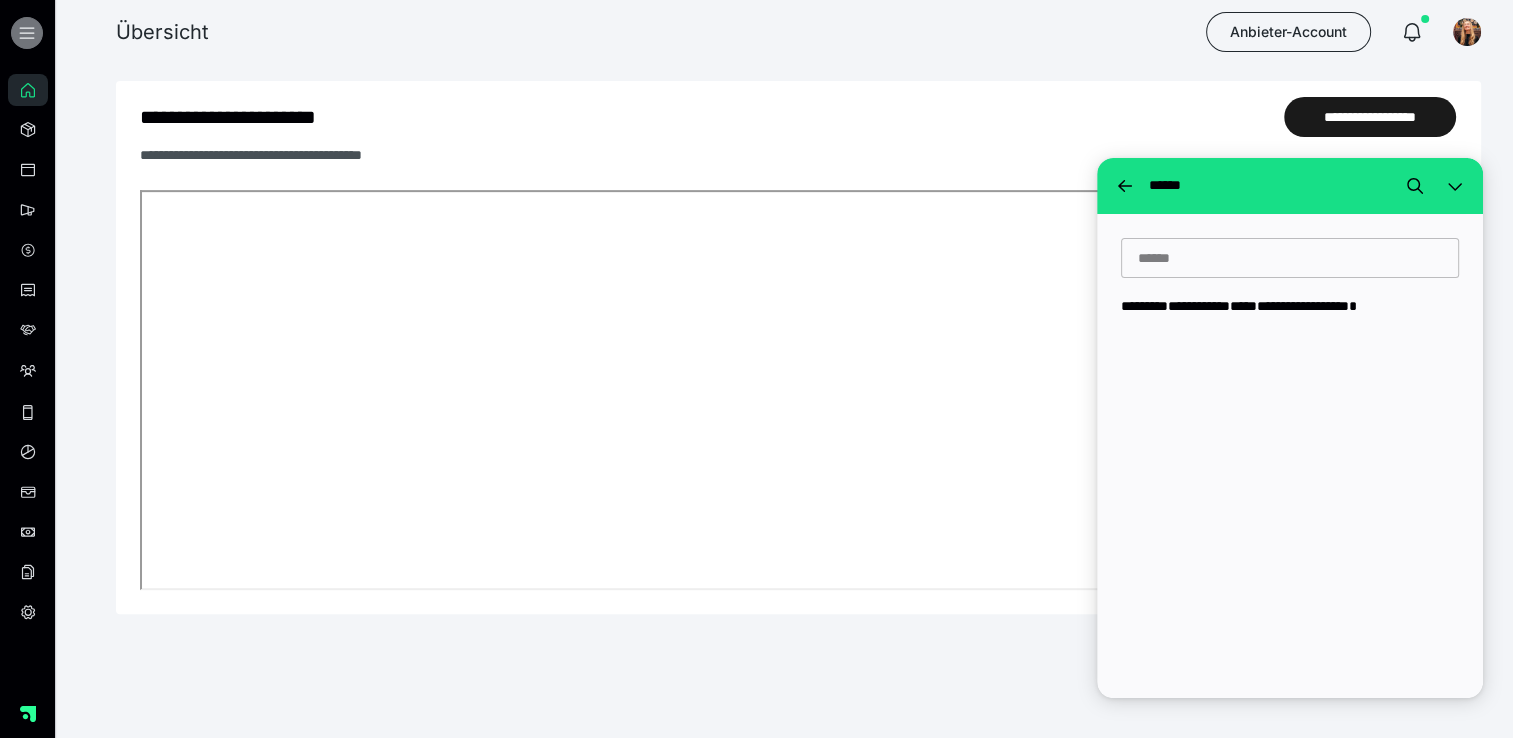 click 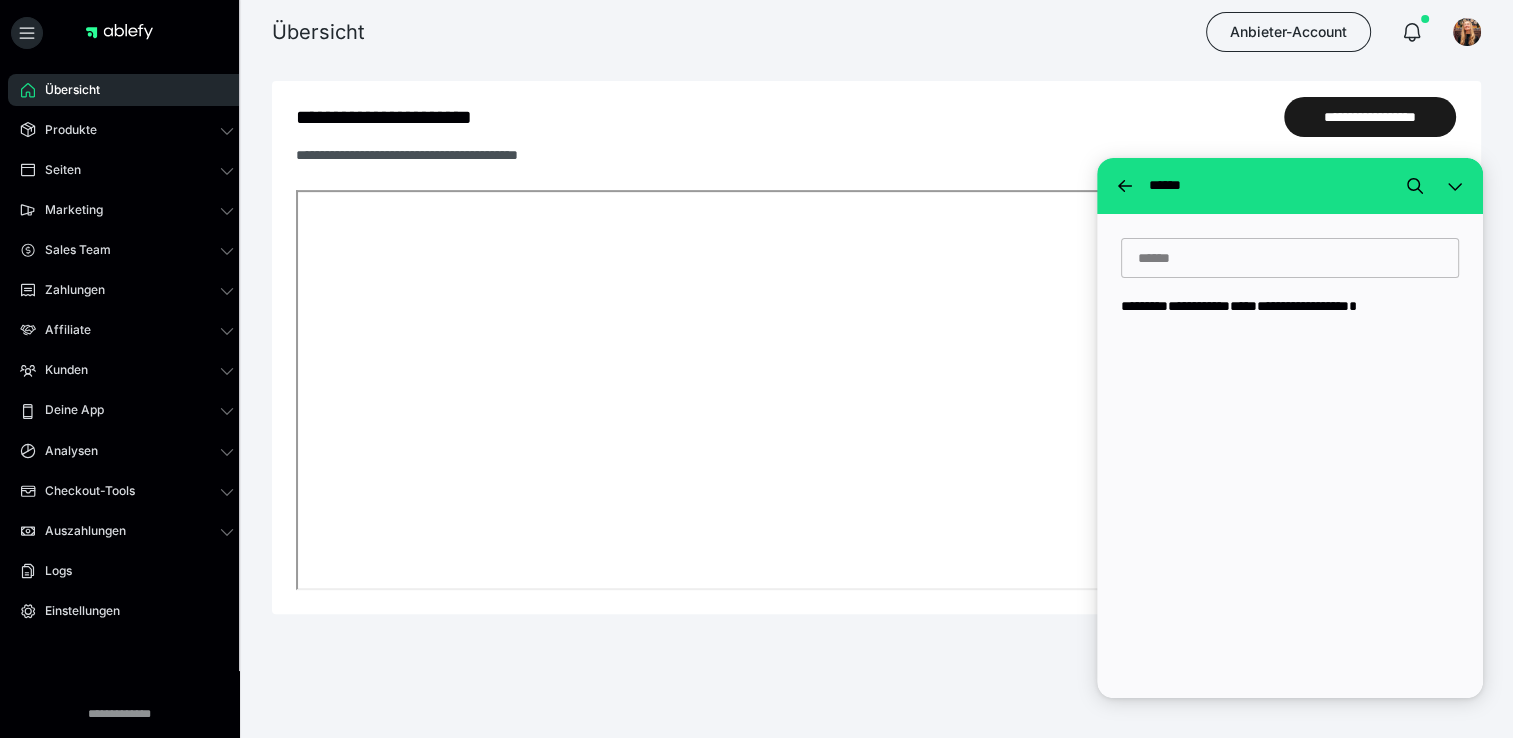click on "**********" at bounding box center (119, 704) 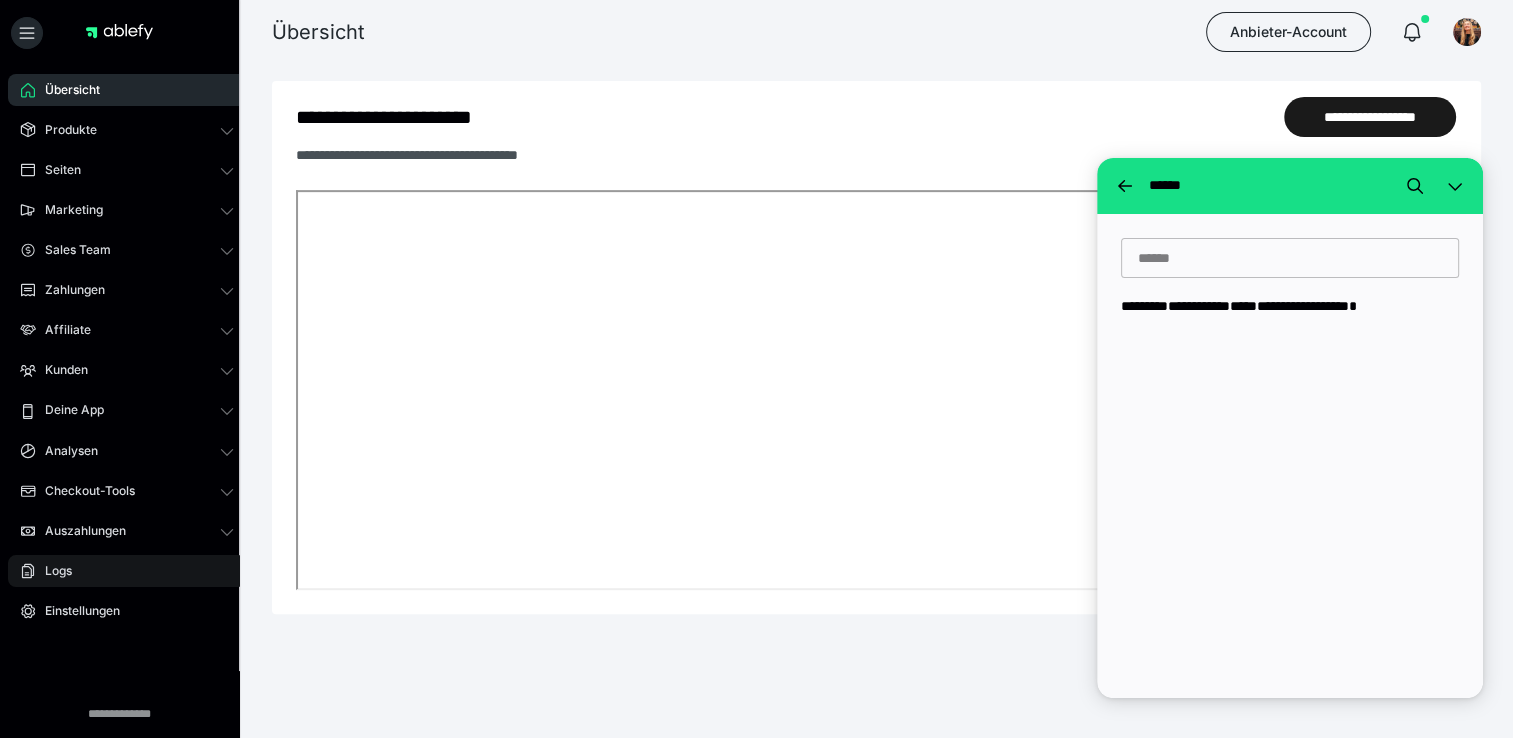 scroll, scrollTop: 2, scrollLeft: 0, axis: vertical 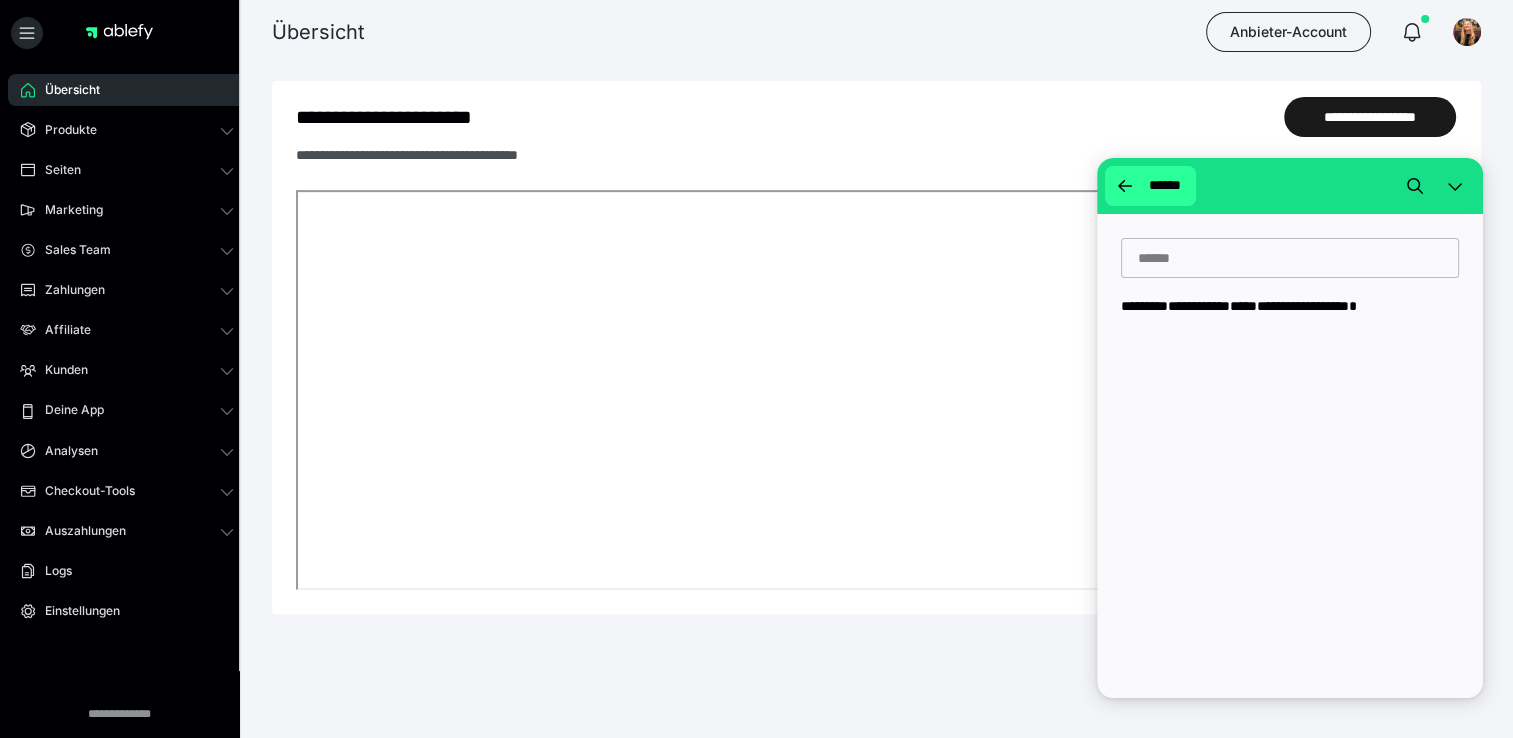 click 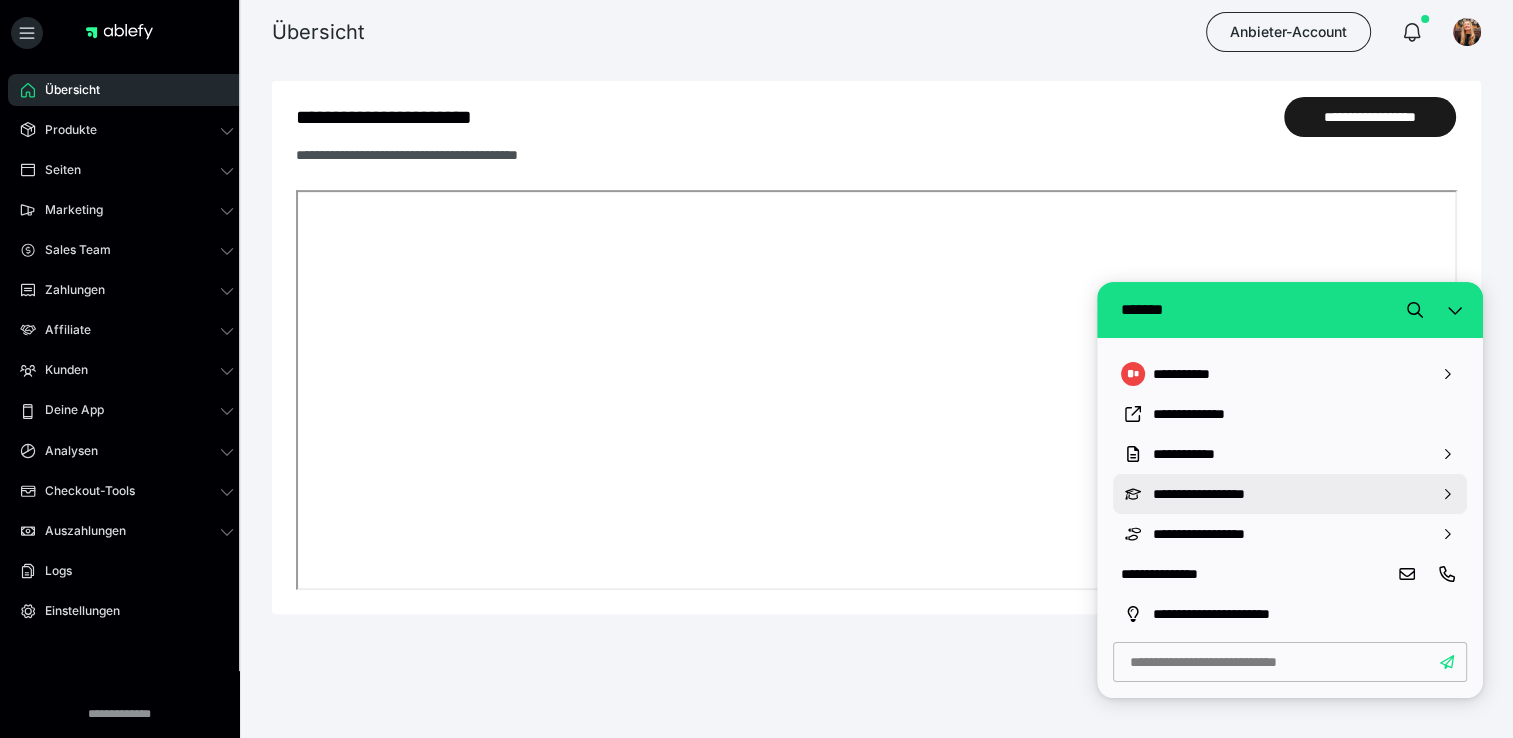 click on "**********" at bounding box center [1290, 494] 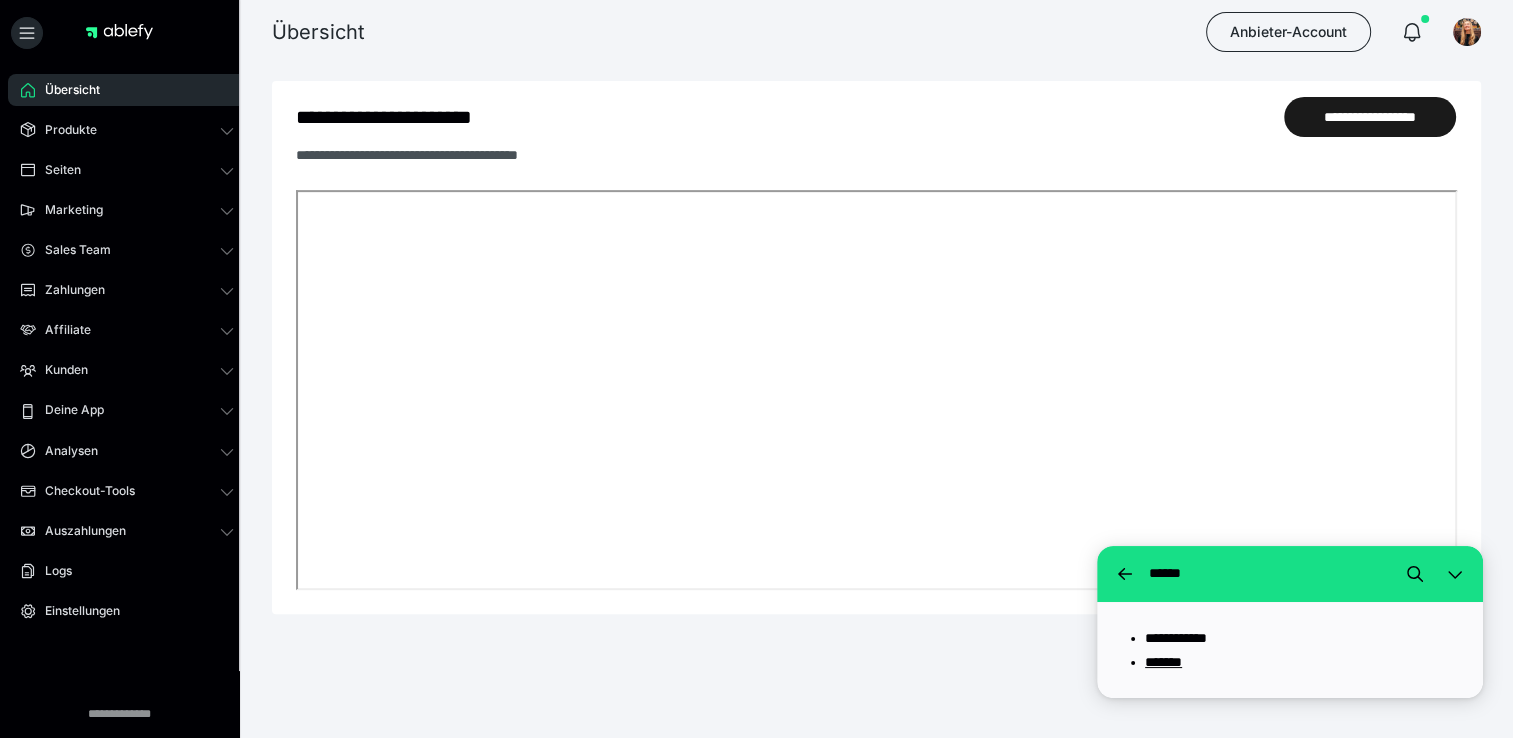 click on "**********" at bounding box center [1176, 638] 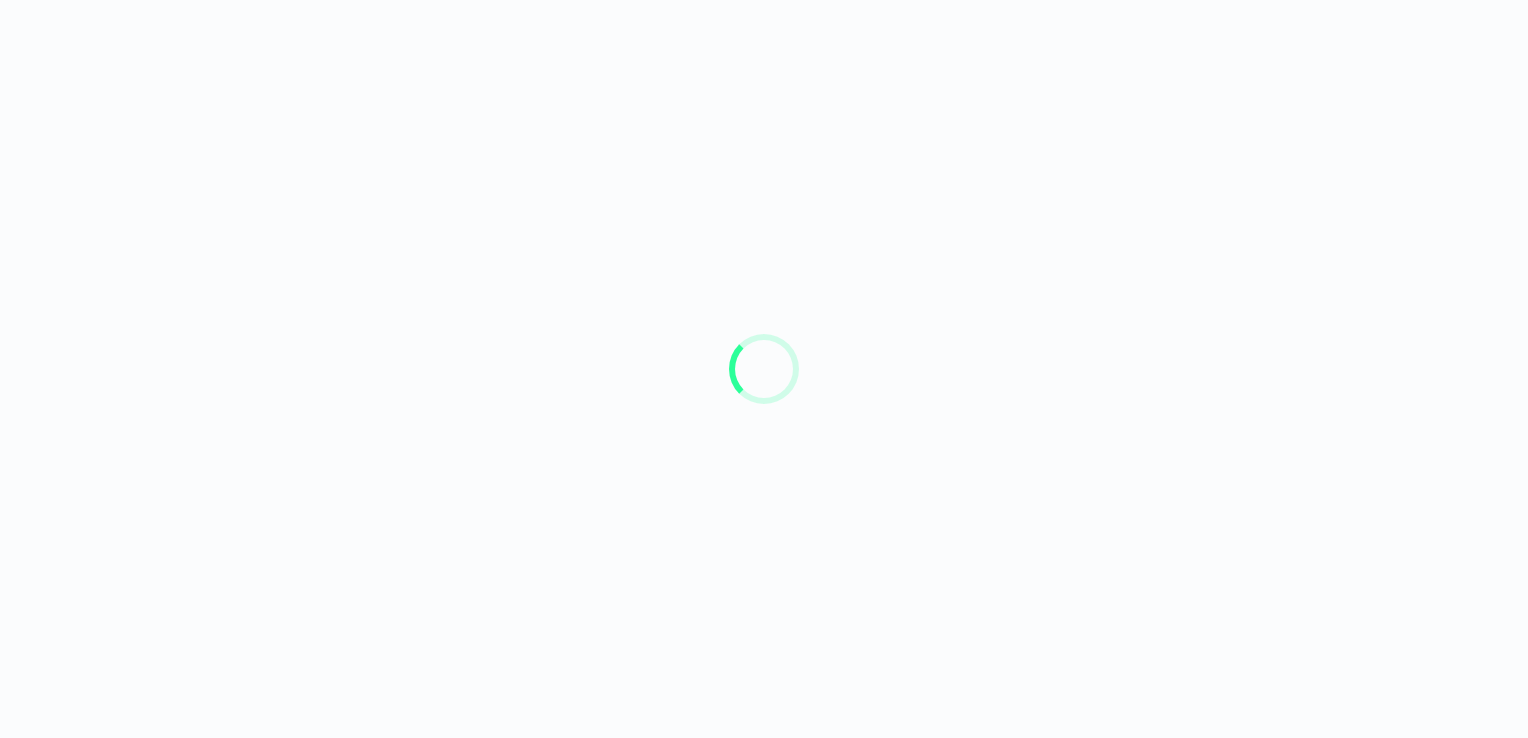 scroll, scrollTop: 0, scrollLeft: 0, axis: both 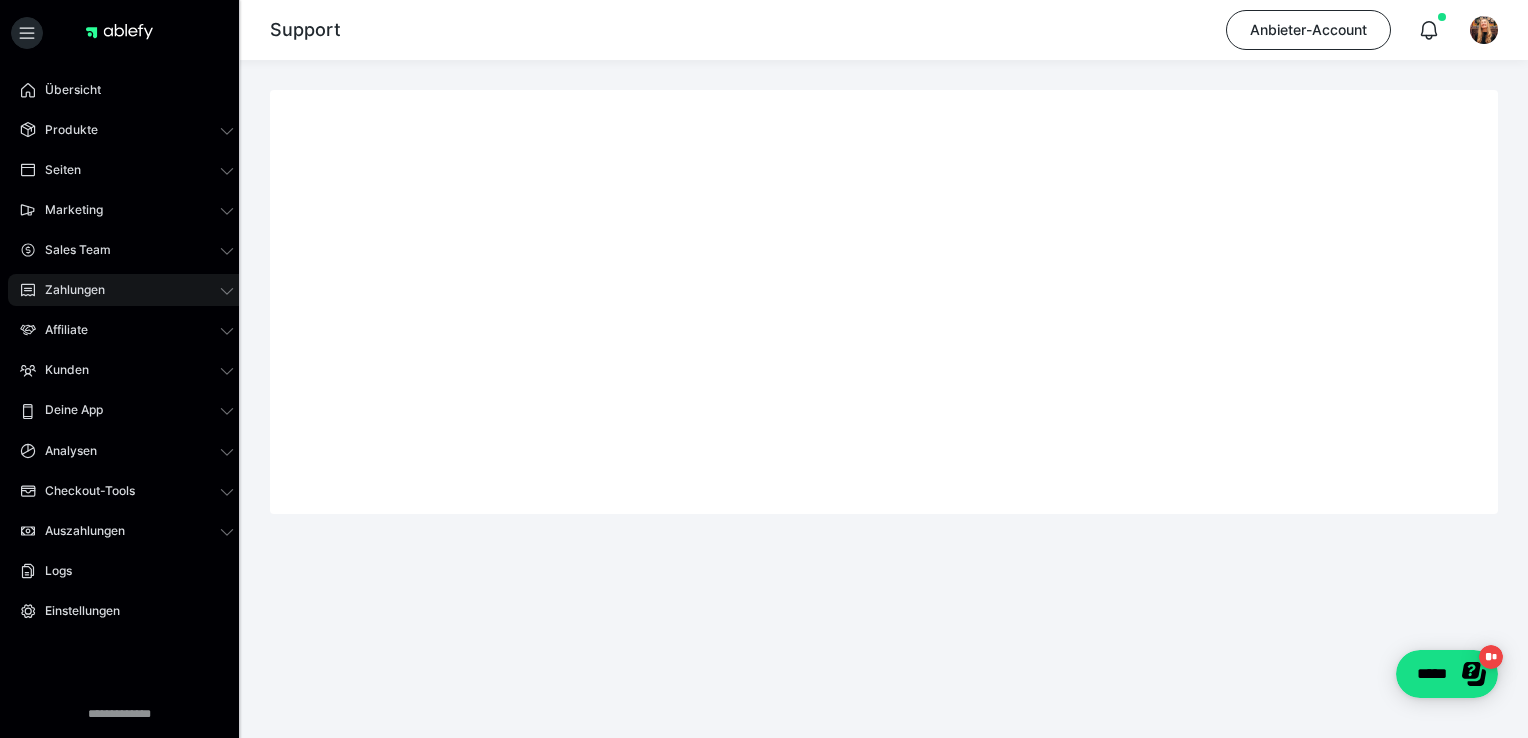 click on "Zahlungen" at bounding box center (68, 290) 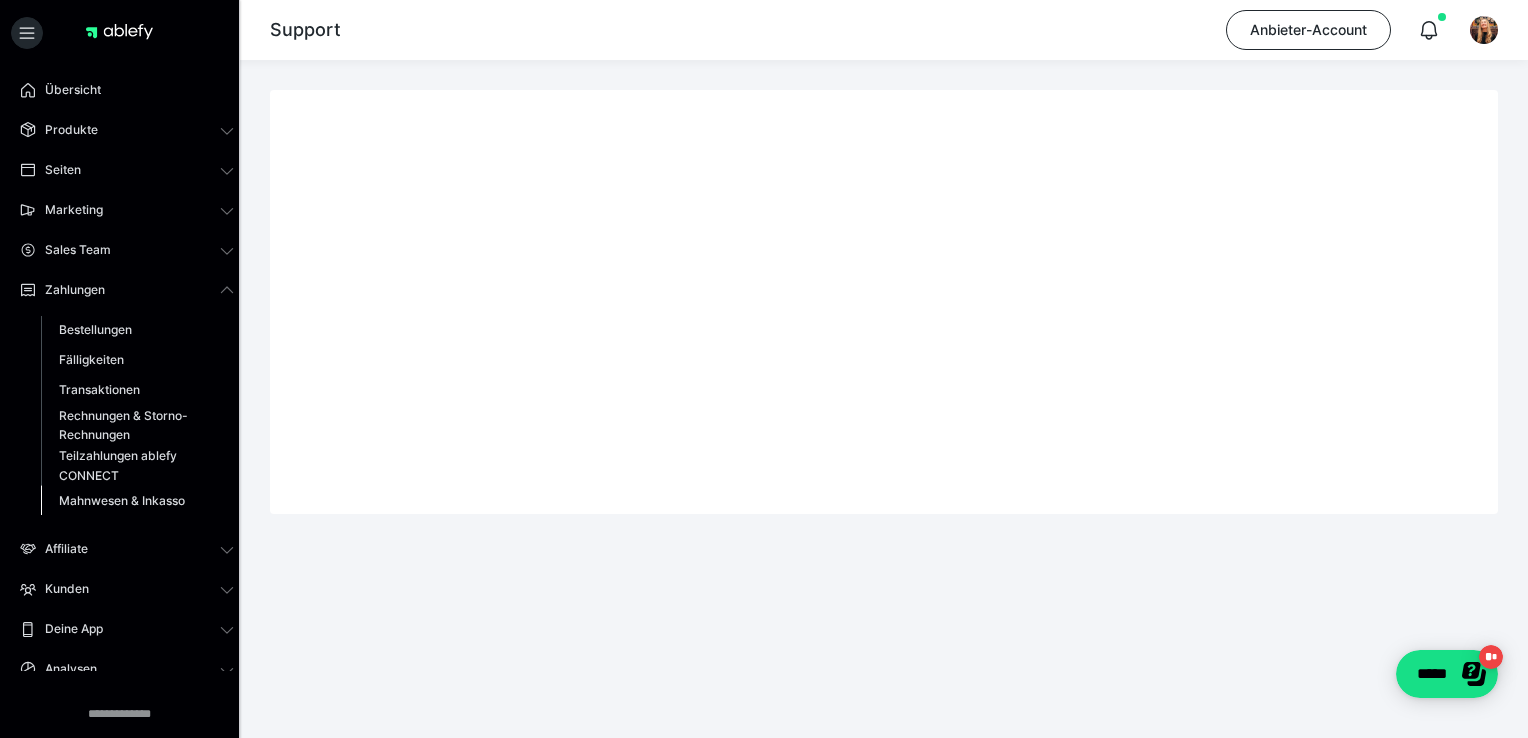 click on "Mahnwesen & Inkasso" at bounding box center (122, 500) 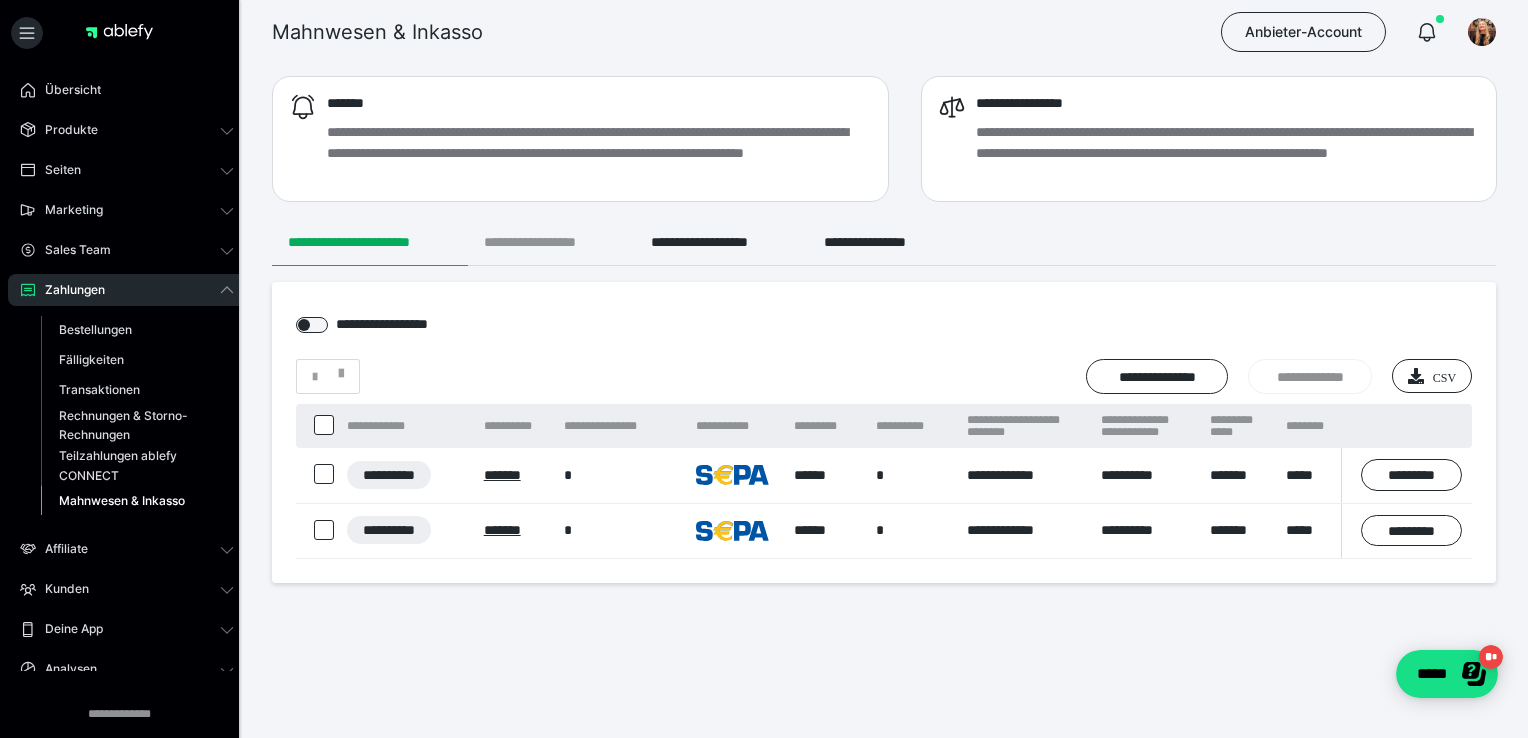 click on "**********" at bounding box center (551, 242) 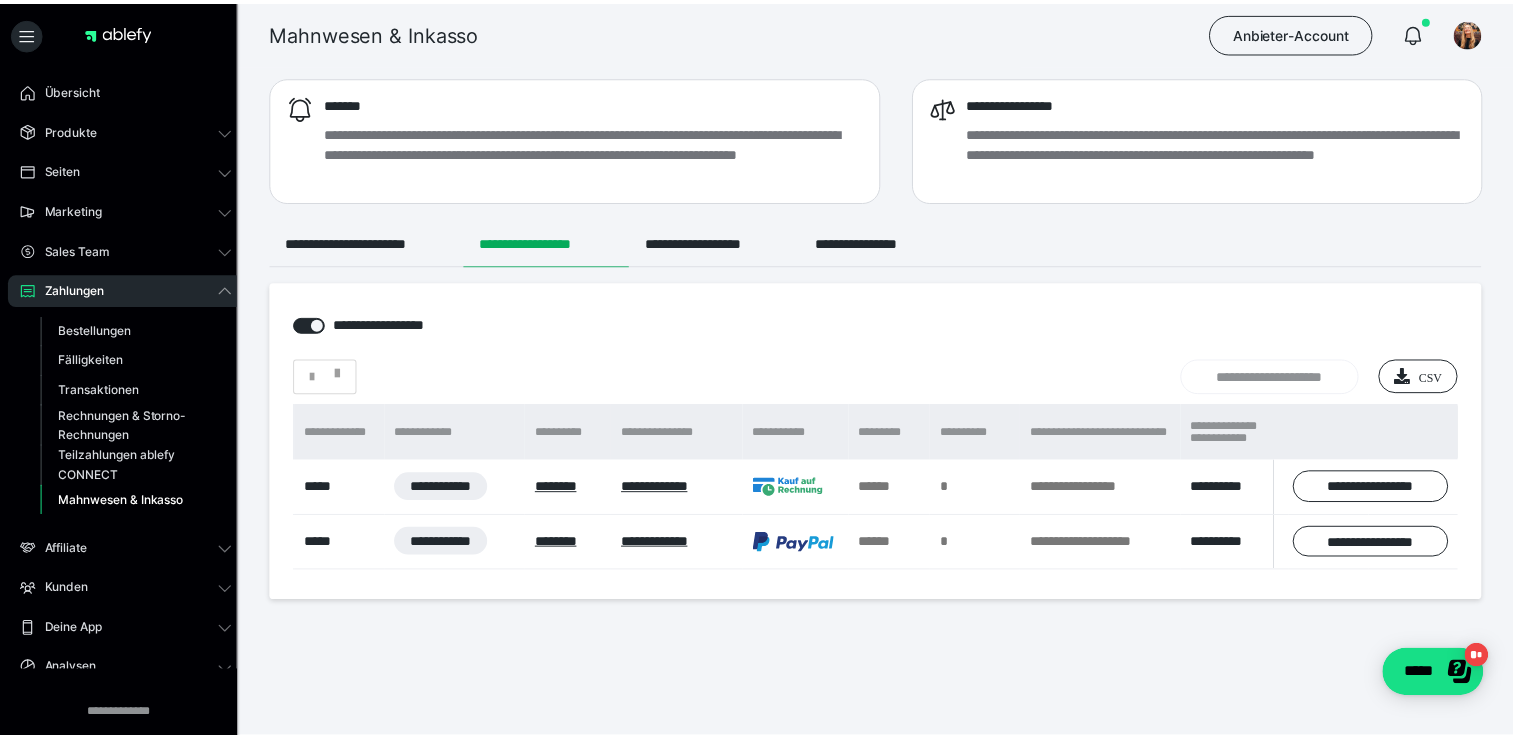 scroll, scrollTop: 0, scrollLeft: 0, axis: both 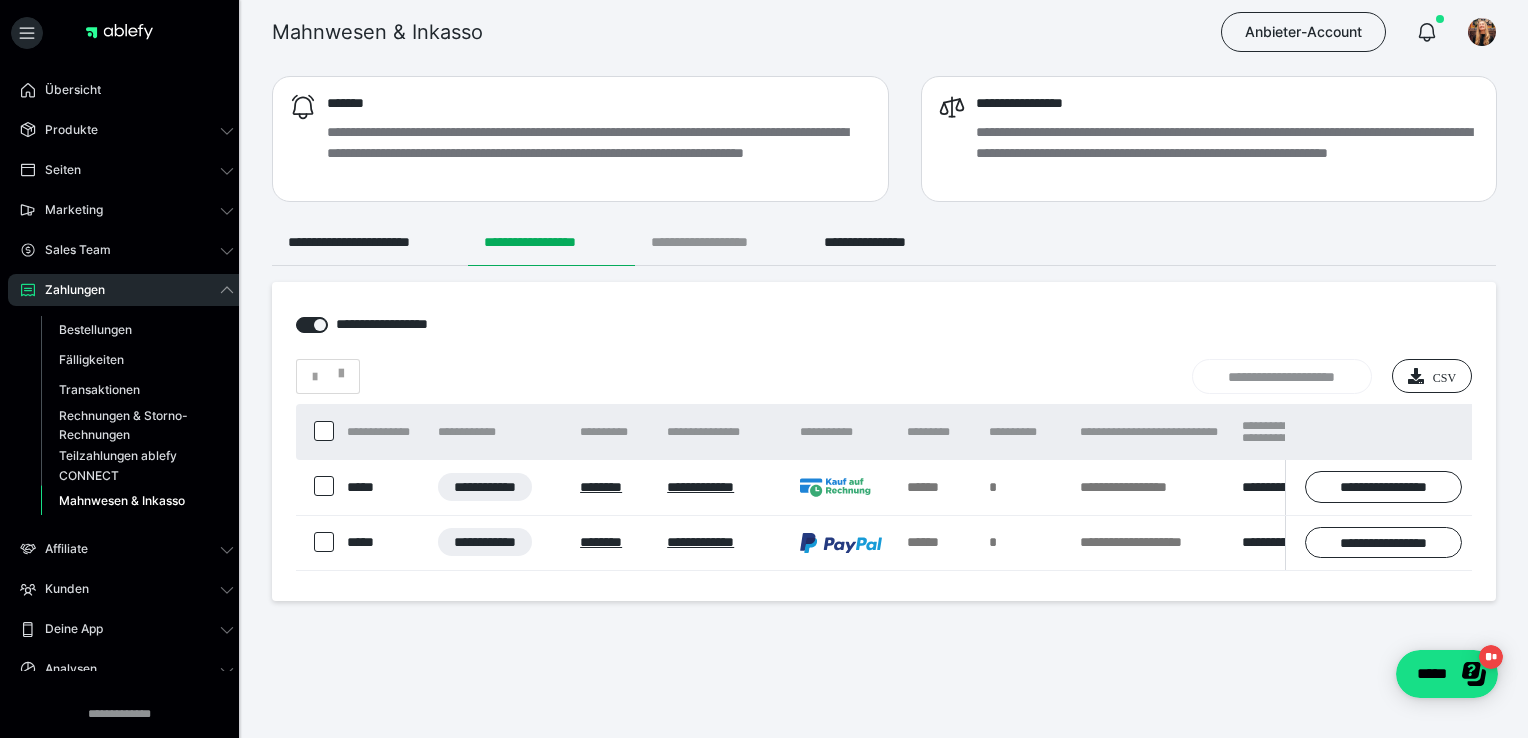 click on "**********" at bounding box center (721, 242) 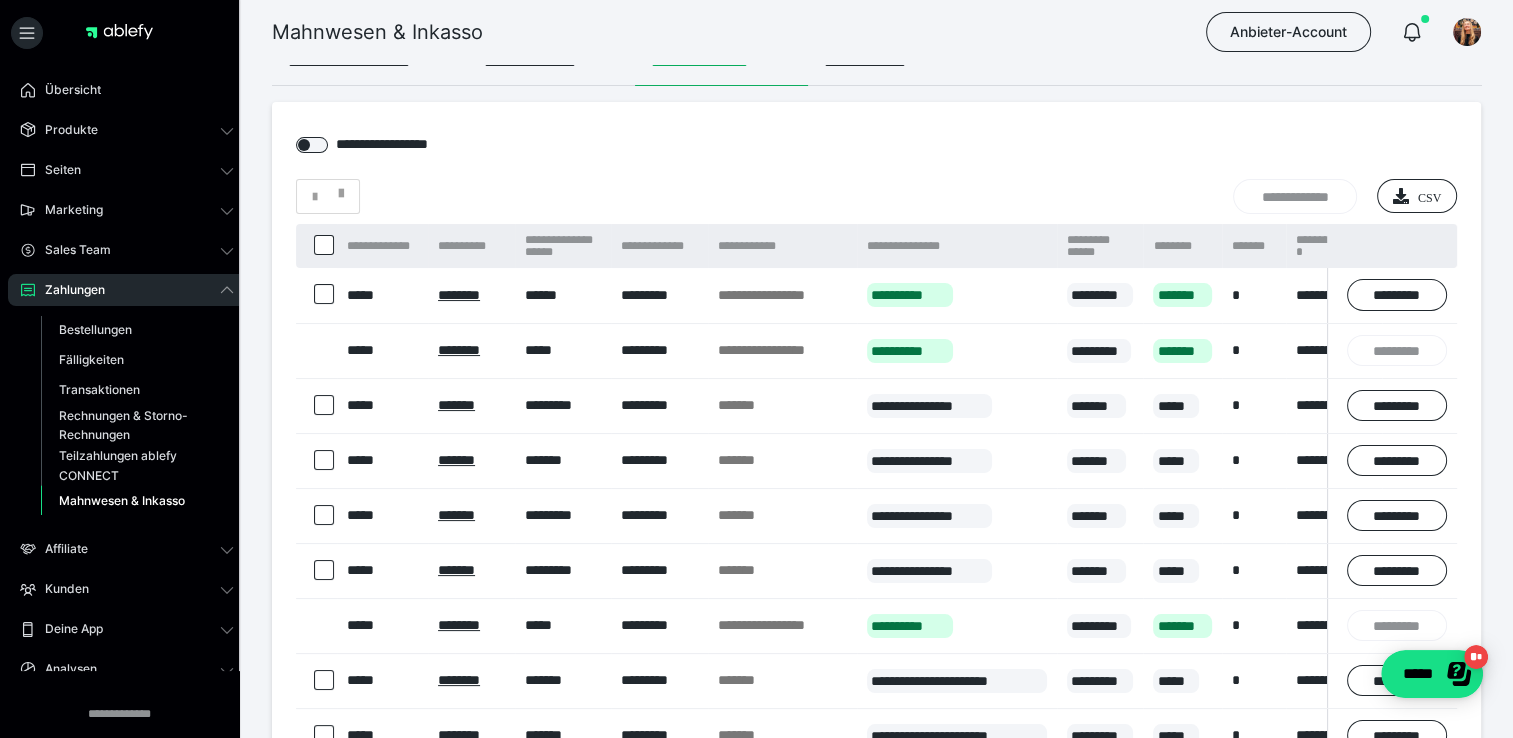 scroll, scrollTop: 181, scrollLeft: 0, axis: vertical 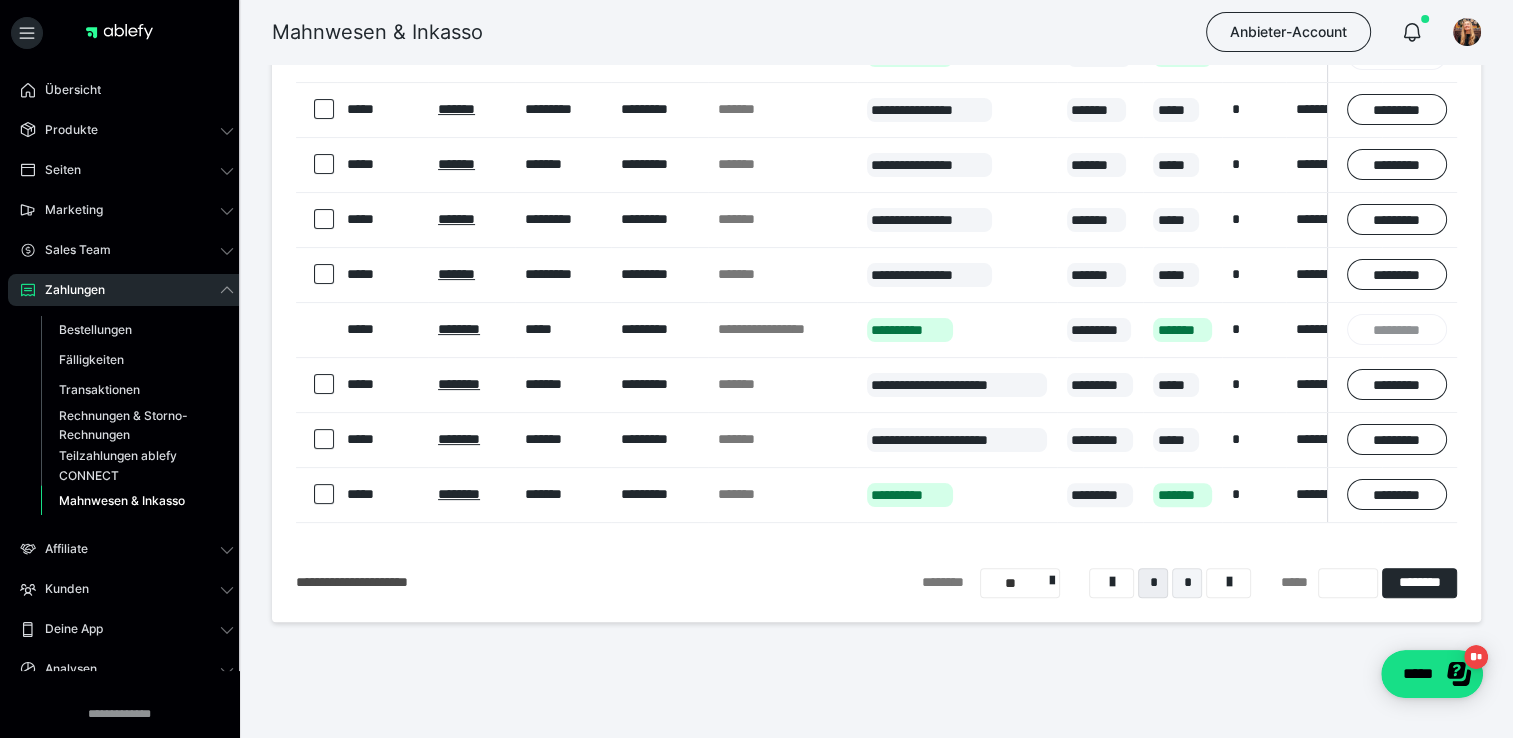 click on "*" at bounding box center (1187, 583) 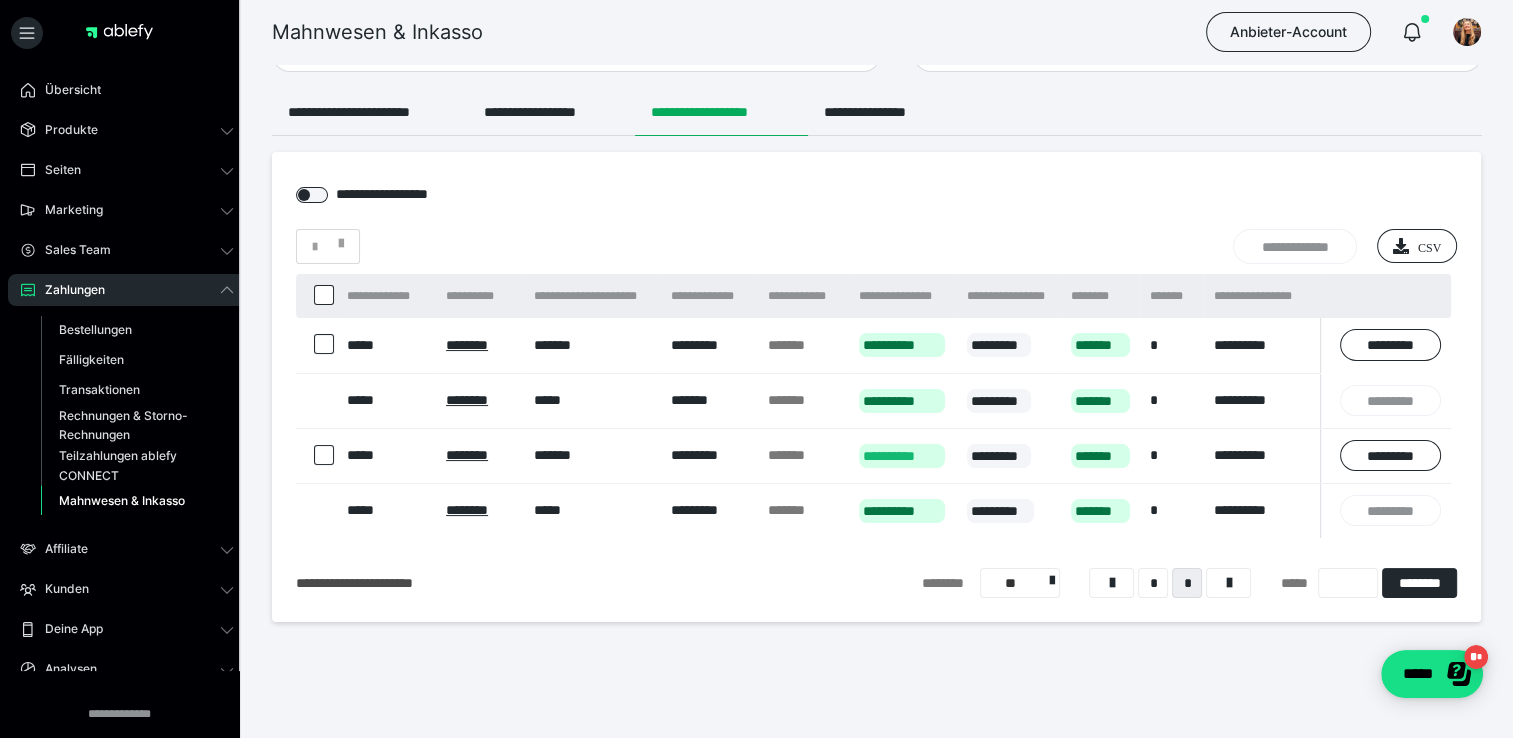 scroll, scrollTop: 145, scrollLeft: 0, axis: vertical 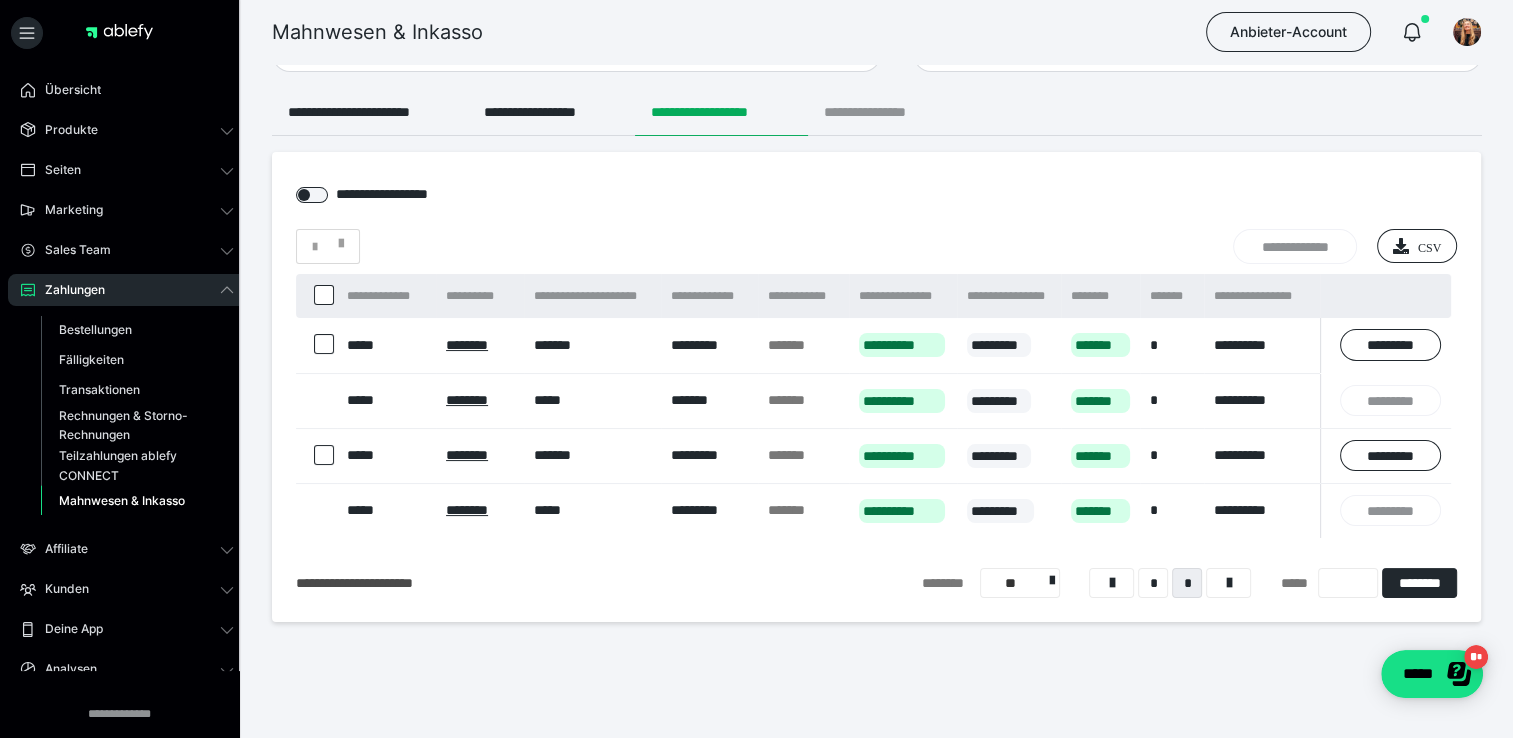 click on "**********" at bounding box center [881, 112] 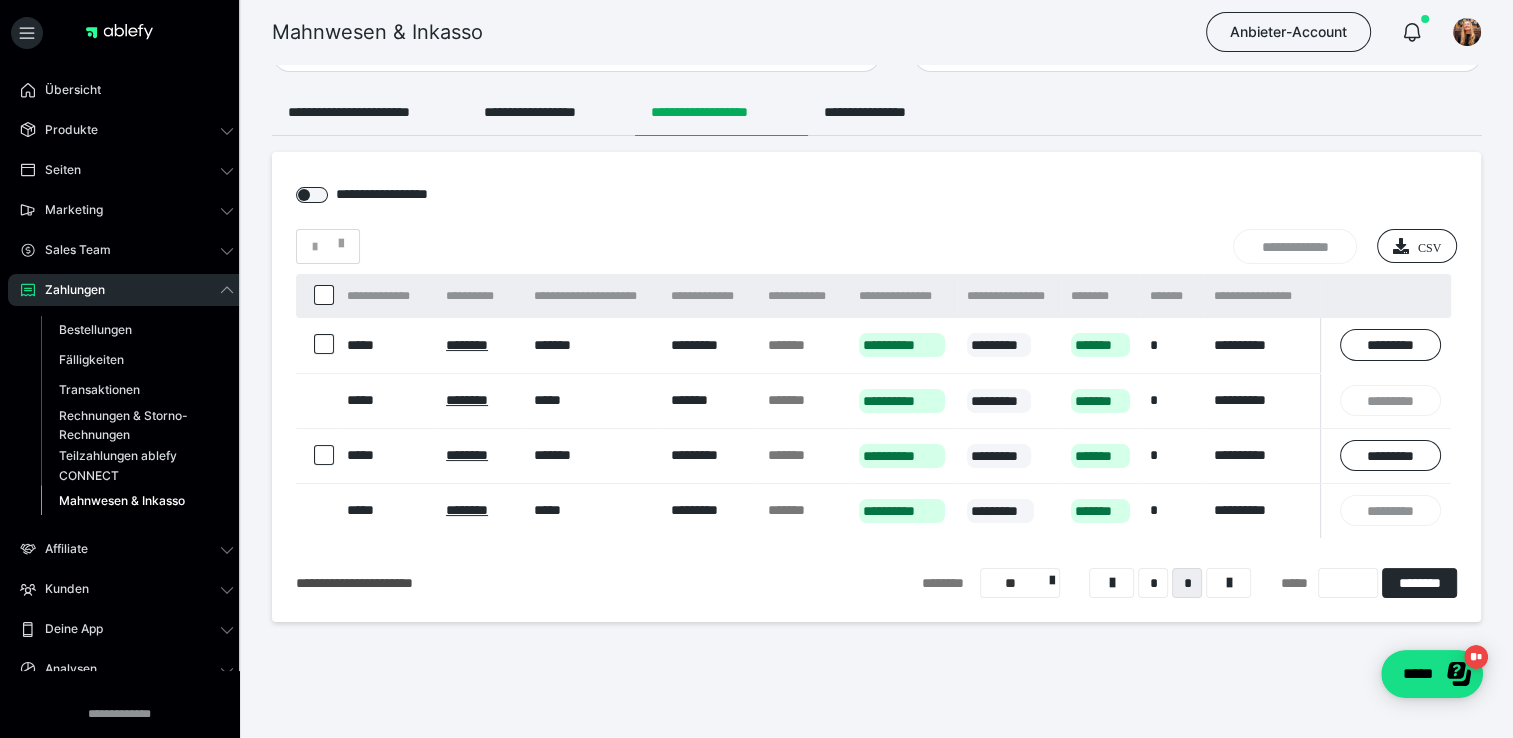 scroll, scrollTop: 0, scrollLeft: 0, axis: both 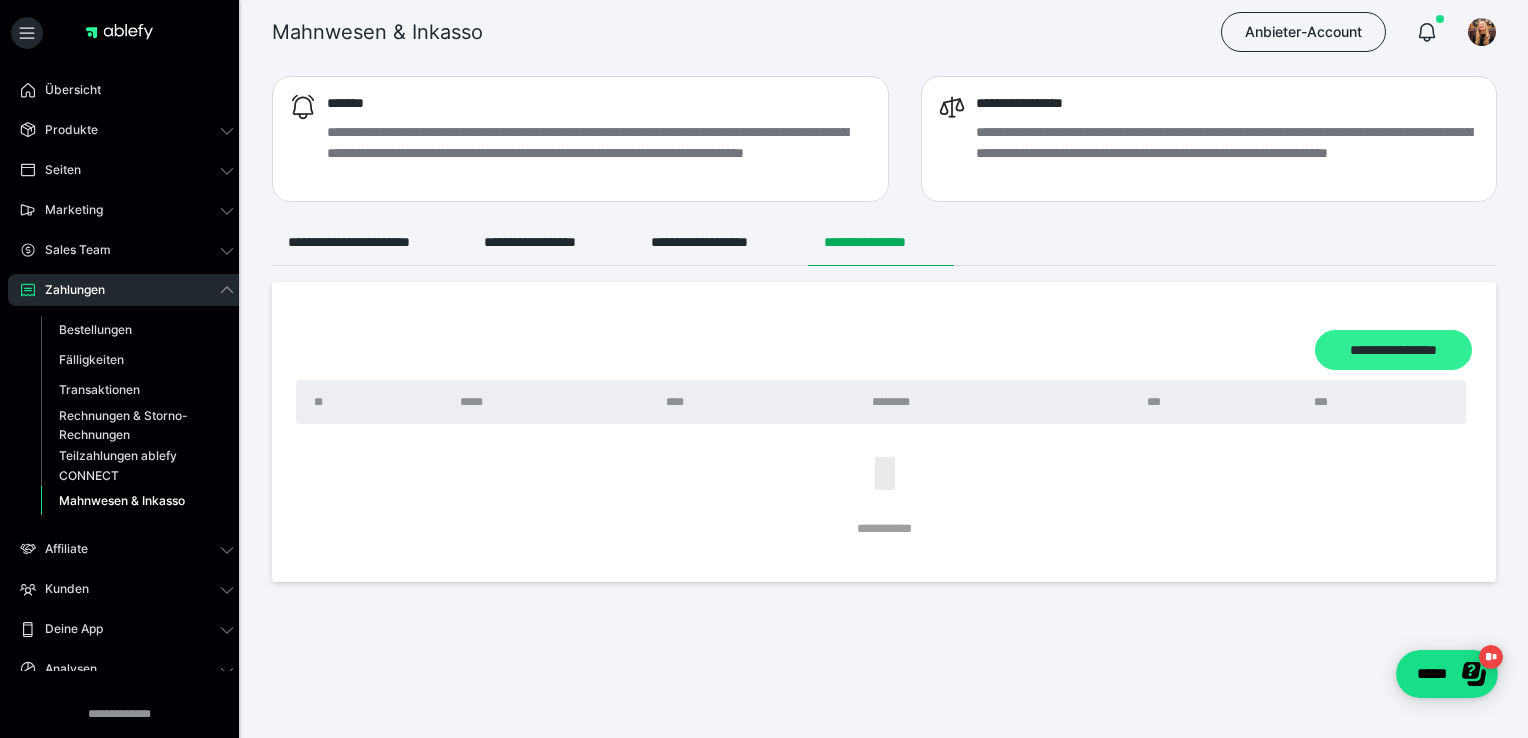 click on "**********" at bounding box center [1393, 350] 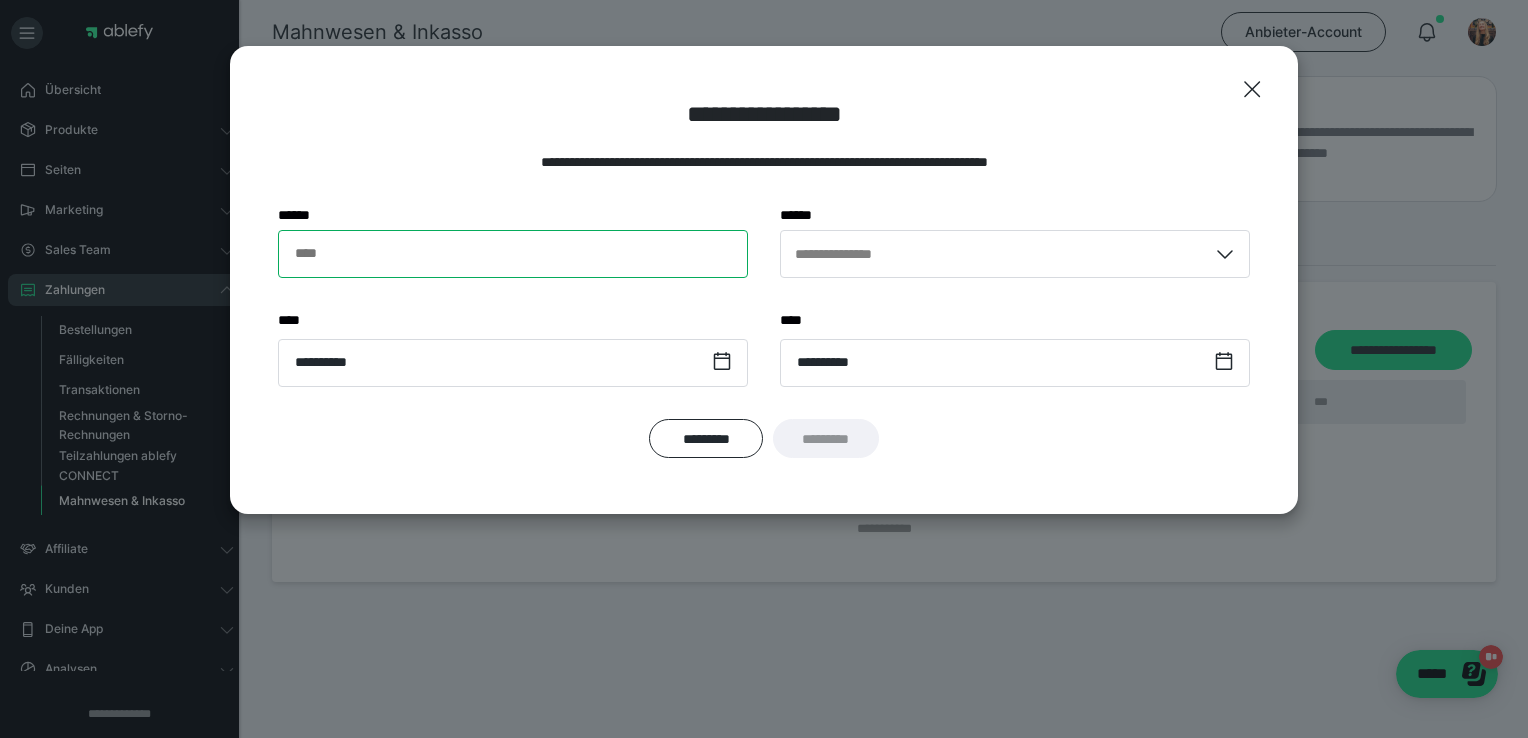 click on "***** *" at bounding box center [513, 254] 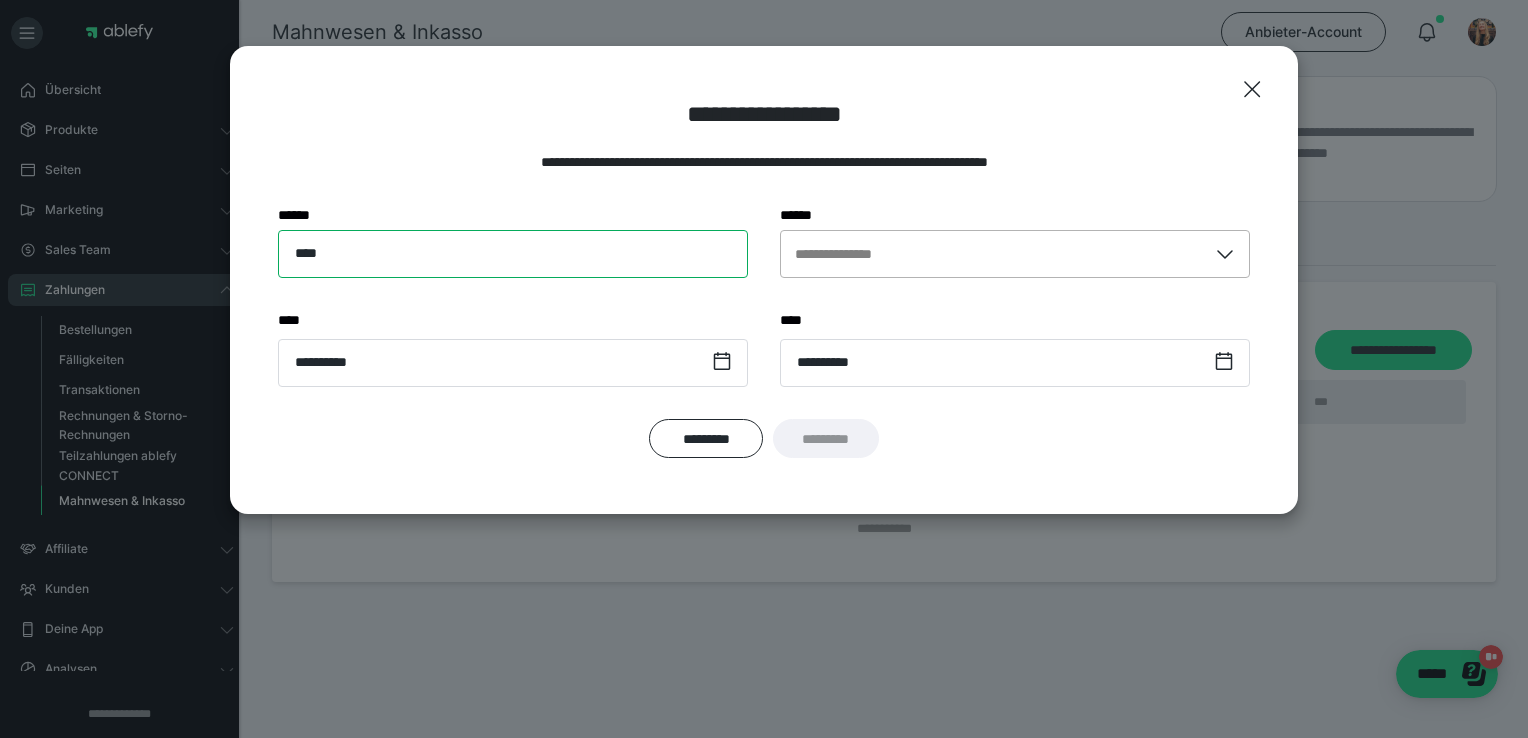 type on "****" 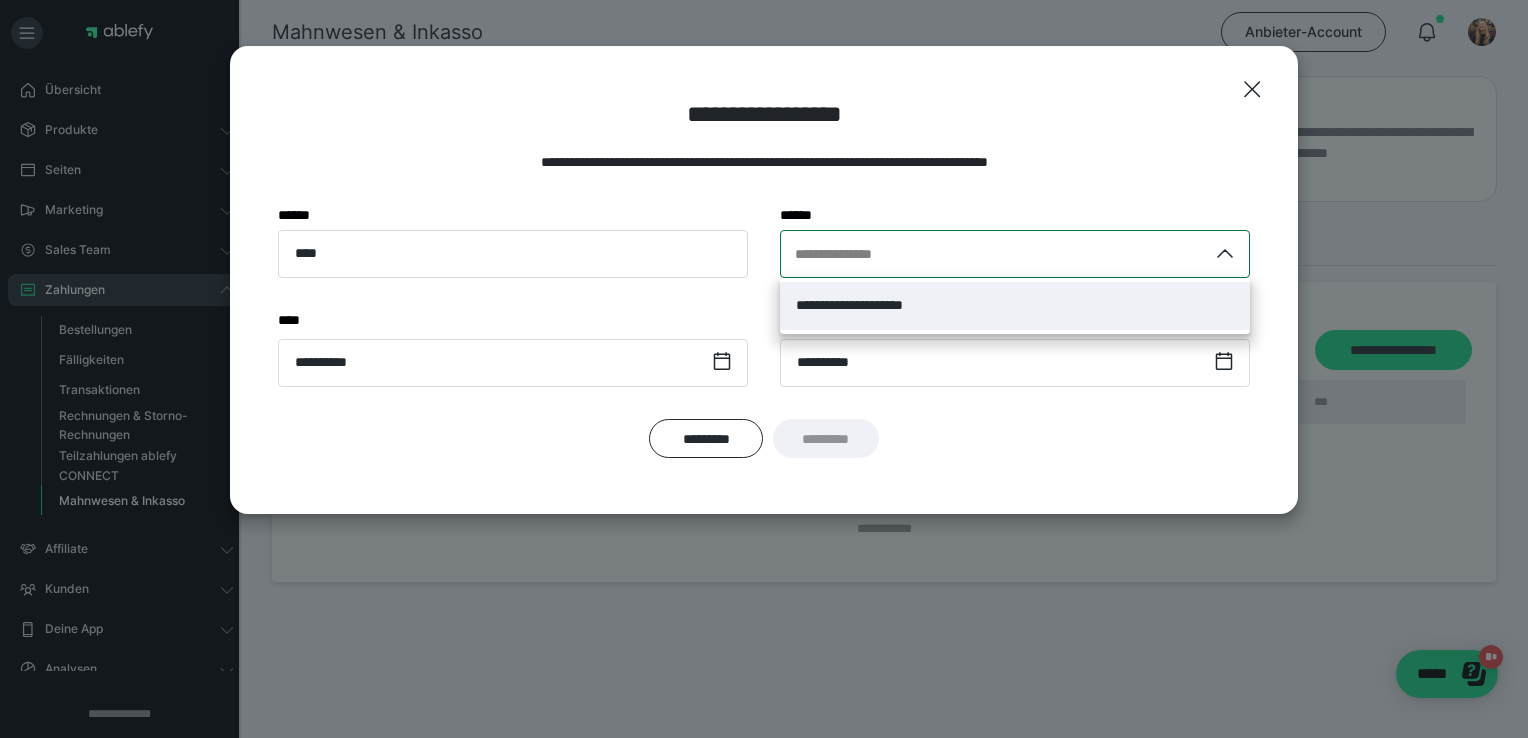 click on "**********" at bounding box center [851, 253] 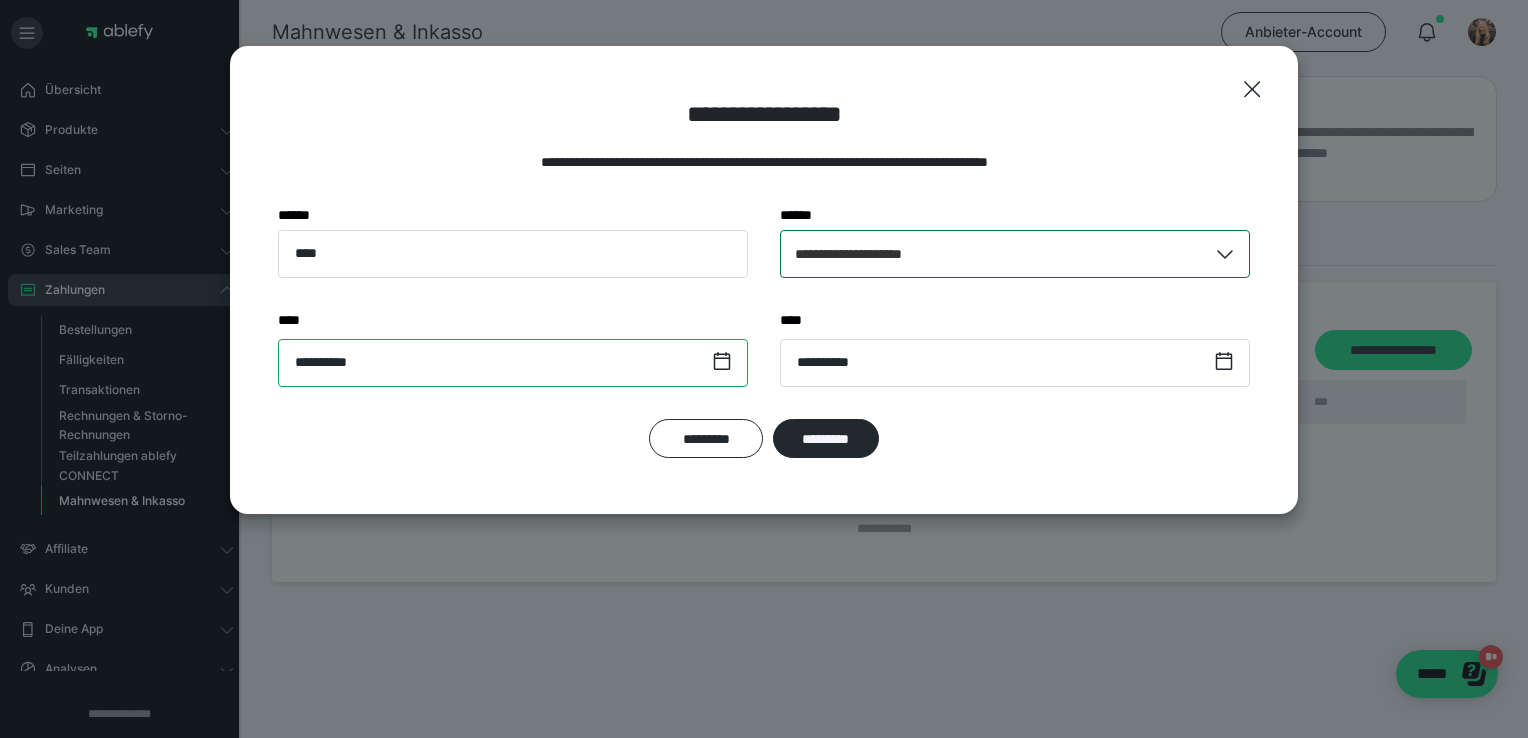 click on "**********" at bounding box center [513, 363] 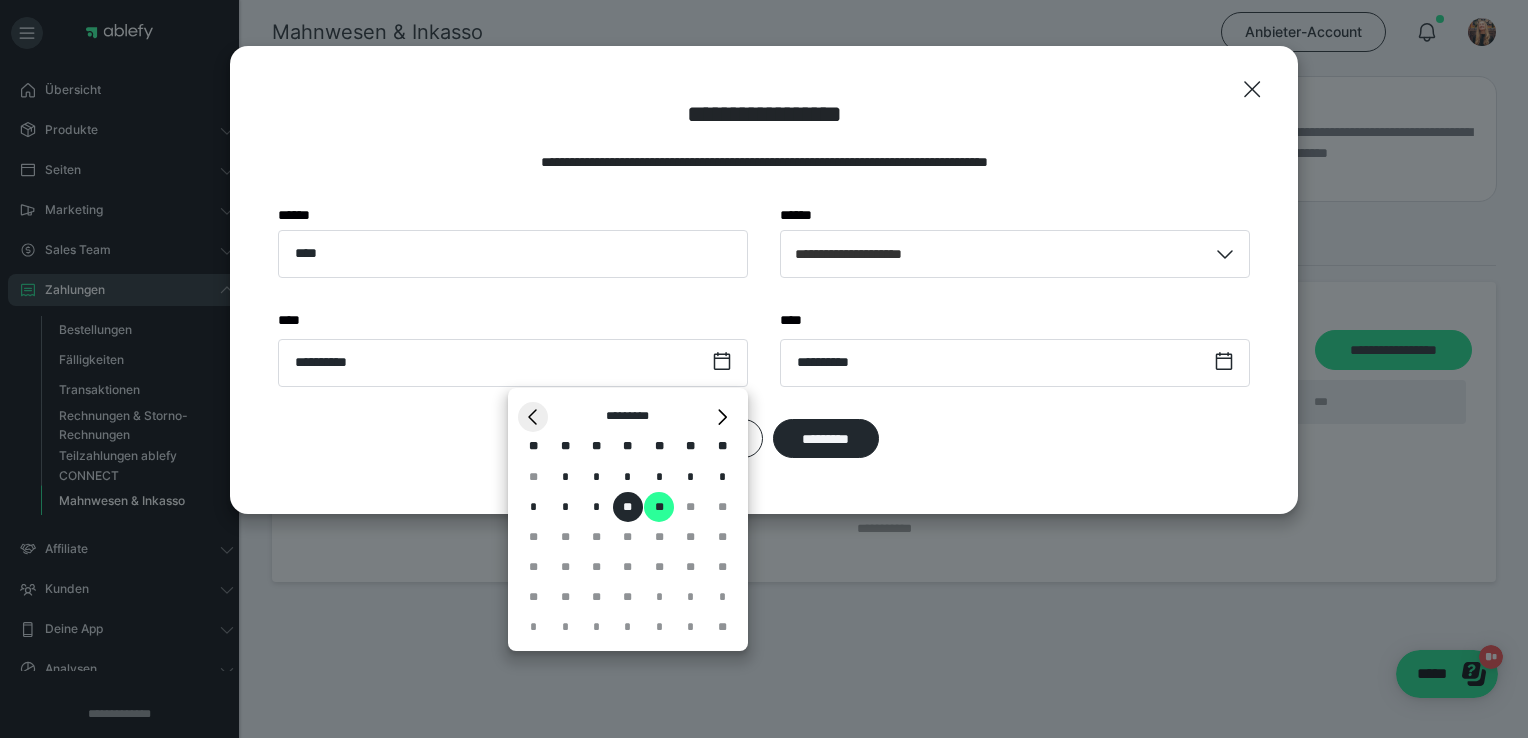 click on "*" at bounding box center (533, 417) 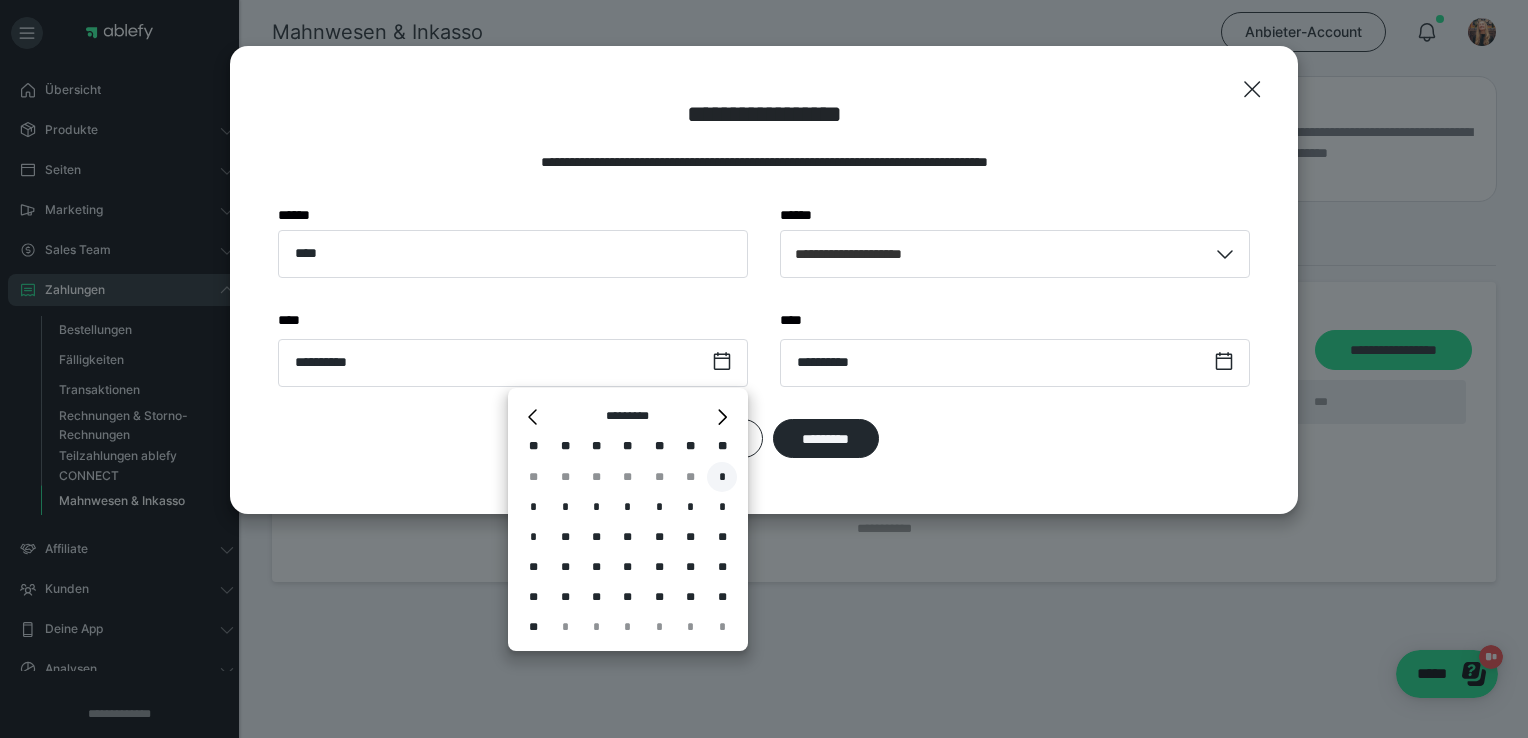 click on "*" at bounding box center [722, 477] 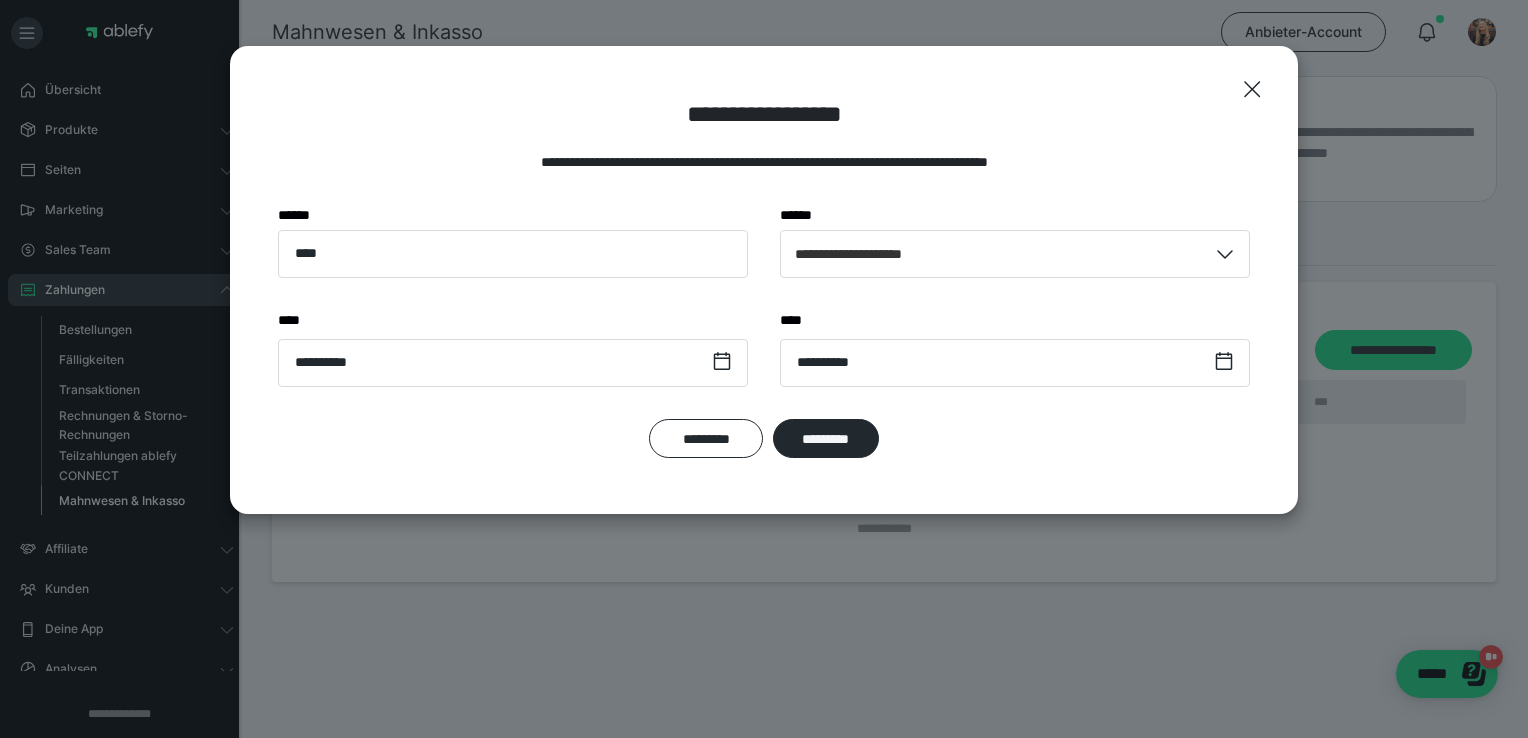 click on "**********" at bounding box center (764, 280) 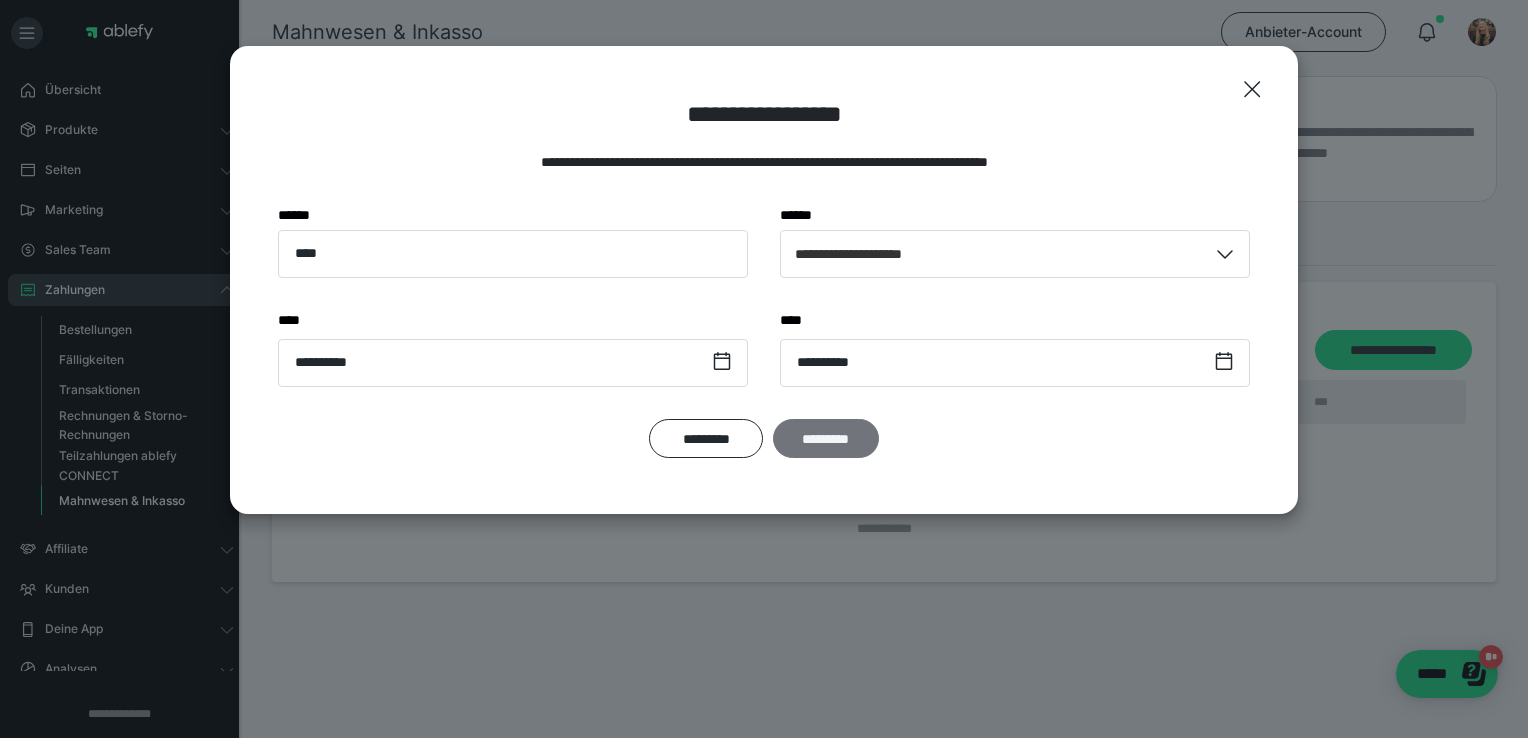 click on "*********" at bounding box center [826, 439] 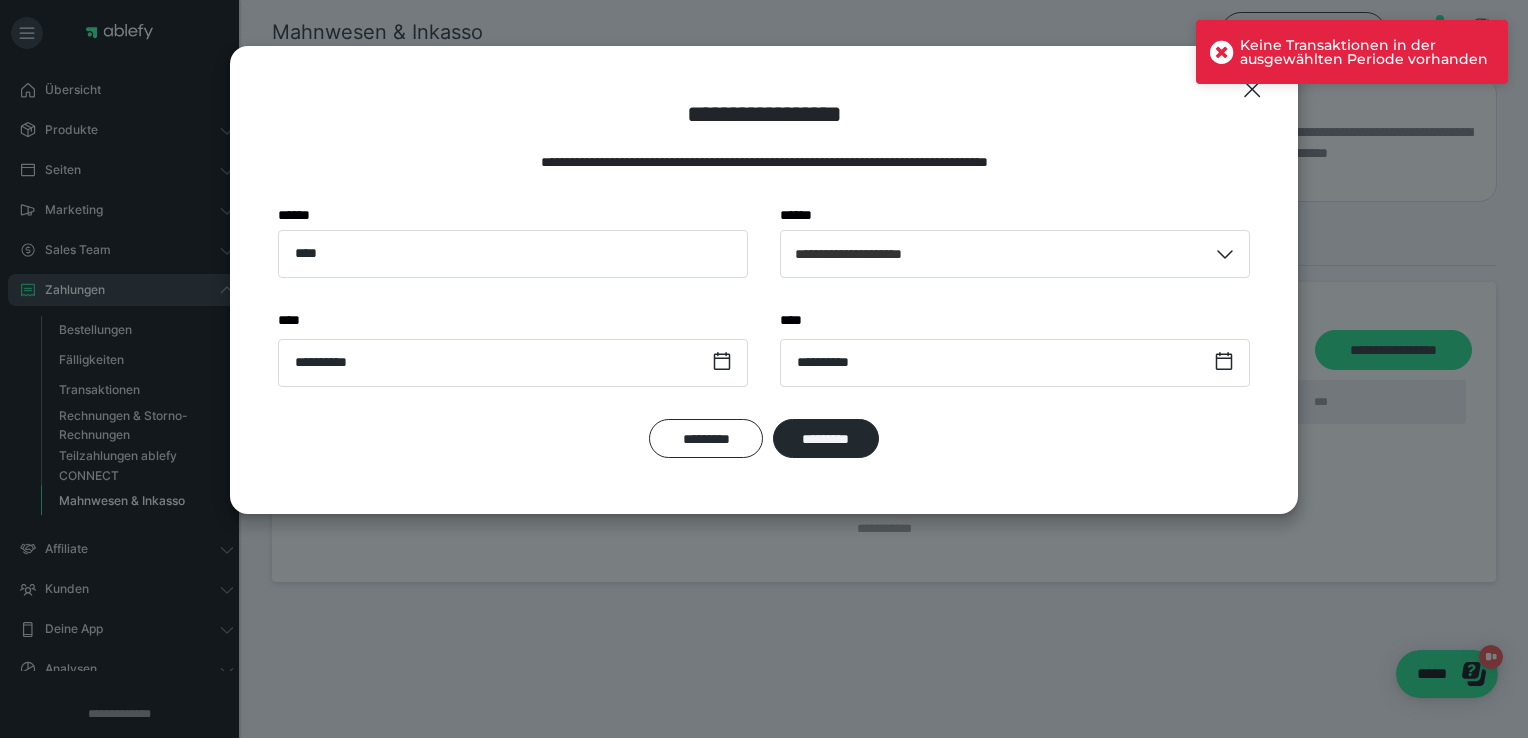 click on "Keine Transaktionen in der ausgewählten Periode vorhanden" at bounding box center (1352, 60) 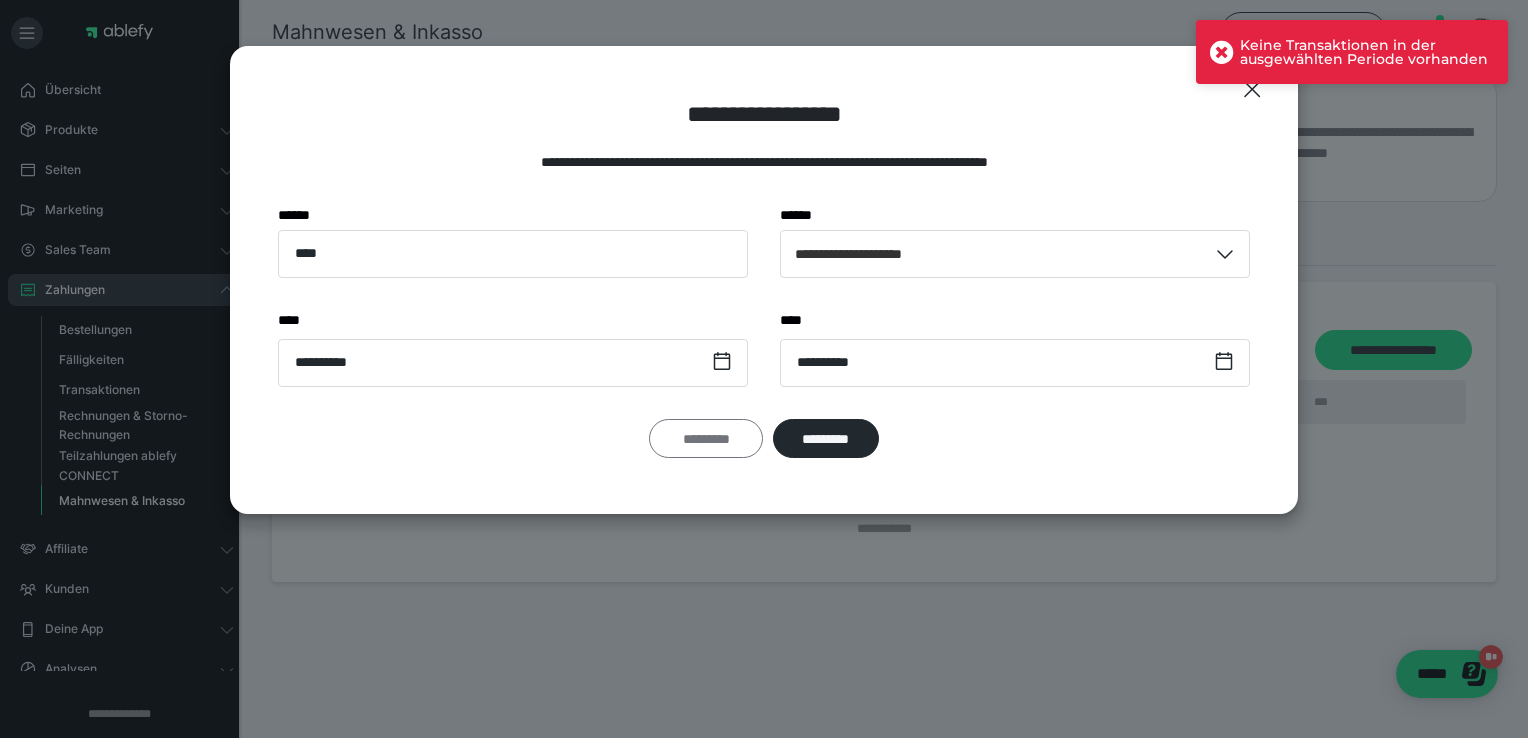 click on "*********" at bounding box center (706, 439) 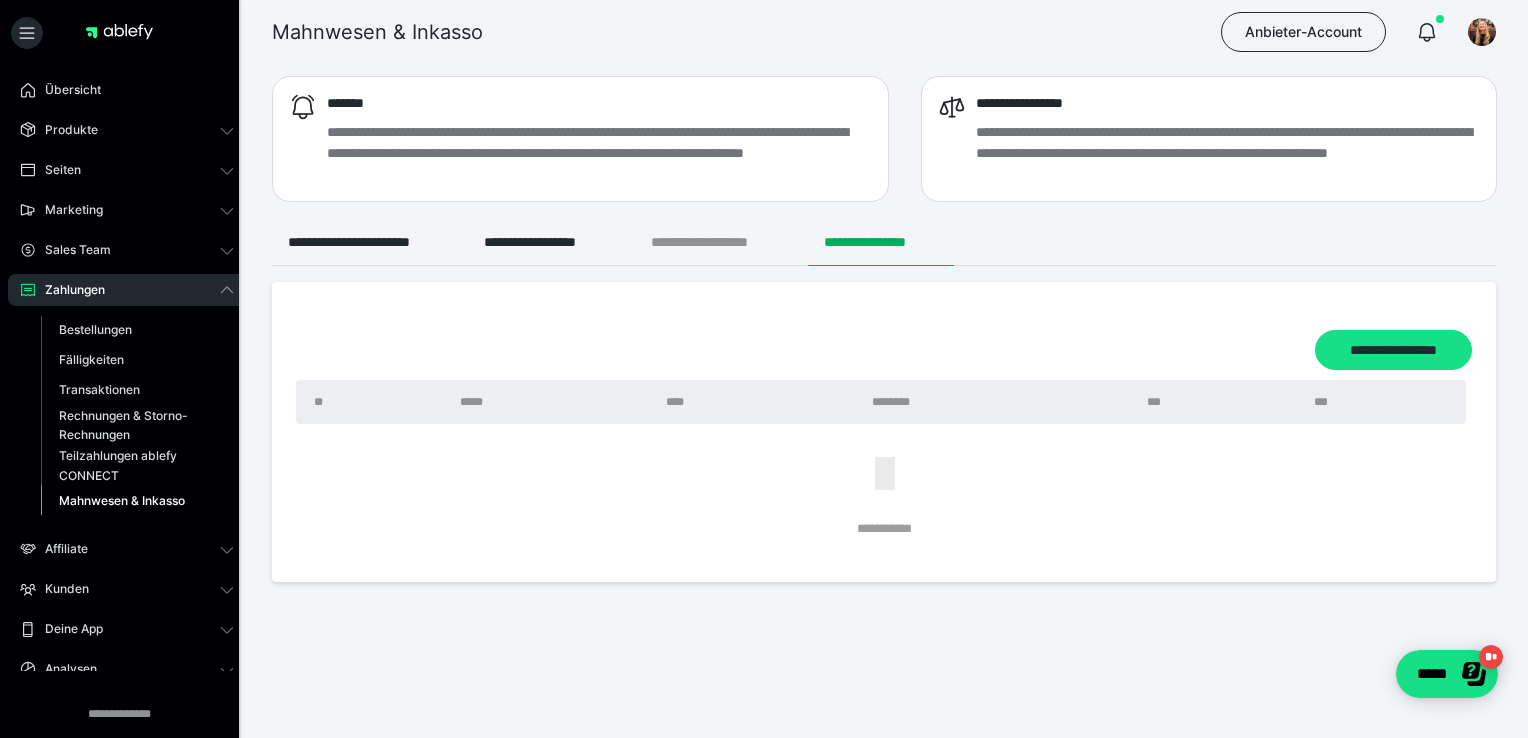 click on "**********" at bounding box center (721, 242) 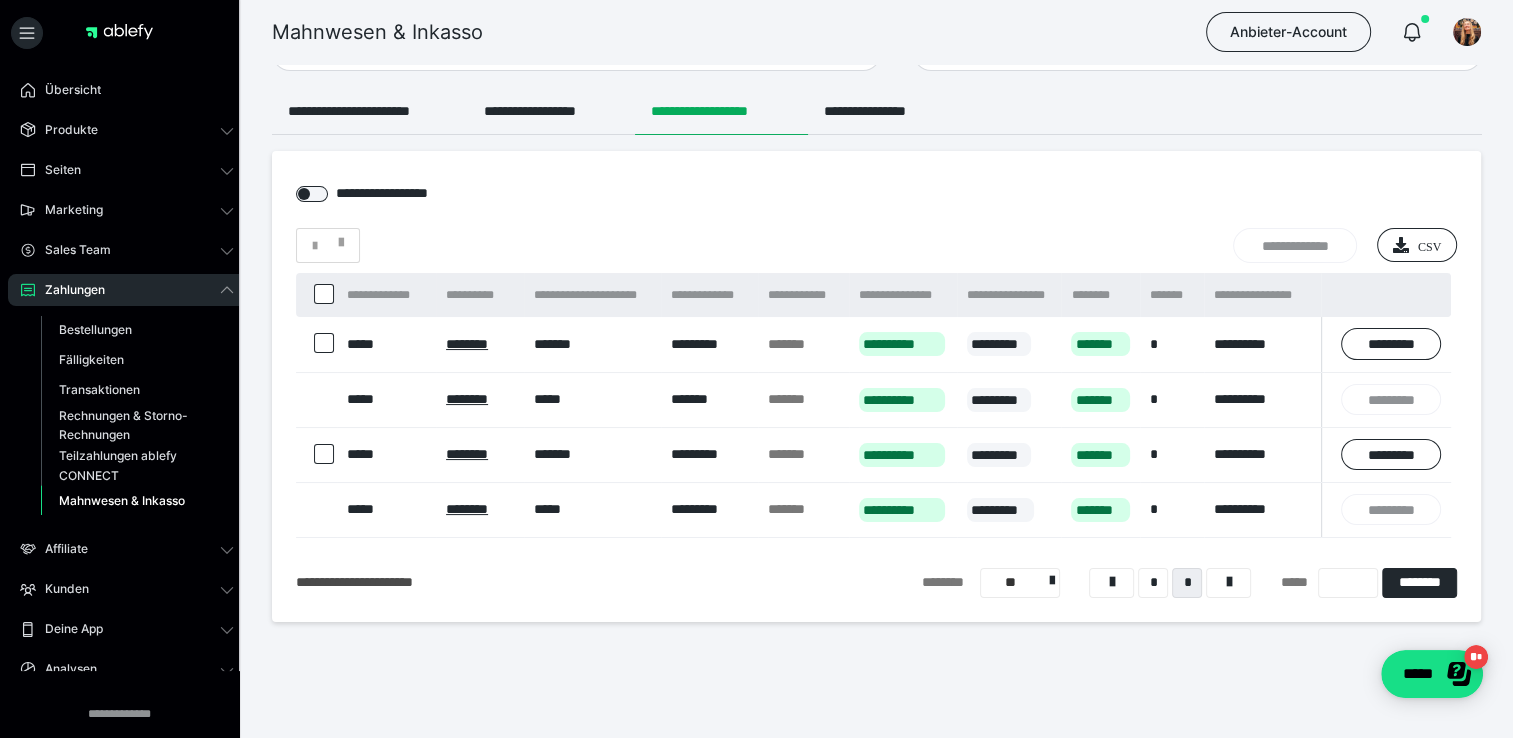 scroll, scrollTop: 145, scrollLeft: 0, axis: vertical 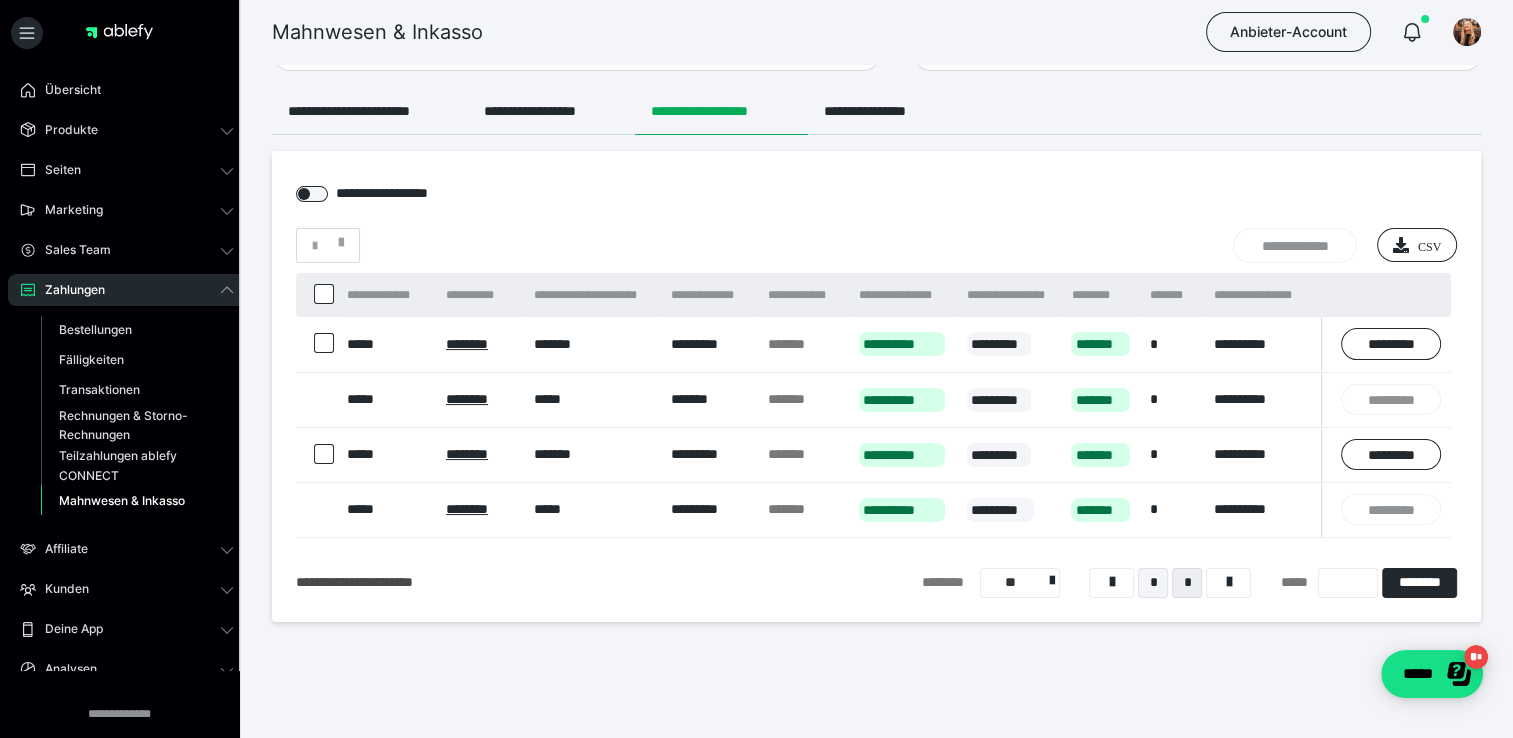 click on "*" at bounding box center (1153, 583) 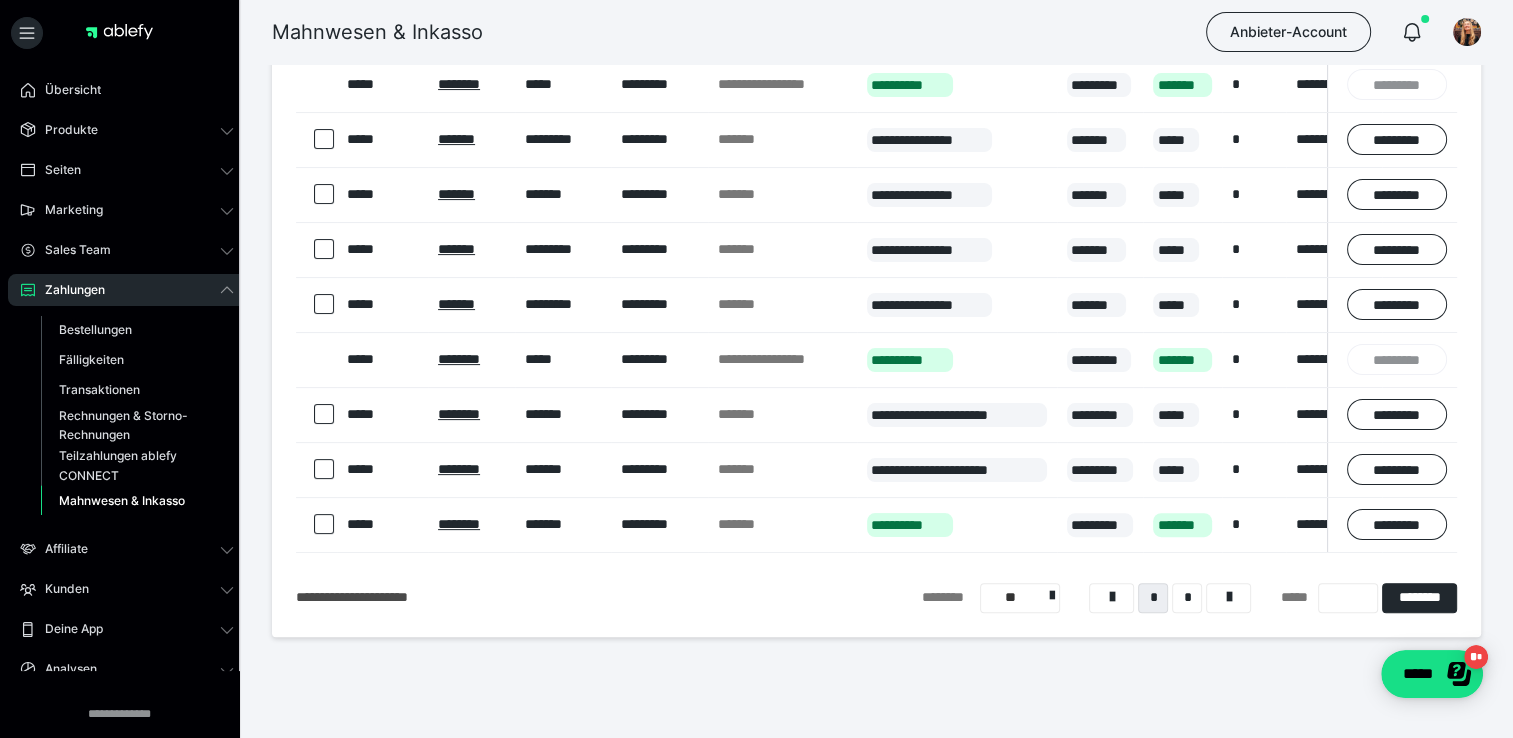 scroll, scrollTop: 447, scrollLeft: 0, axis: vertical 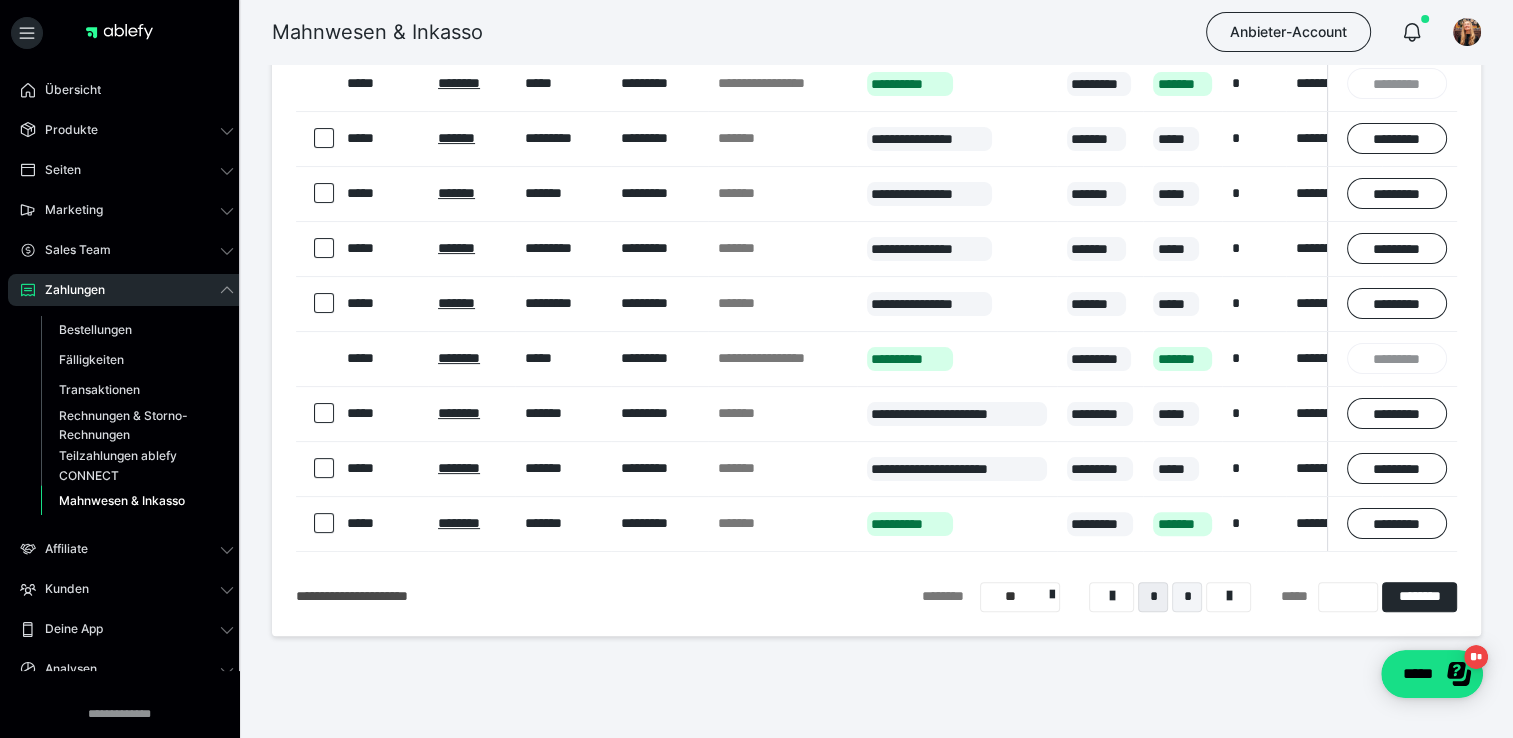 click on "*" at bounding box center (1187, 597) 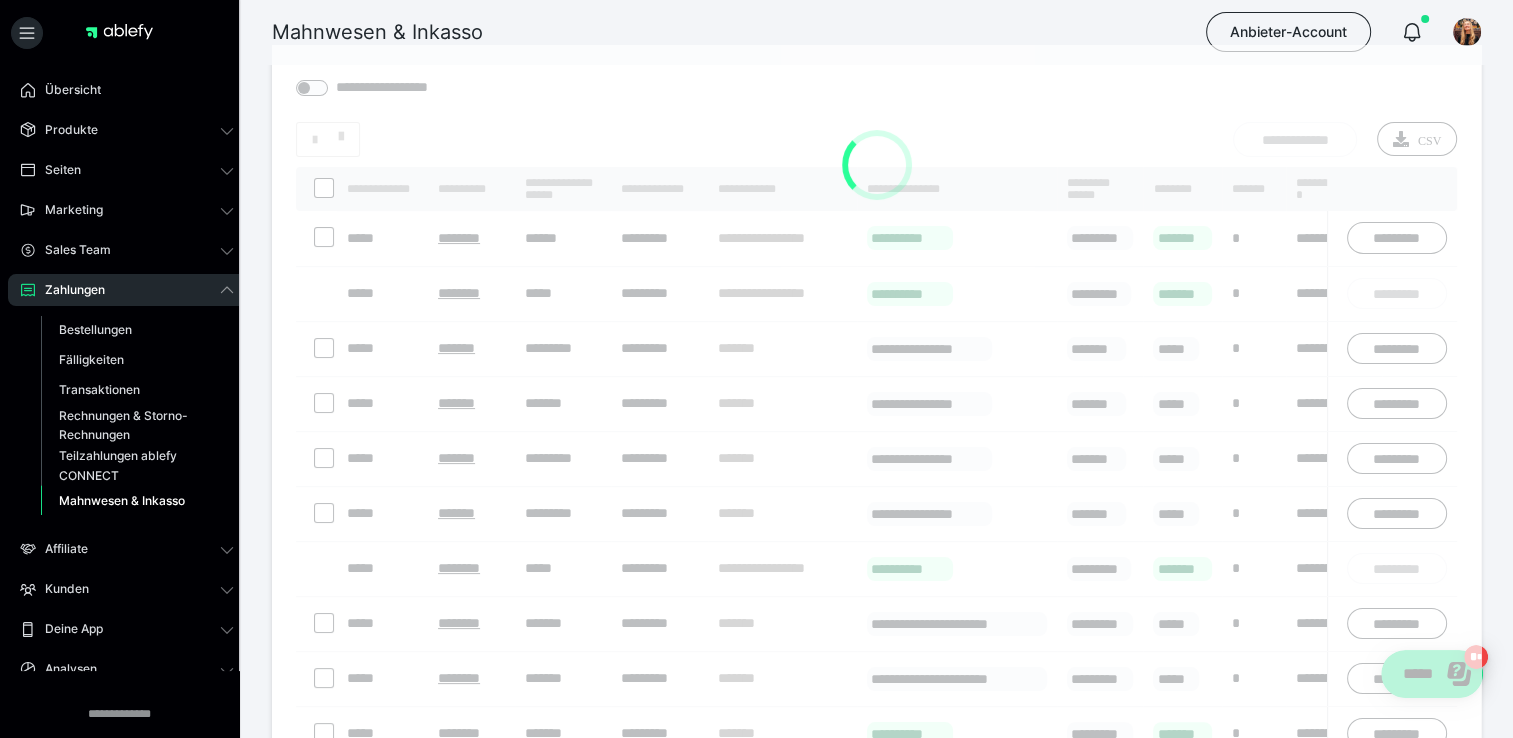 scroll, scrollTop: 145, scrollLeft: 0, axis: vertical 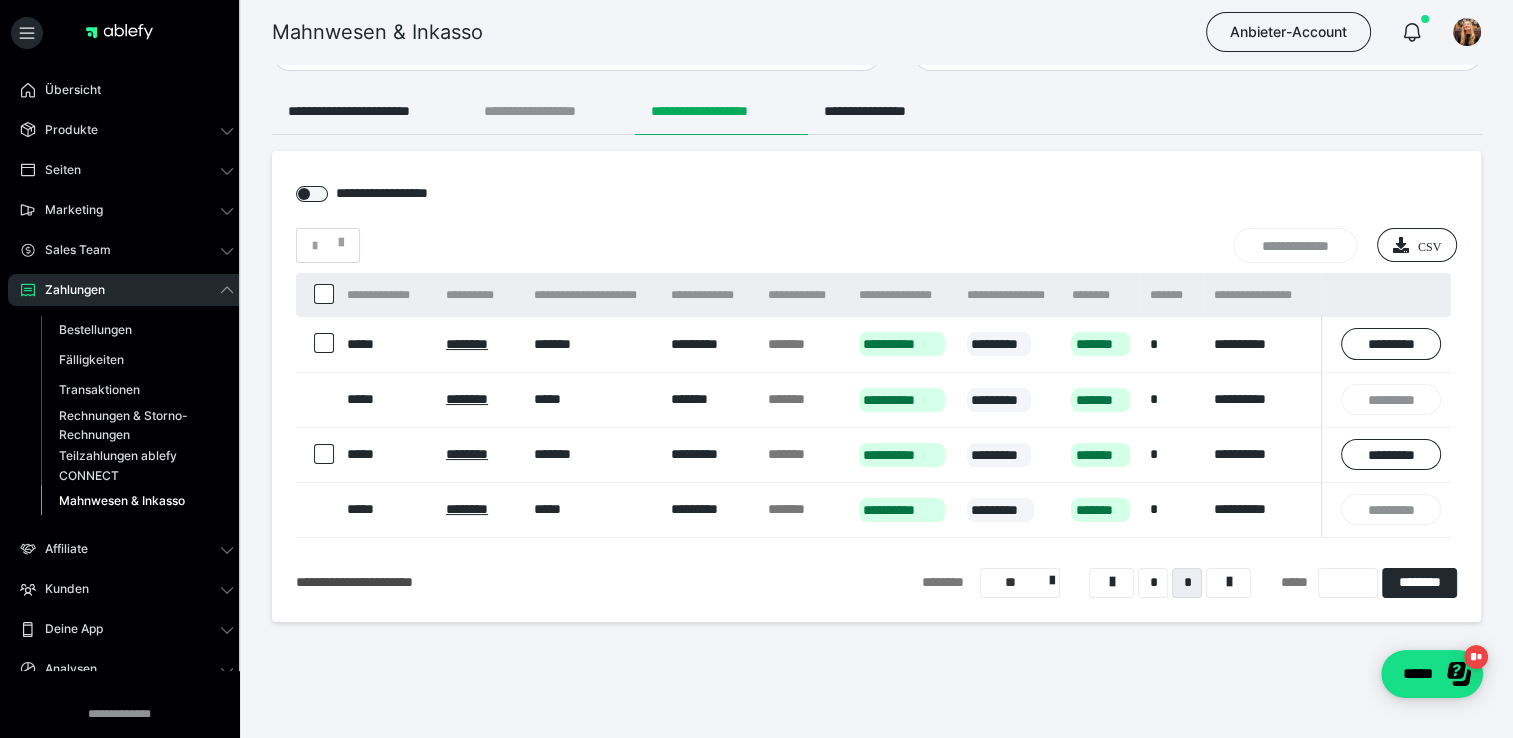 click on "**********" at bounding box center [551, 111] 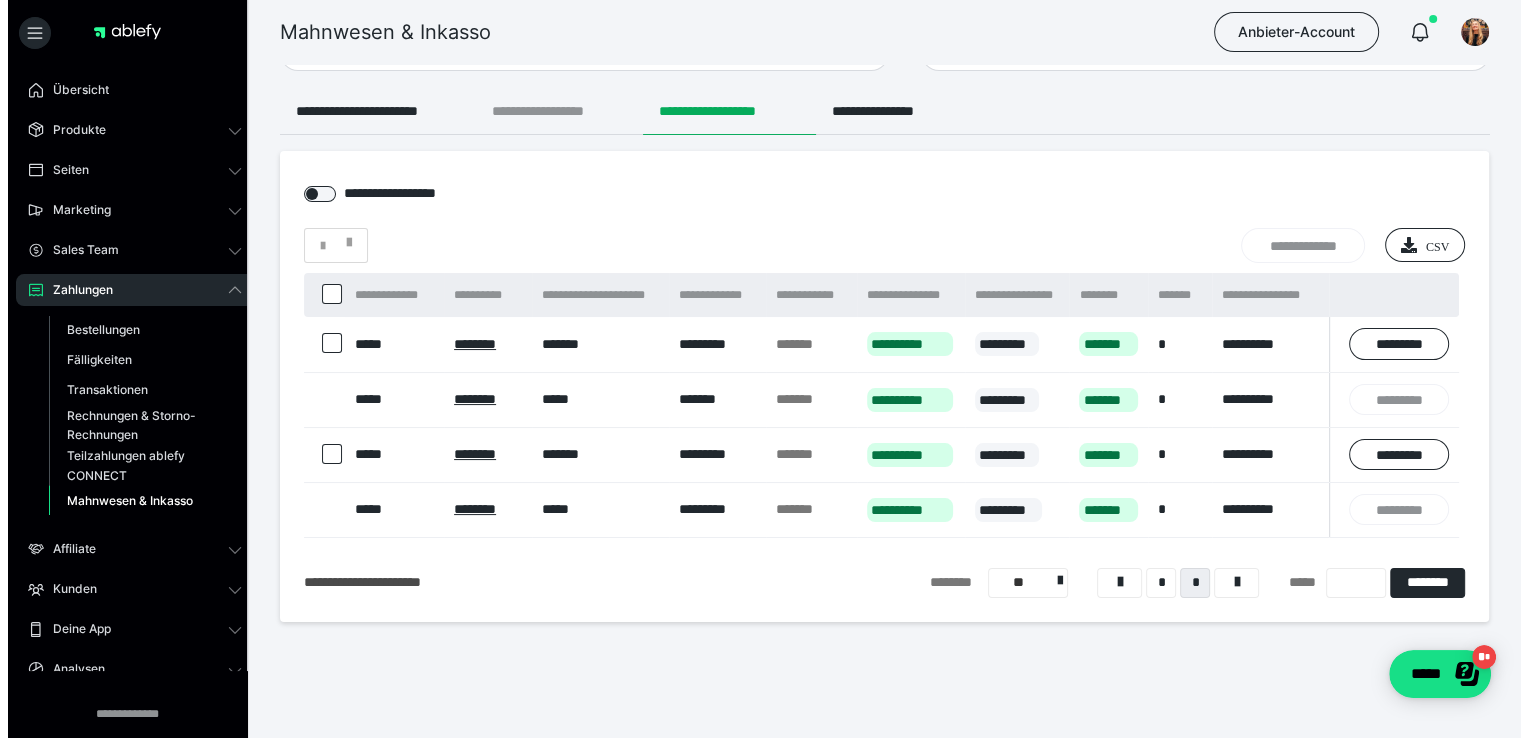 scroll, scrollTop: 0, scrollLeft: 0, axis: both 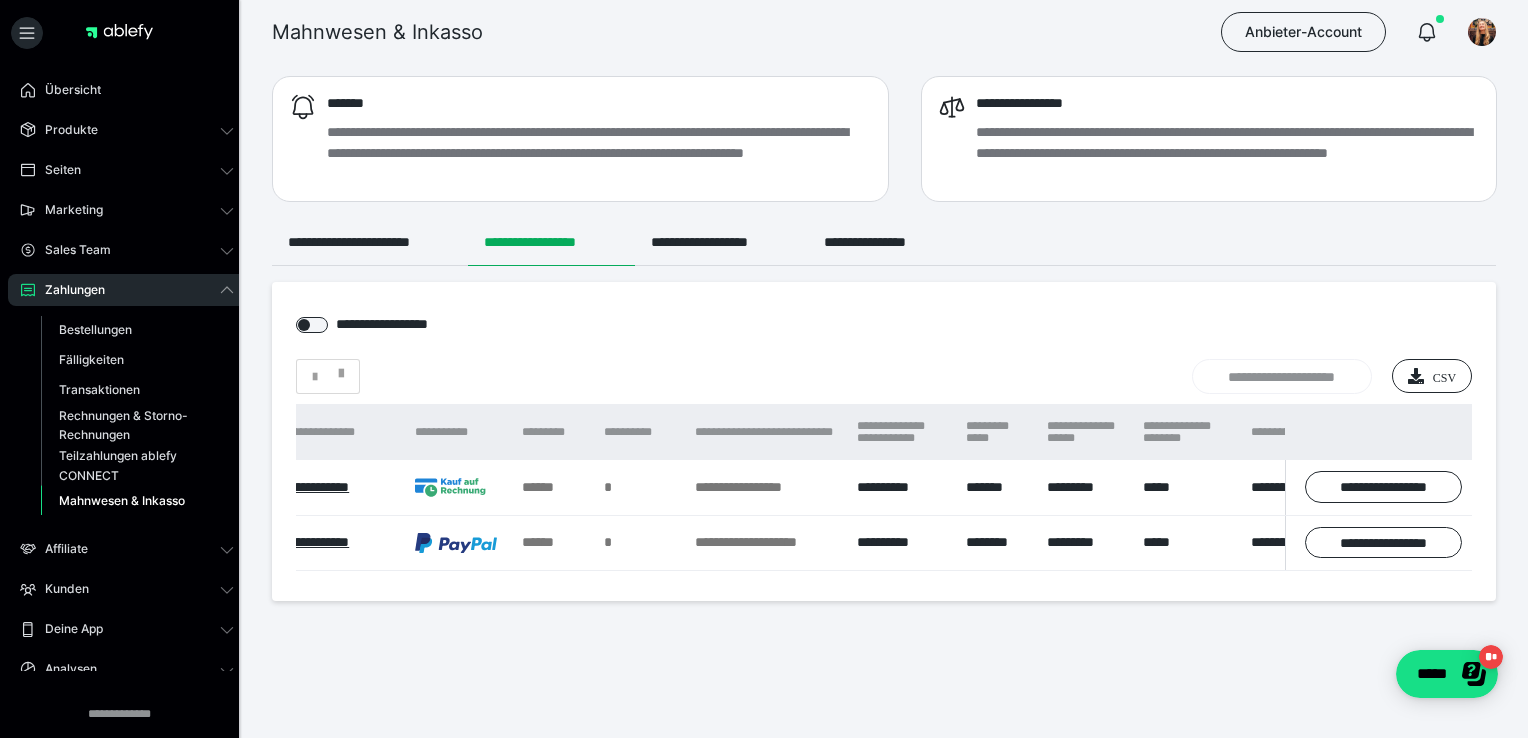 click on "**********" at bounding box center (902, 487) 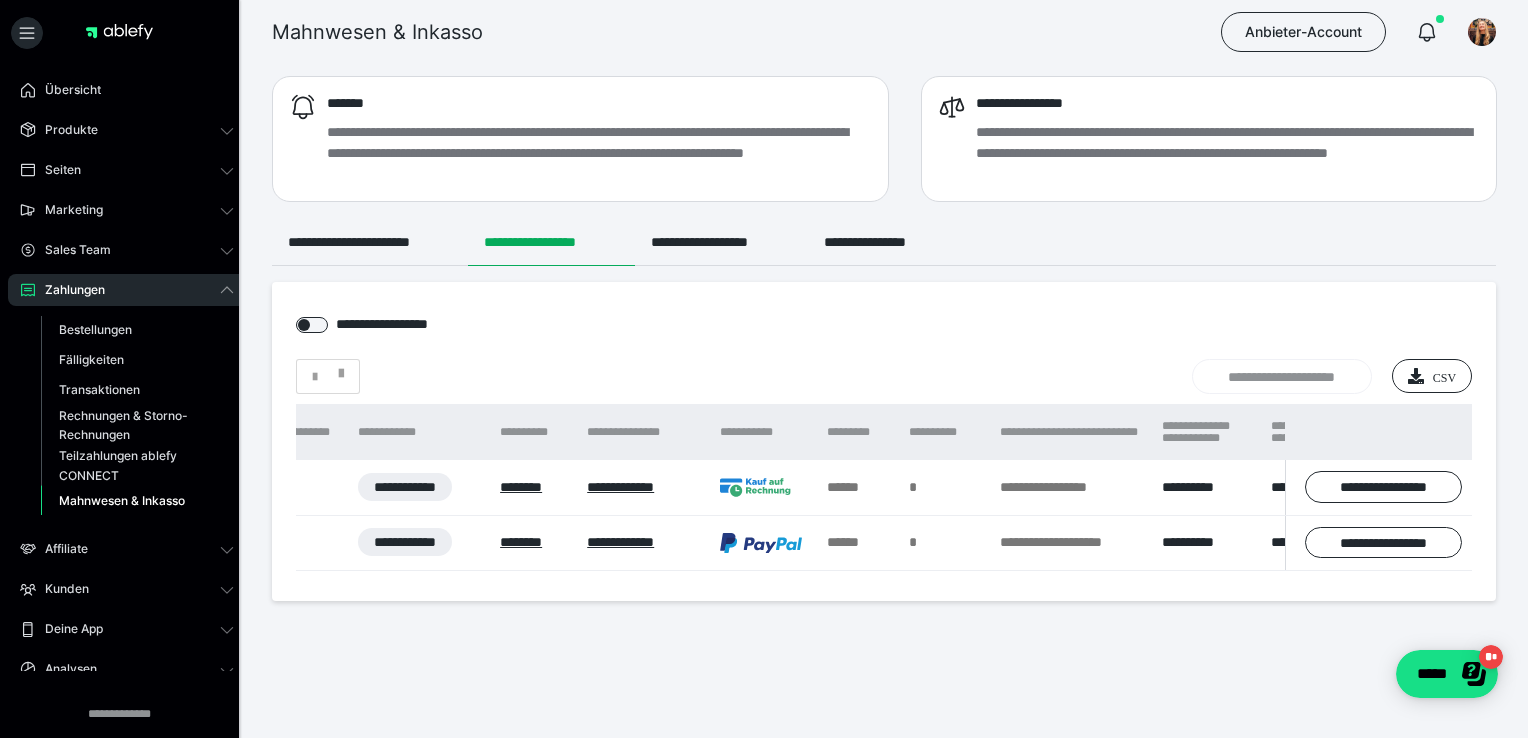 scroll, scrollTop: 0, scrollLeft: 78, axis: horizontal 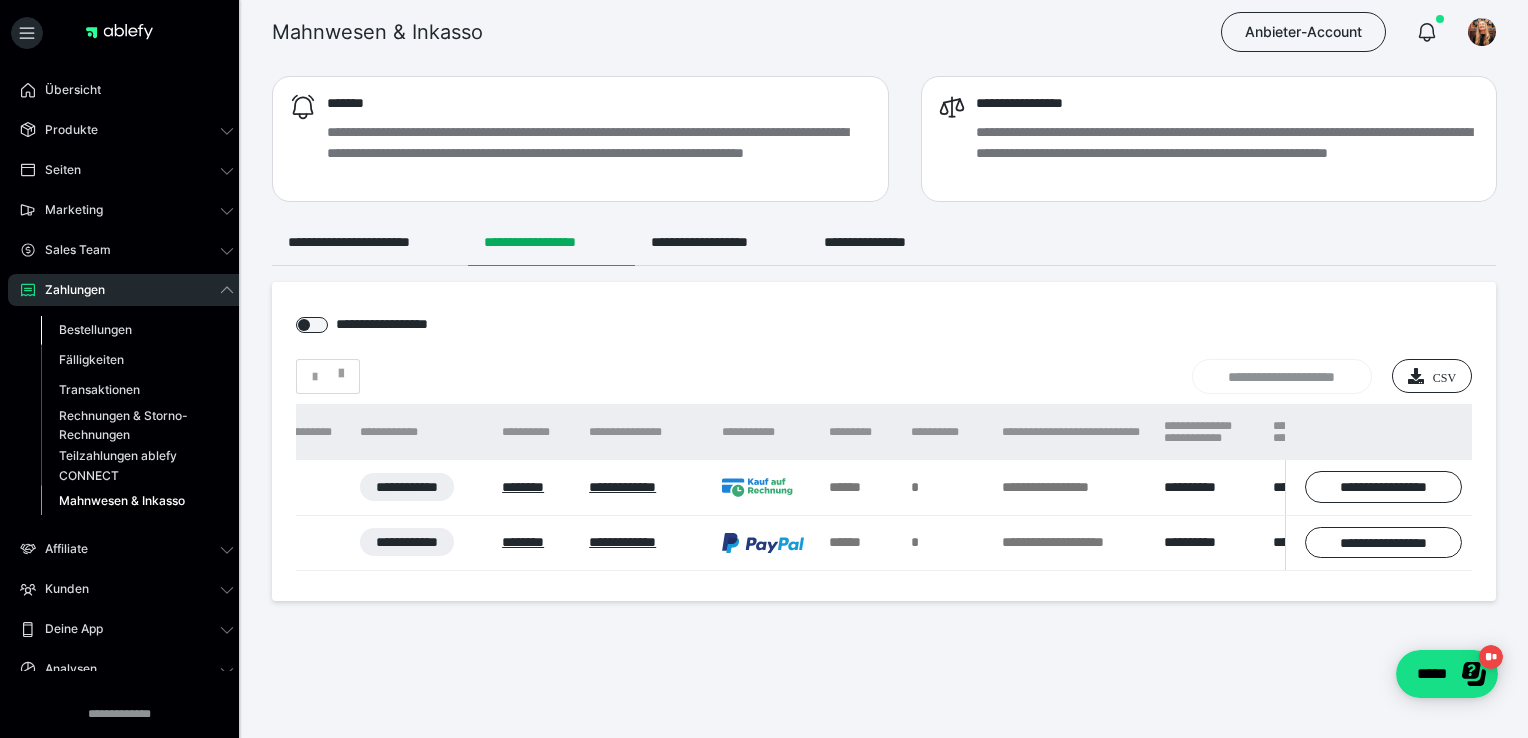 click on "Bestellungen" at bounding box center [95, 329] 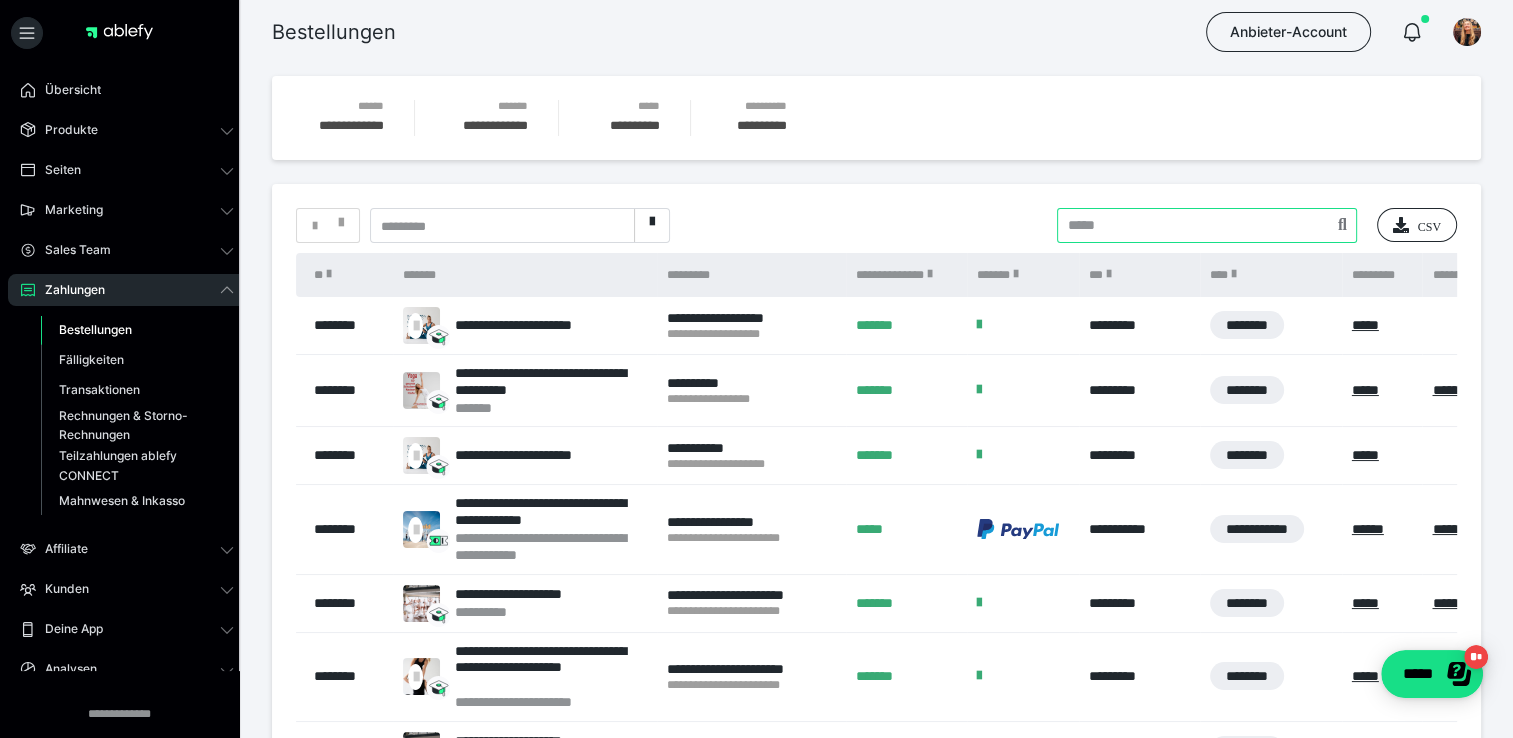 click at bounding box center (1207, 225) 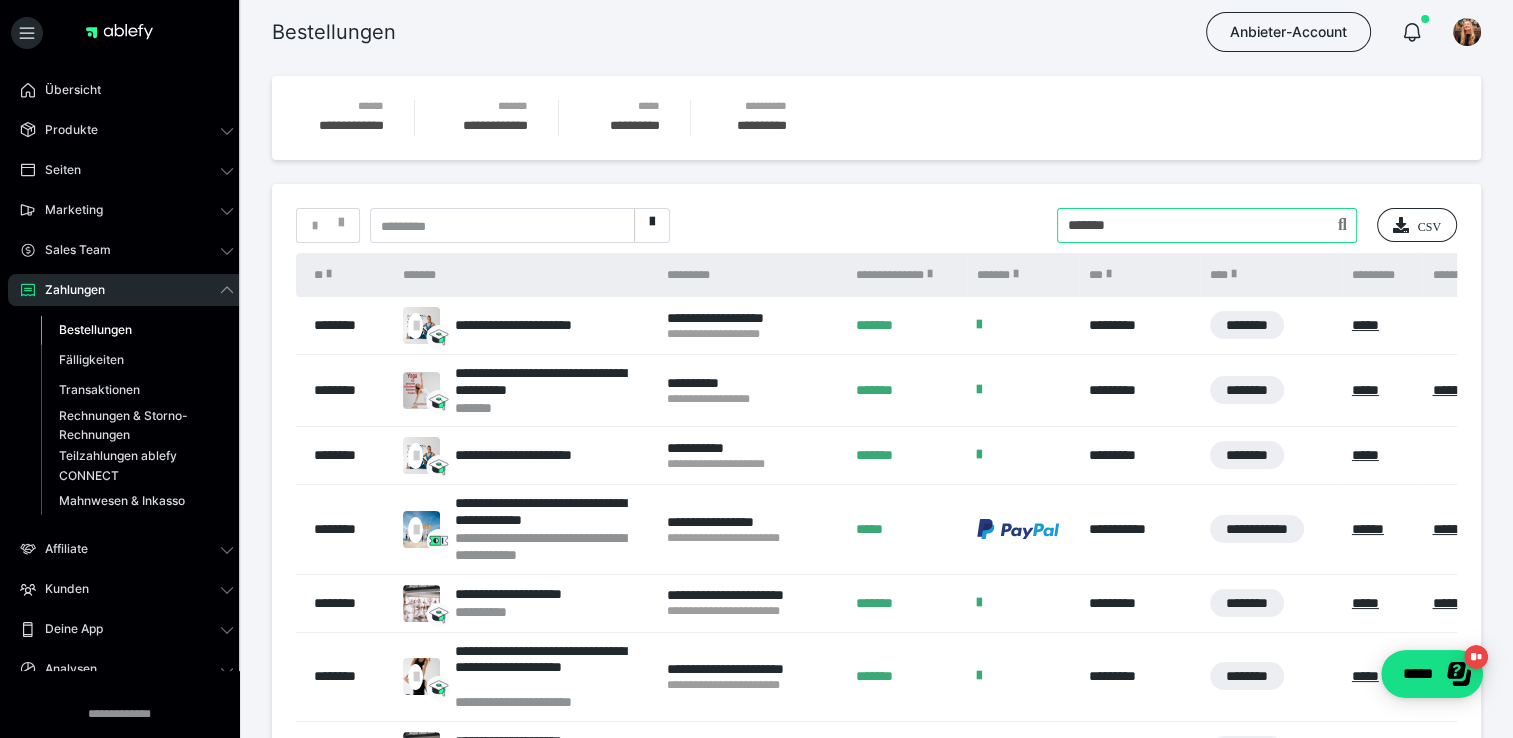 type on "*******" 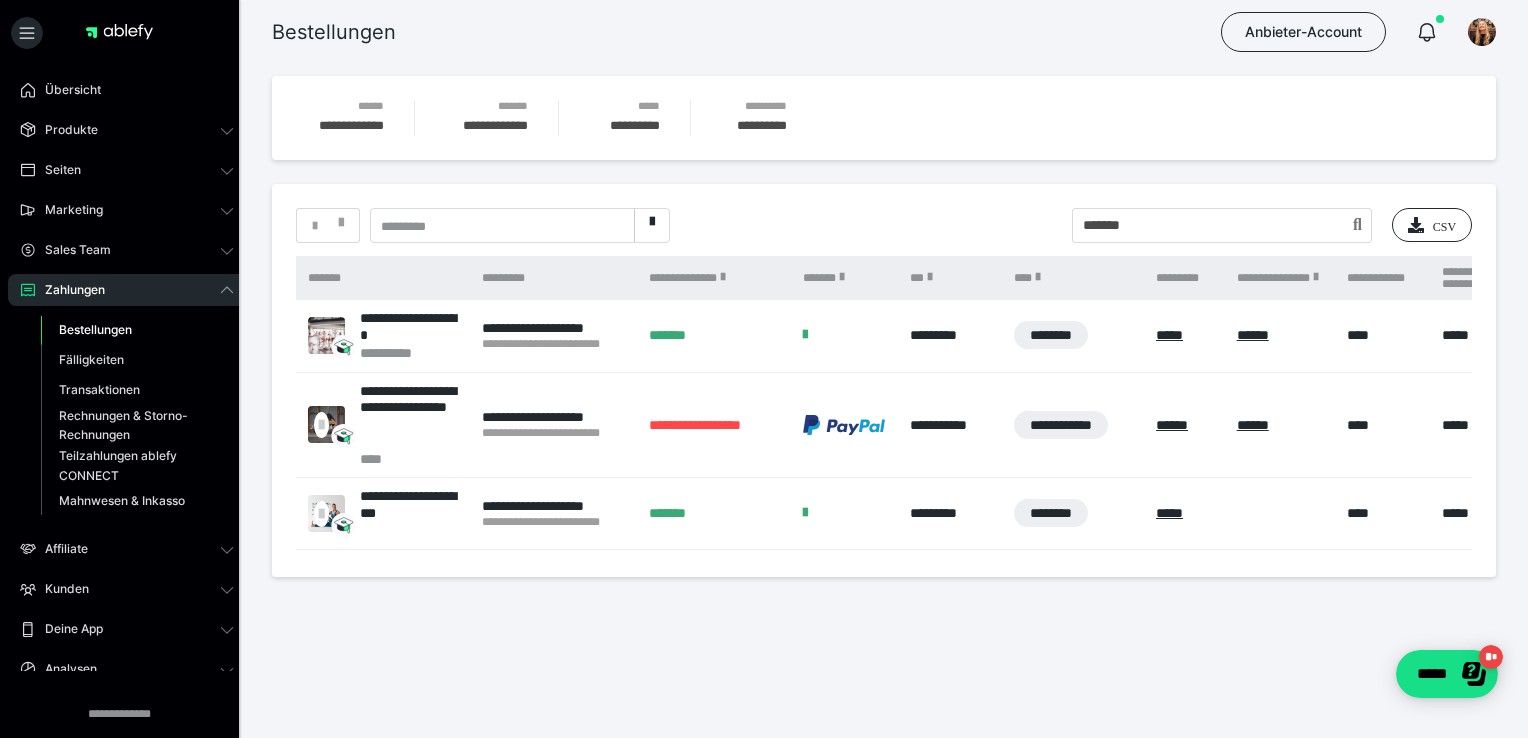 scroll, scrollTop: 0, scrollLeft: 0, axis: both 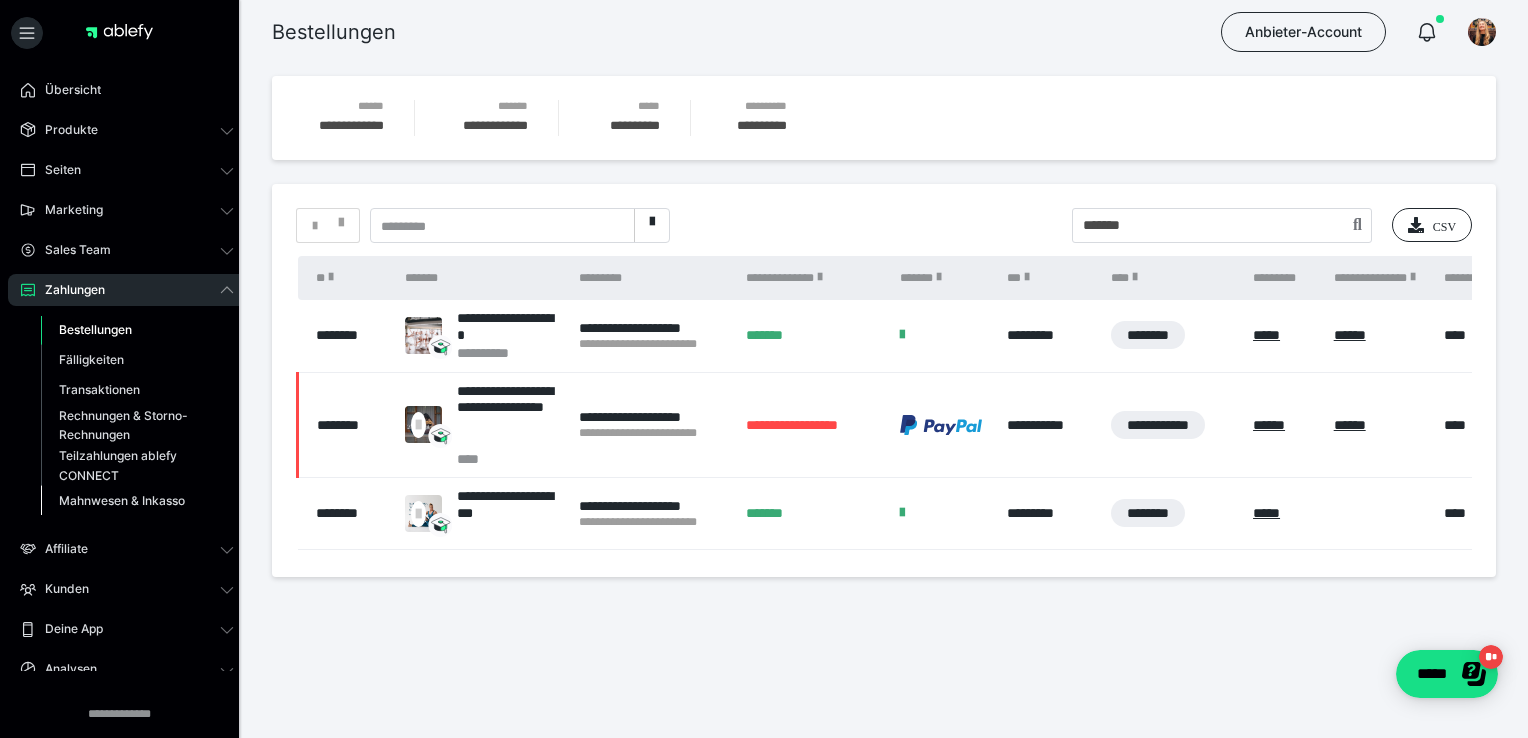 click on "Mahnwesen & Inkasso" at bounding box center [122, 500] 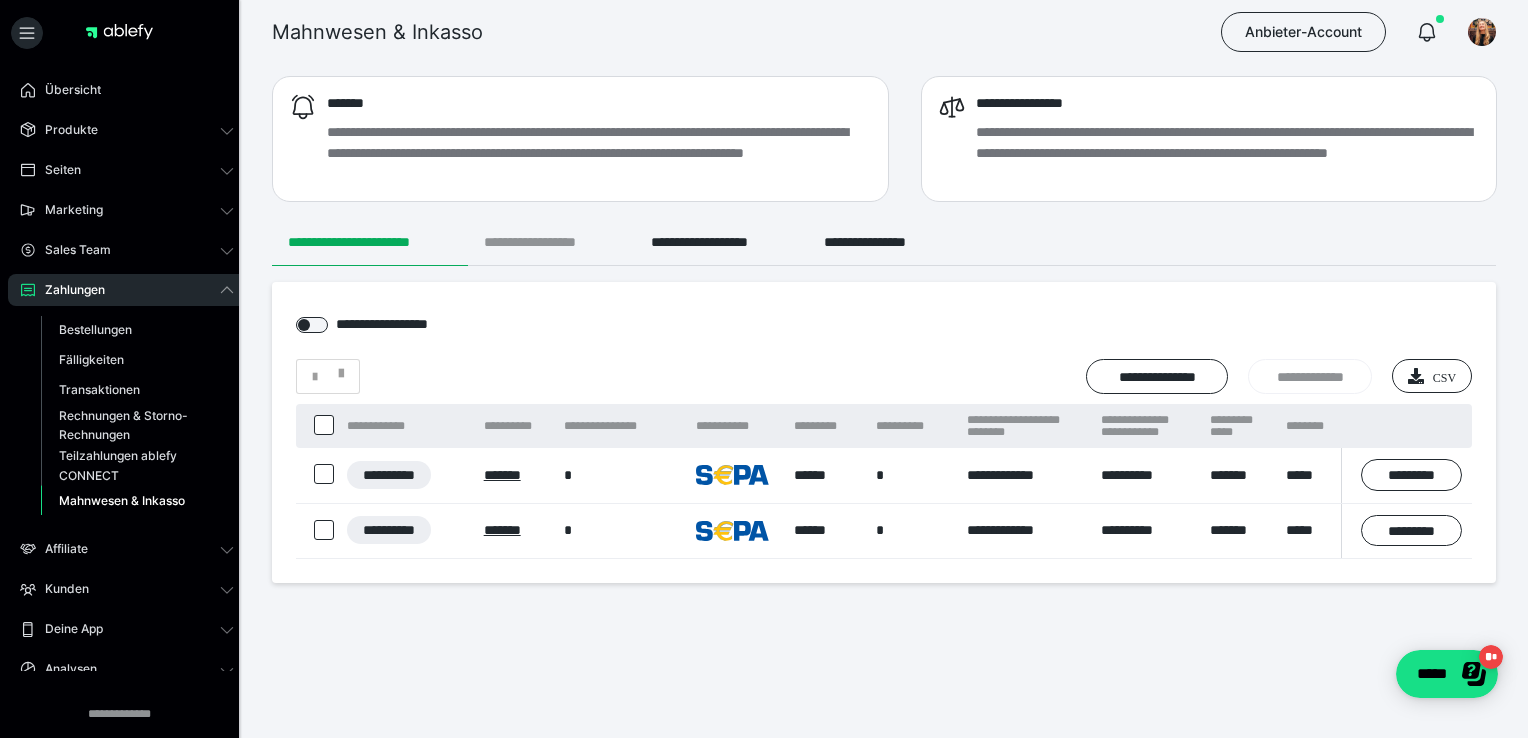 click on "**********" at bounding box center (551, 242) 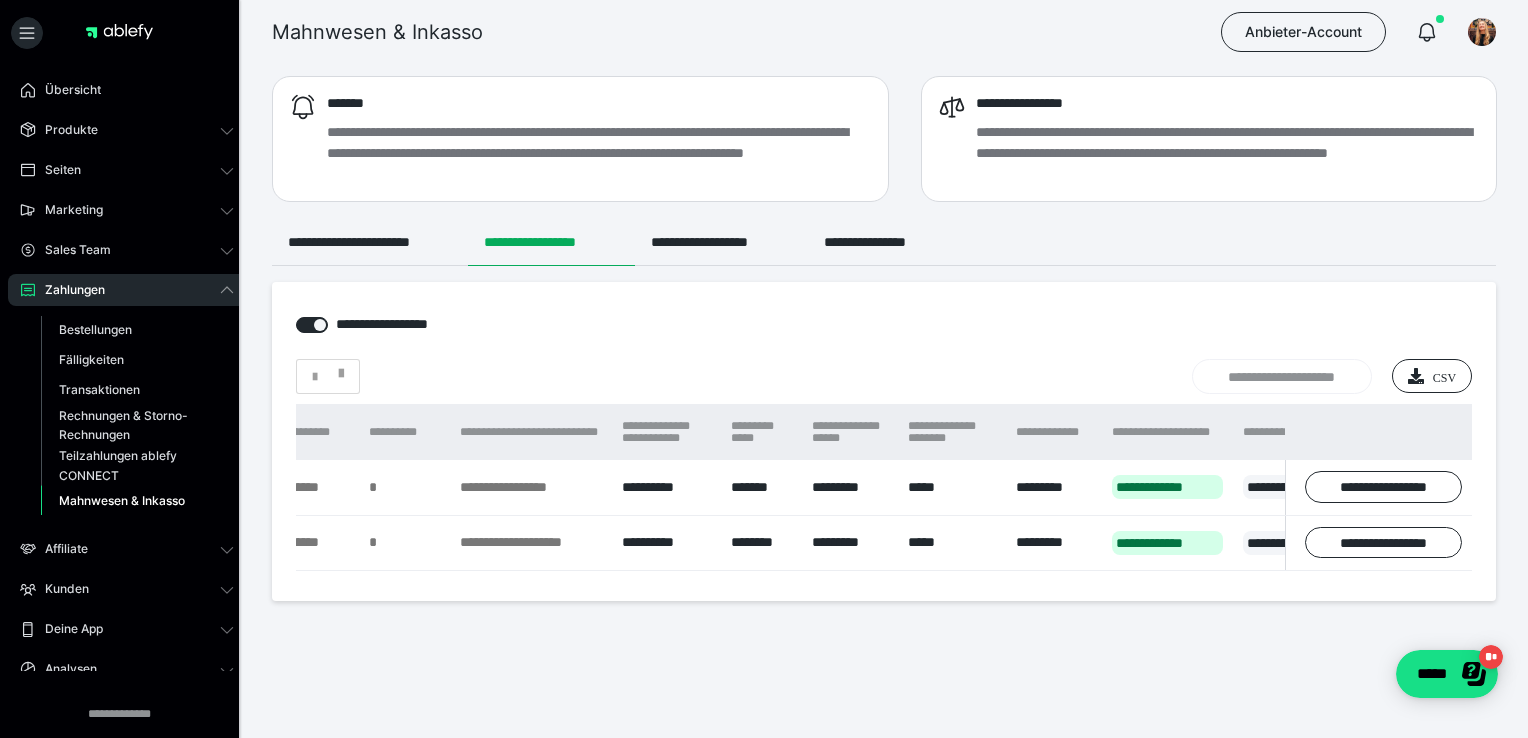scroll, scrollTop: 0, scrollLeft: 852, axis: horizontal 